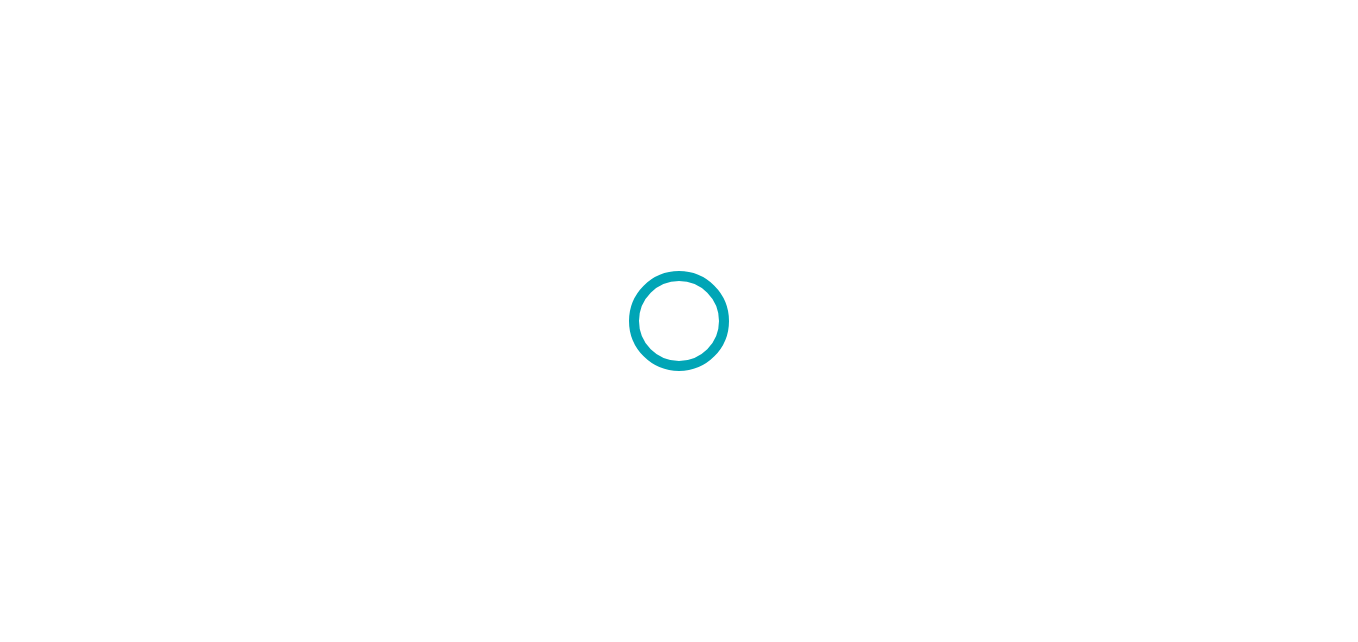 scroll, scrollTop: 0, scrollLeft: 0, axis: both 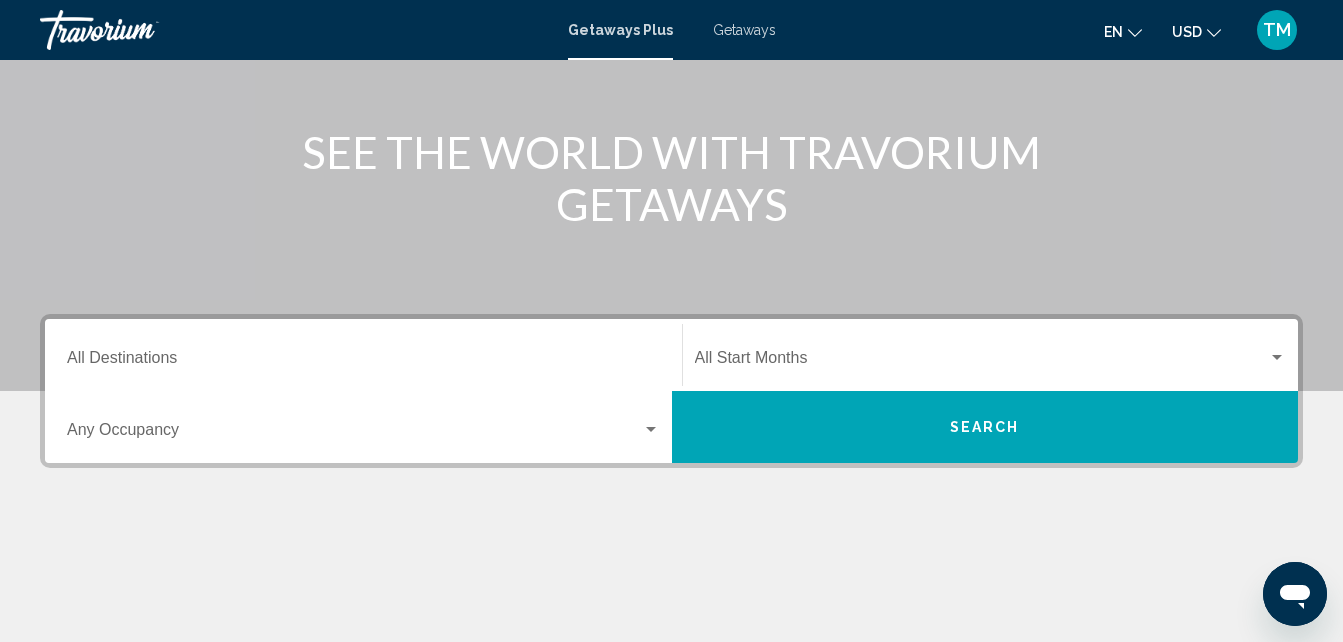 click on "Getaways" at bounding box center (744, 30) 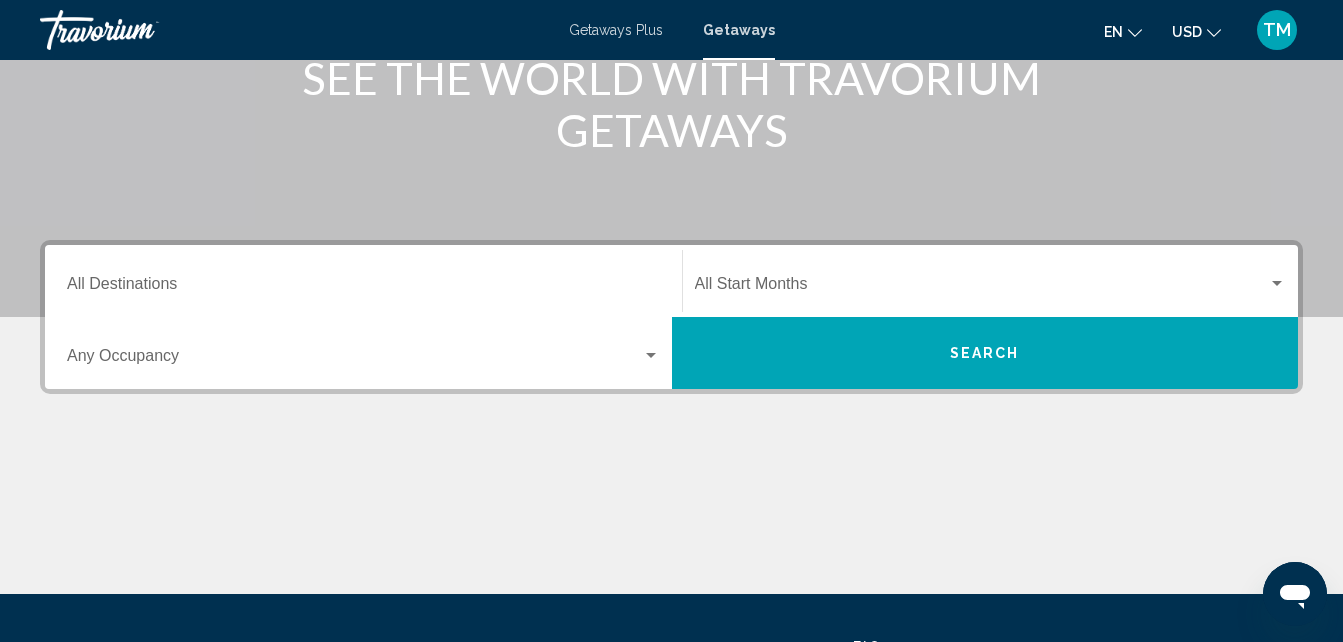 scroll, scrollTop: 308, scrollLeft: 0, axis: vertical 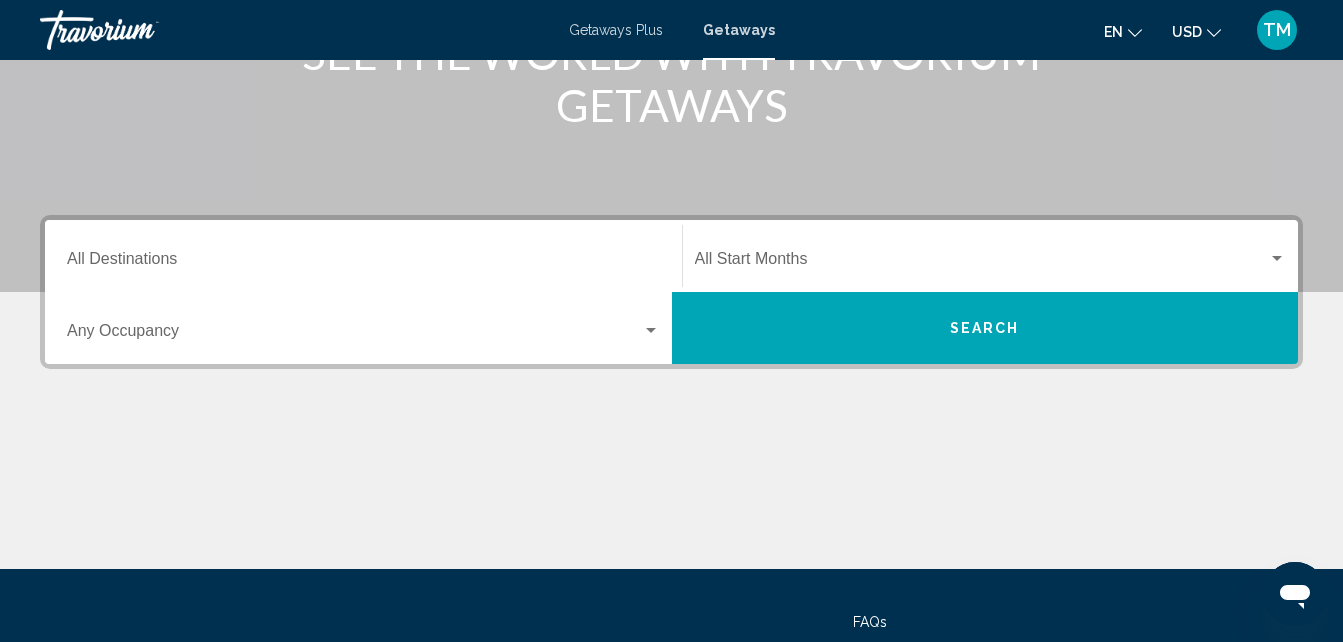 click on "Destination All Destinations" at bounding box center (363, 256) 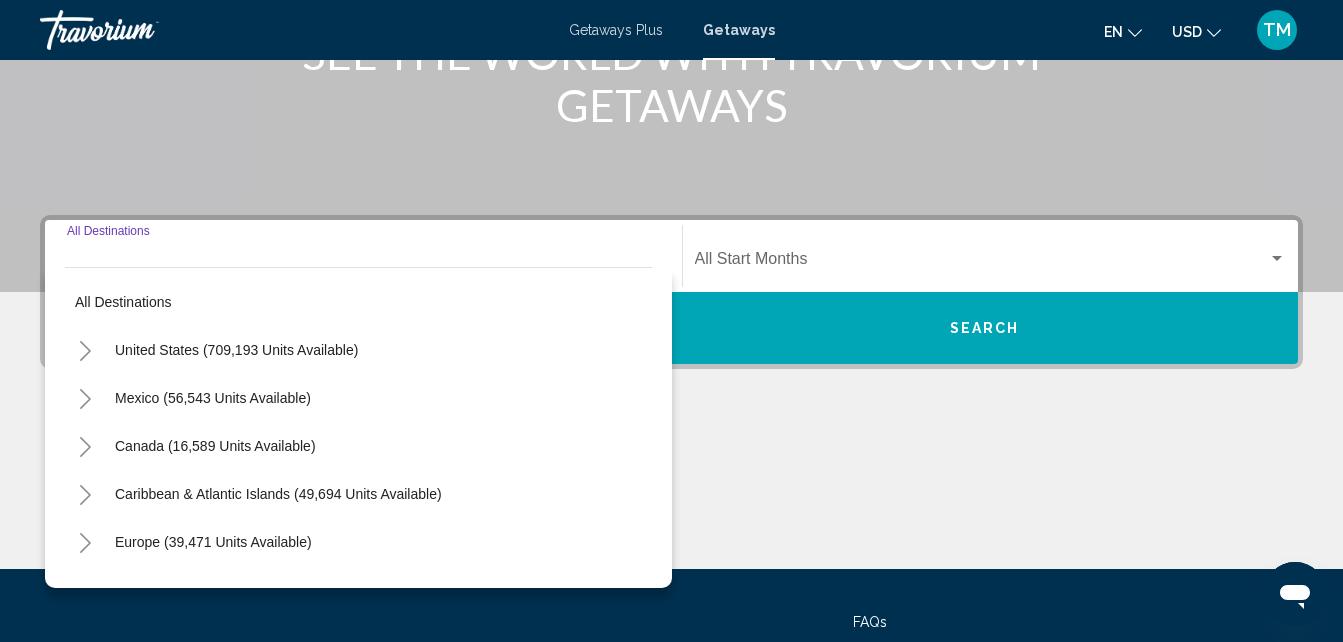 scroll, scrollTop: 458, scrollLeft: 0, axis: vertical 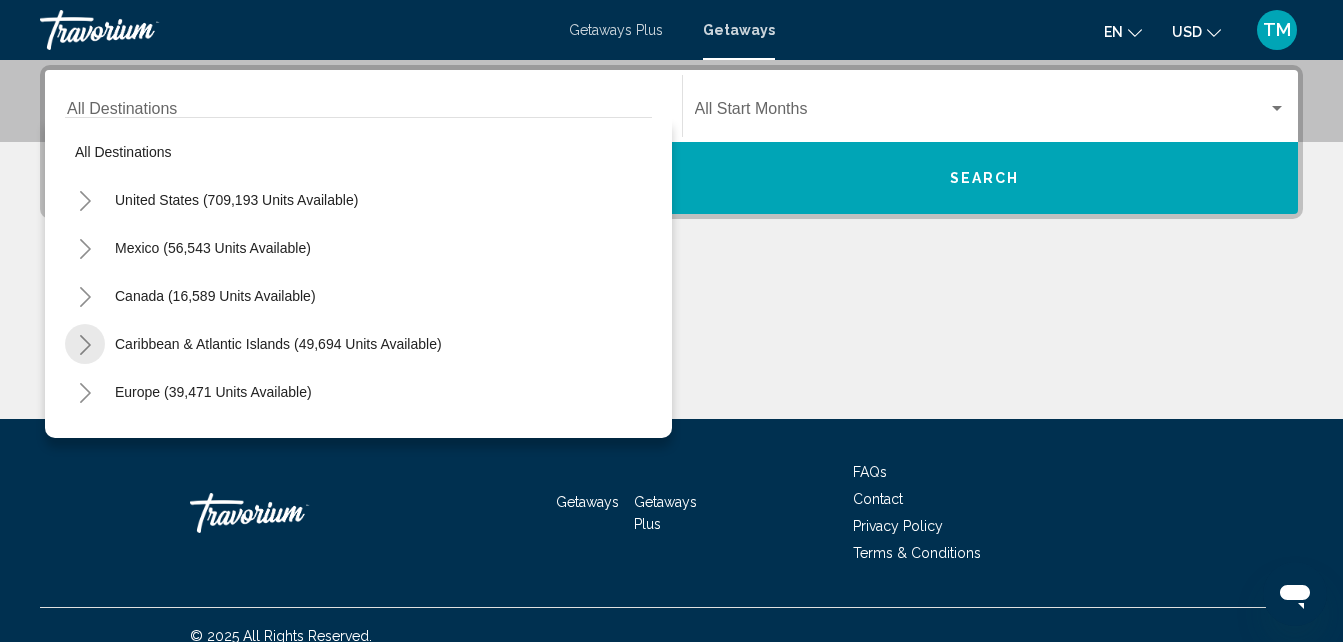 click 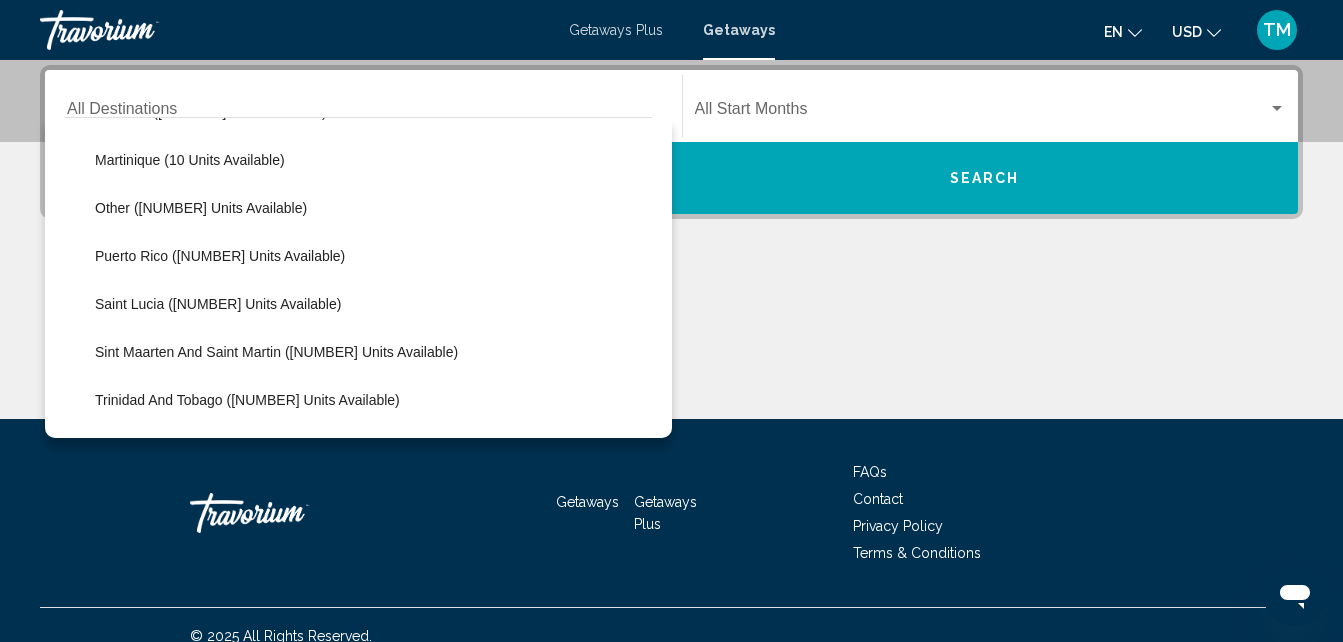 scroll, scrollTop: 522, scrollLeft: 0, axis: vertical 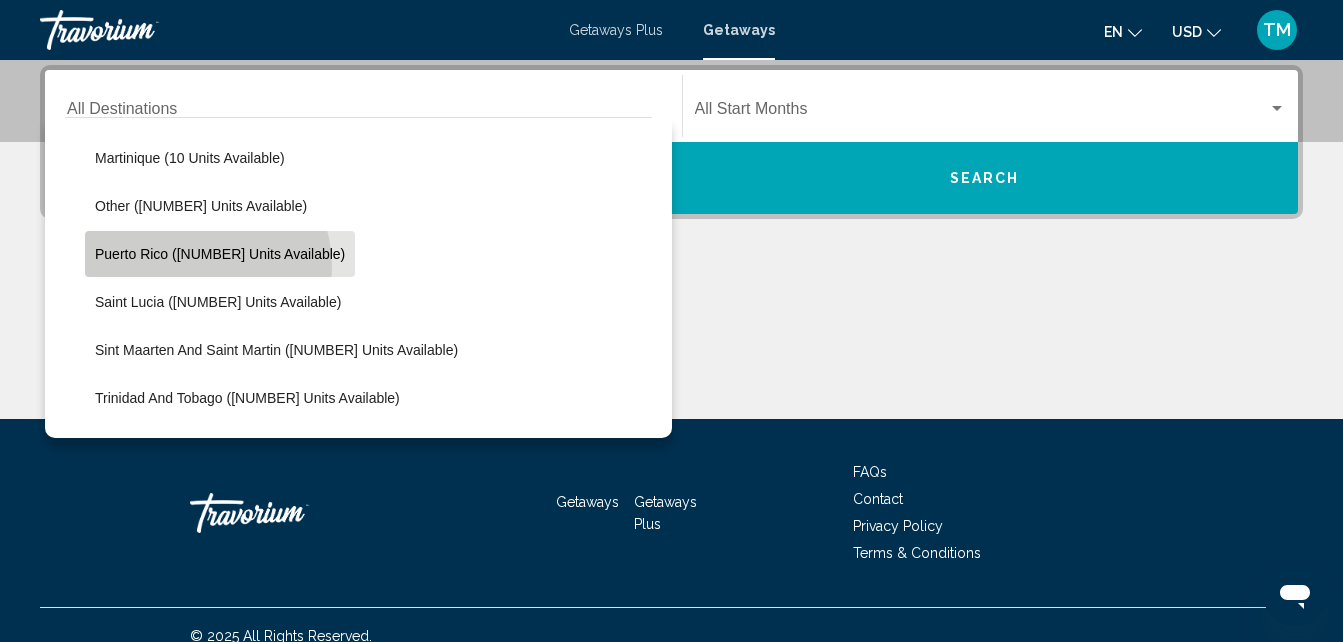 click on "Puerto Rico ([NUMBER] units available)" 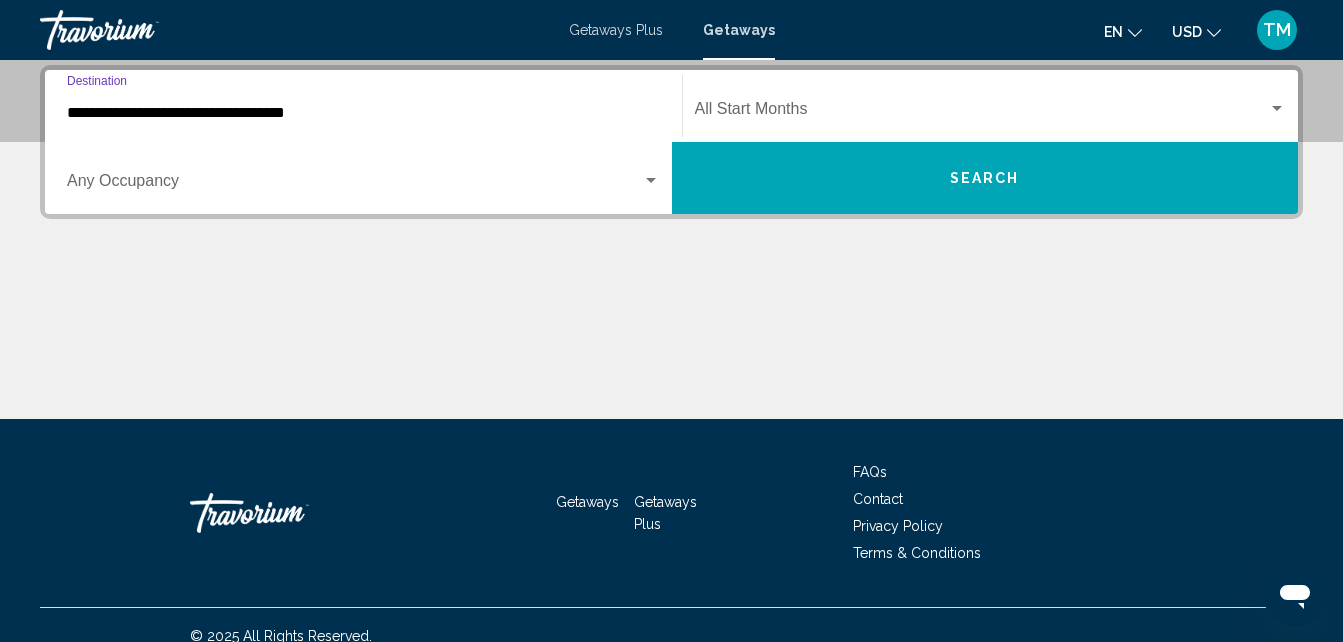 click on "Occupancy Any Occupancy" at bounding box center (363, 178) 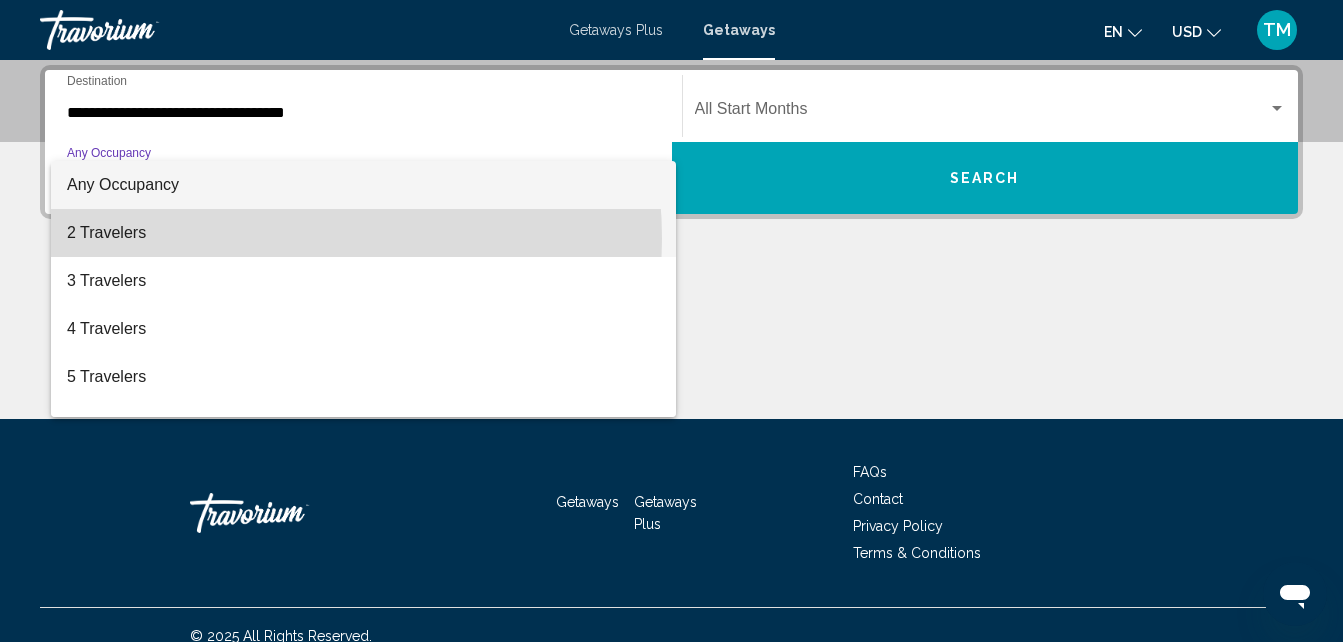 click on "2 Travelers" at bounding box center [363, 233] 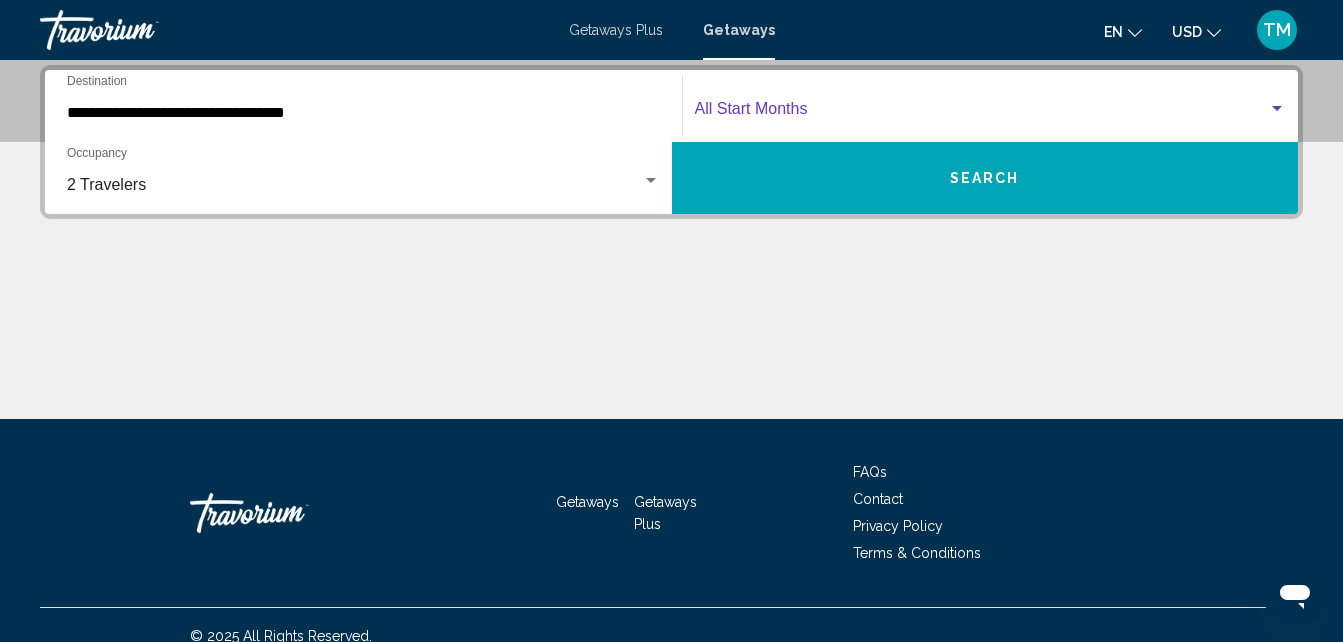 click at bounding box center [982, 113] 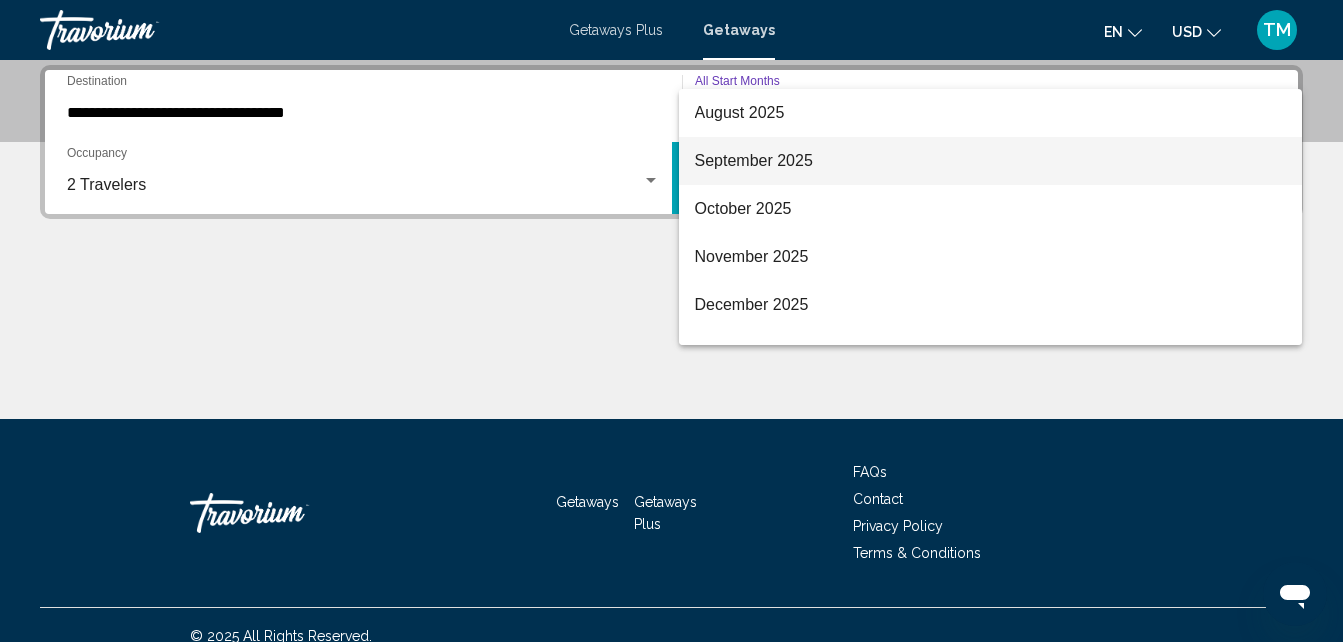 scroll, scrollTop: 96, scrollLeft: 0, axis: vertical 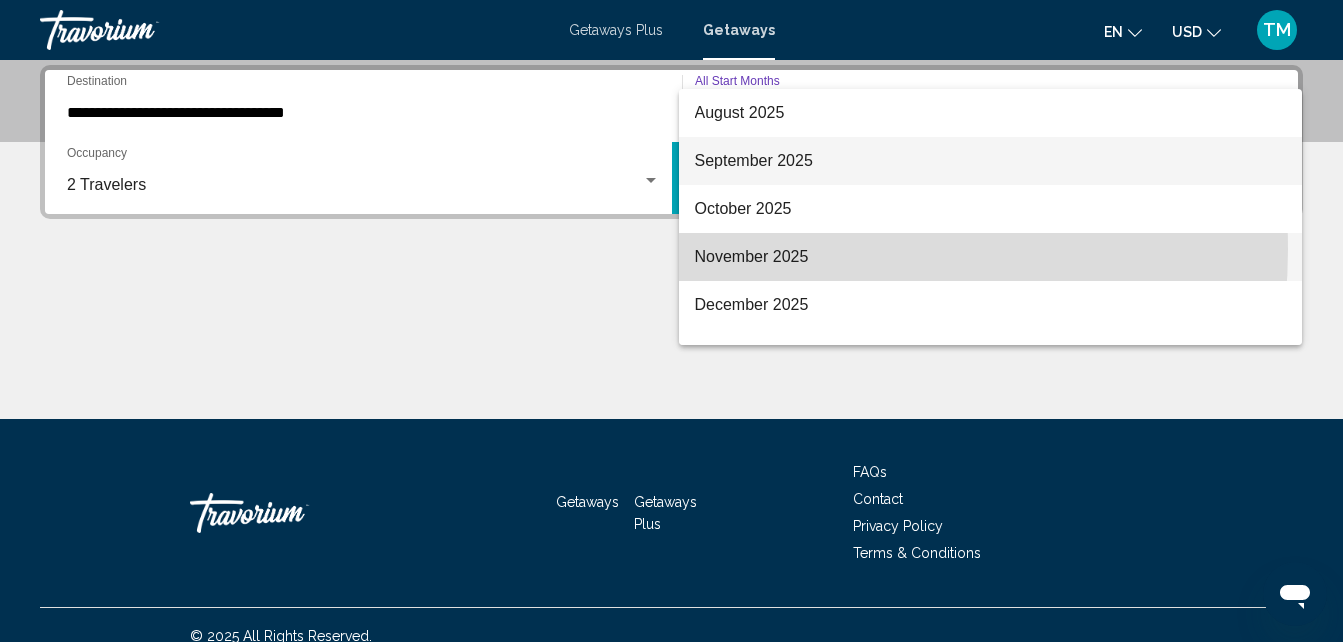 click on "November 2025" at bounding box center [991, 257] 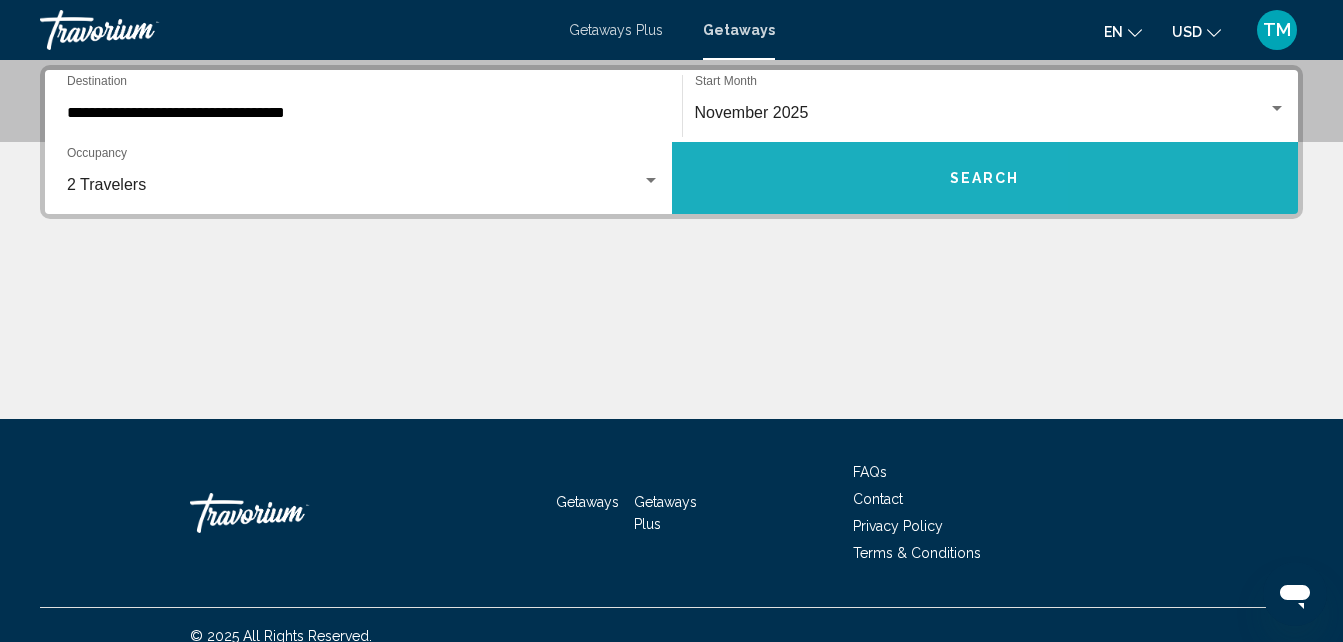 click on "Search" at bounding box center [985, 178] 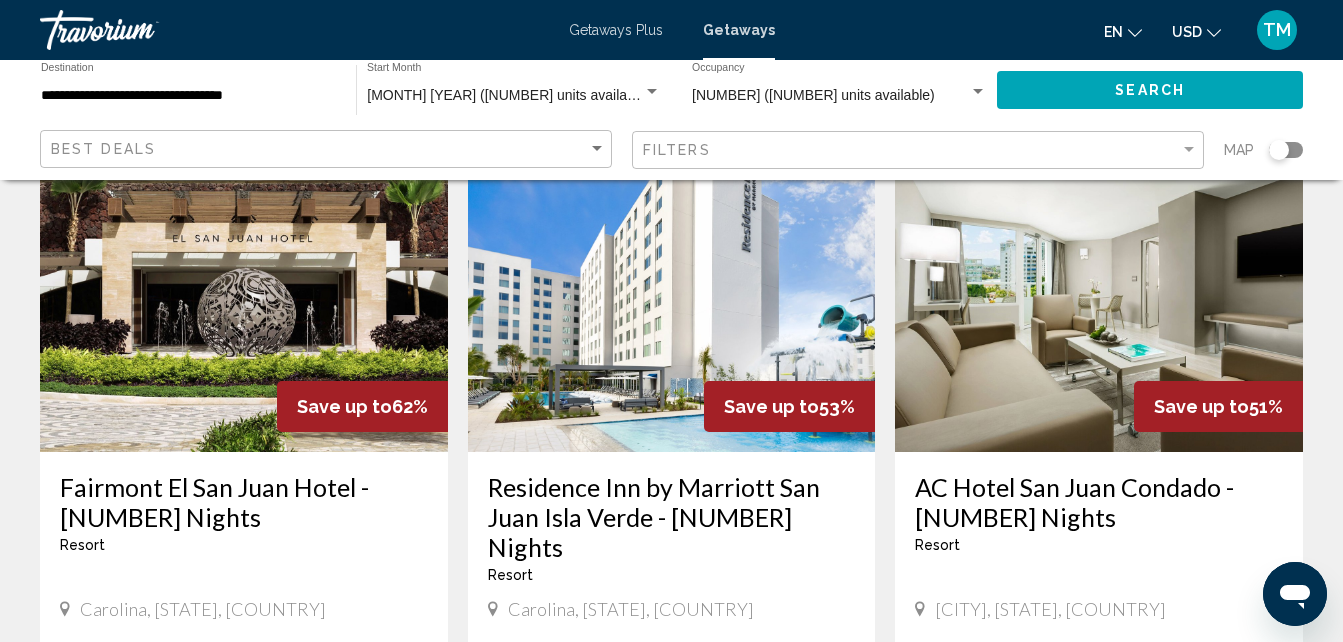scroll, scrollTop: 875, scrollLeft: 0, axis: vertical 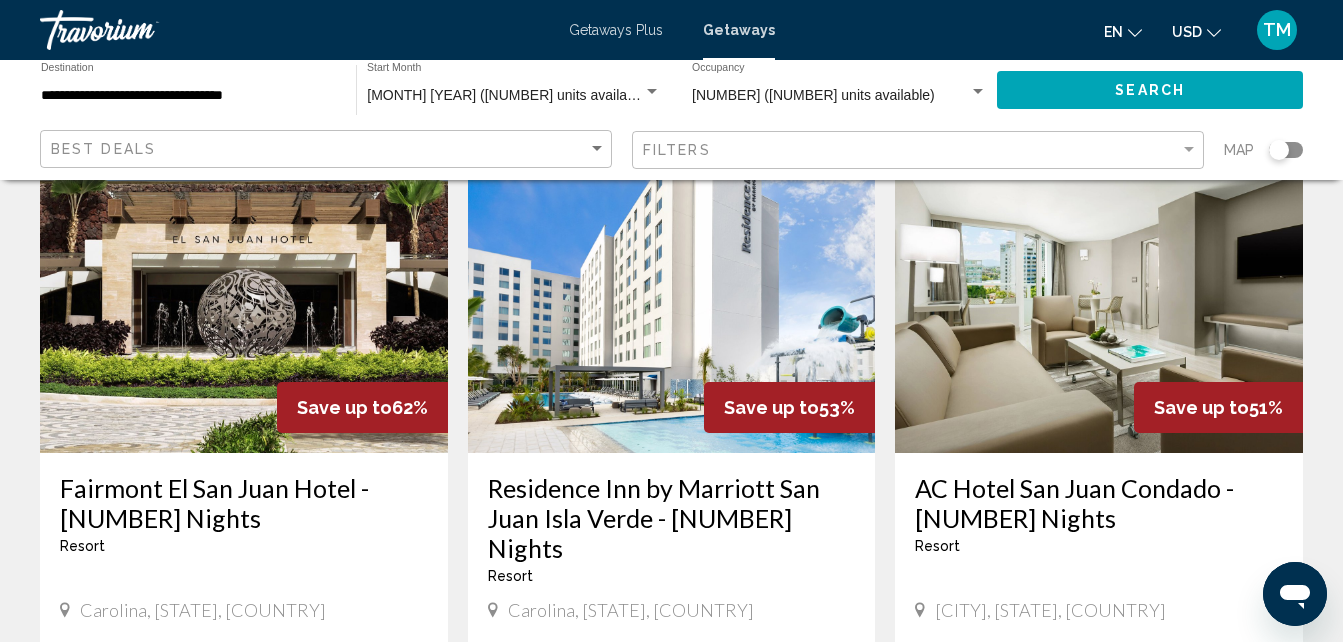 click at bounding box center (1099, 293) 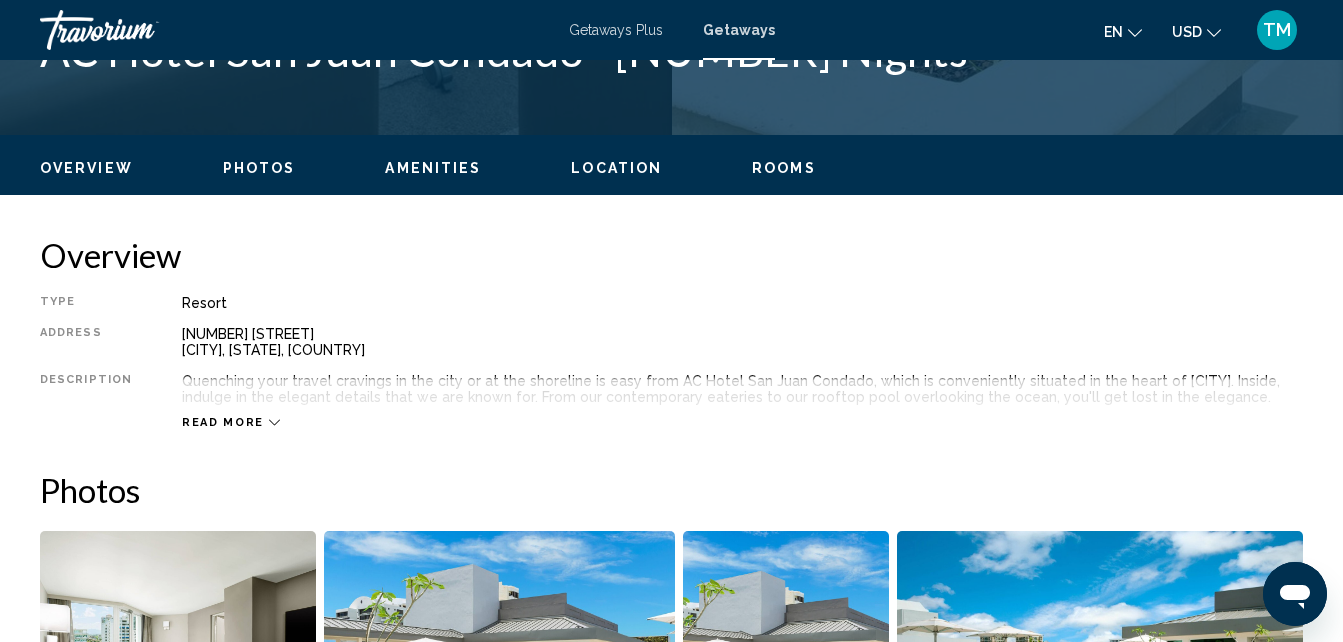 scroll, scrollTop: 214, scrollLeft: 0, axis: vertical 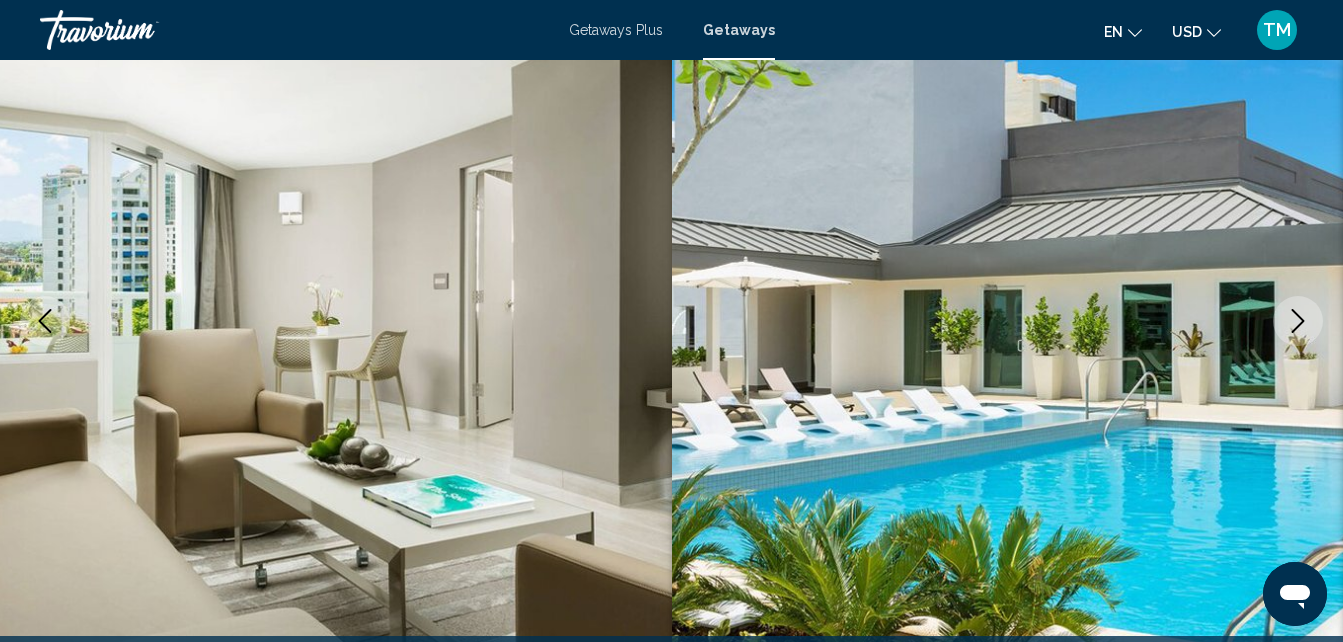 click 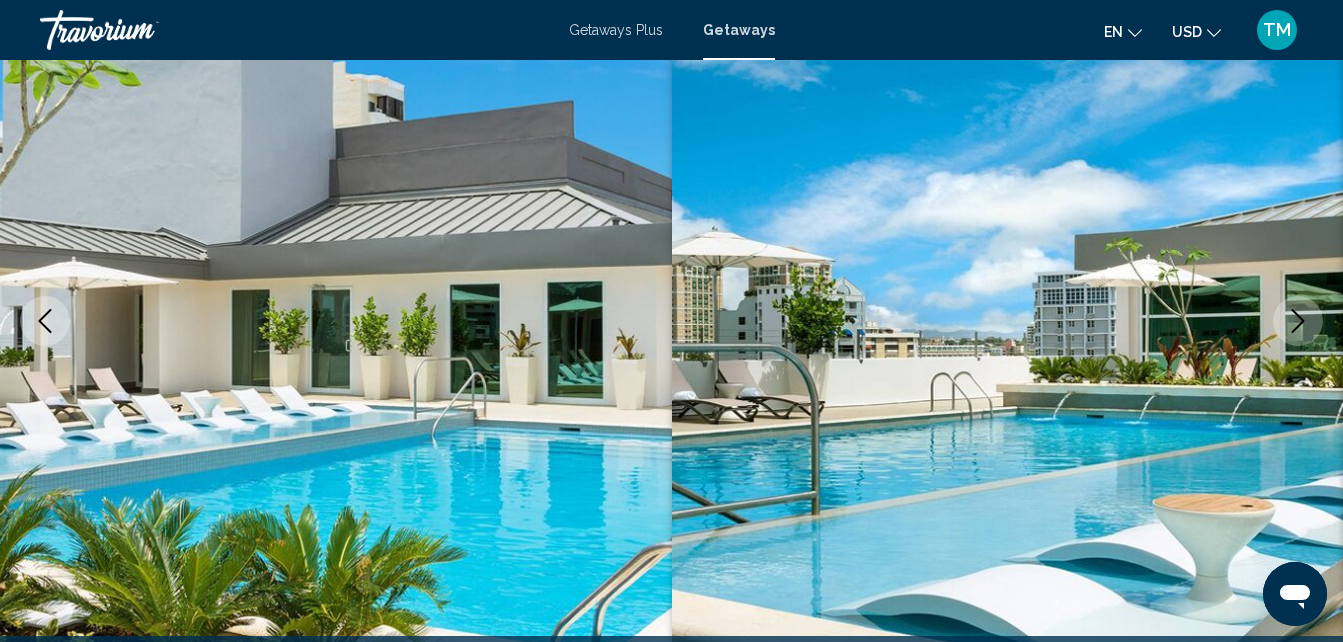 click 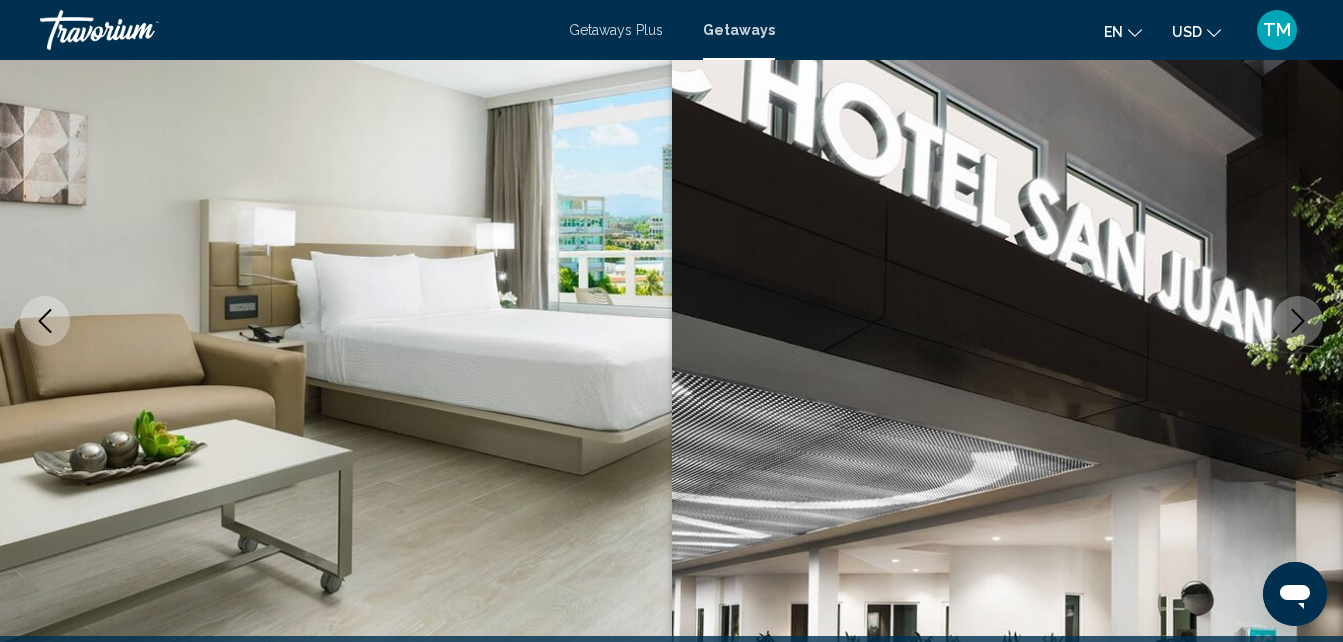 click 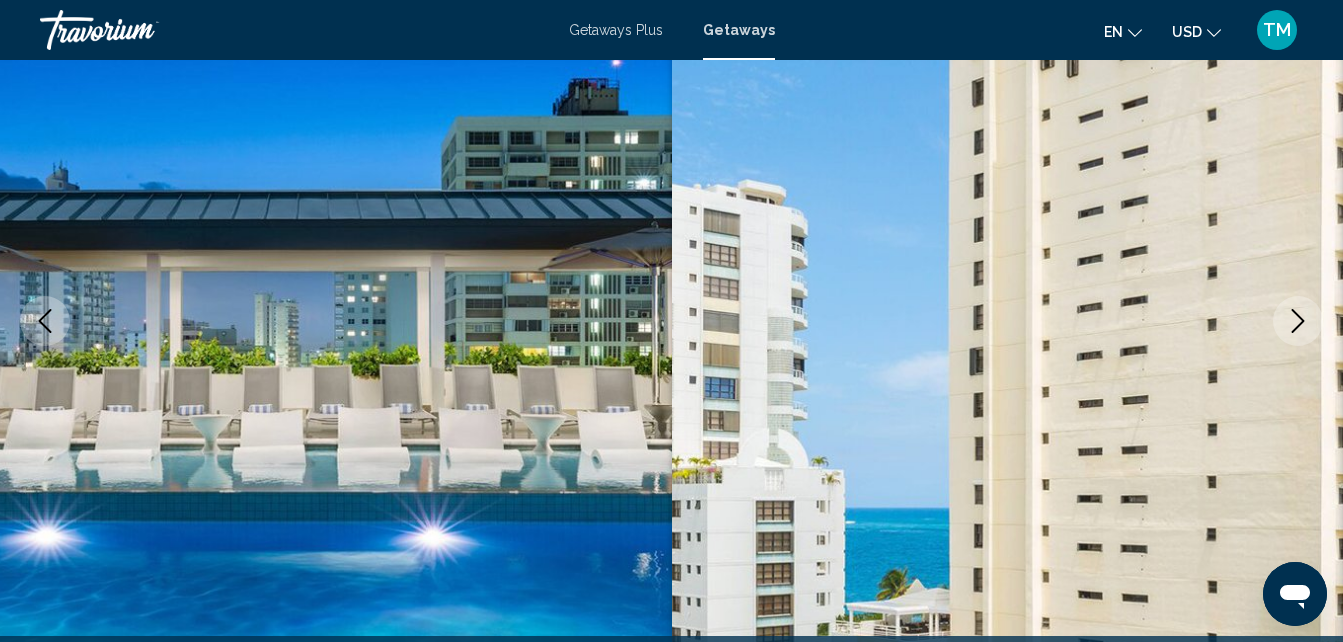 click 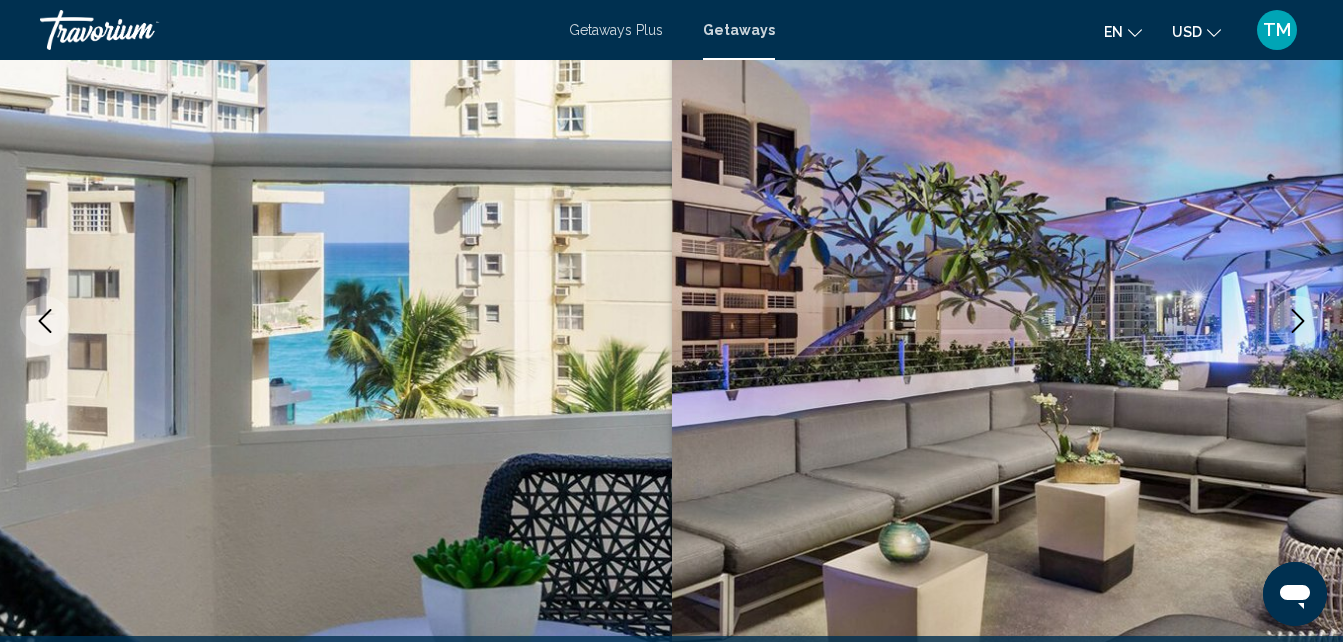 click 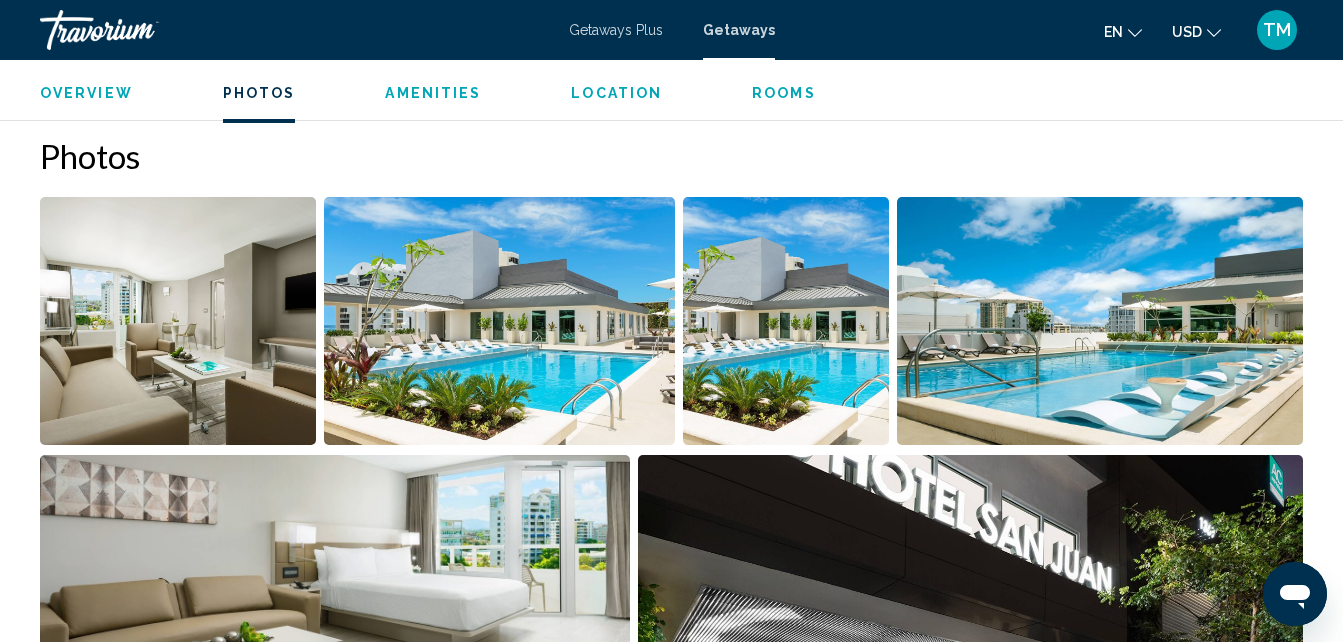 scroll, scrollTop: 1209, scrollLeft: 0, axis: vertical 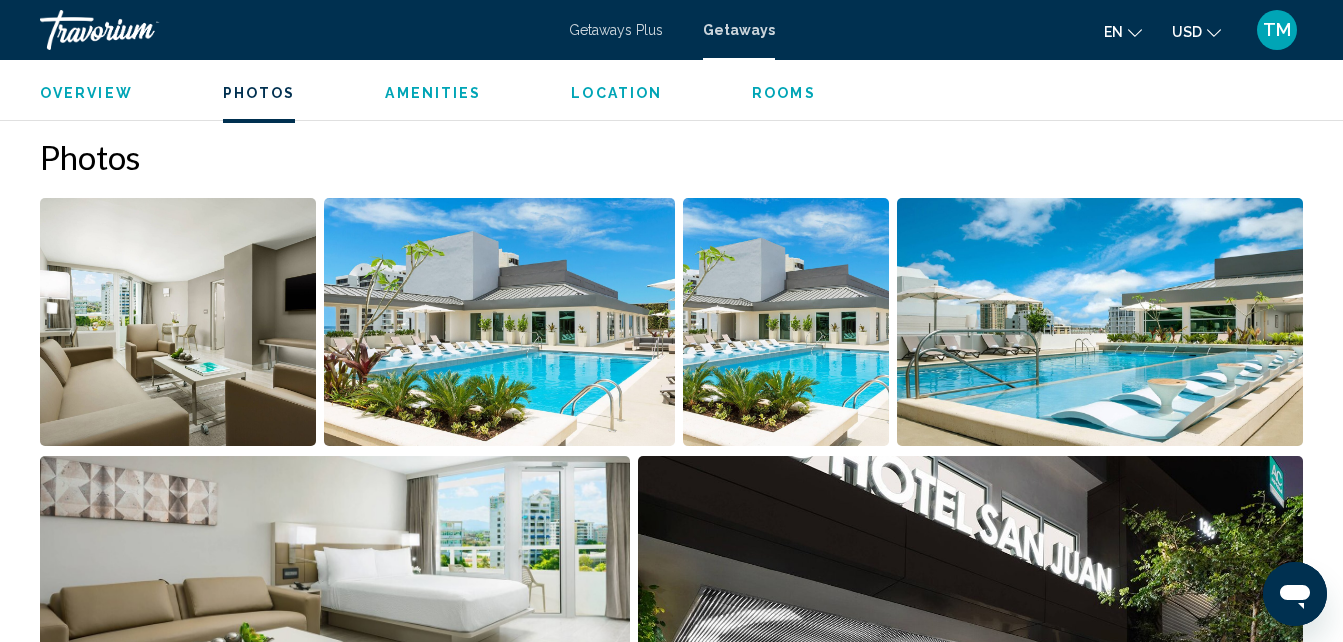click at bounding box center (499, 322) 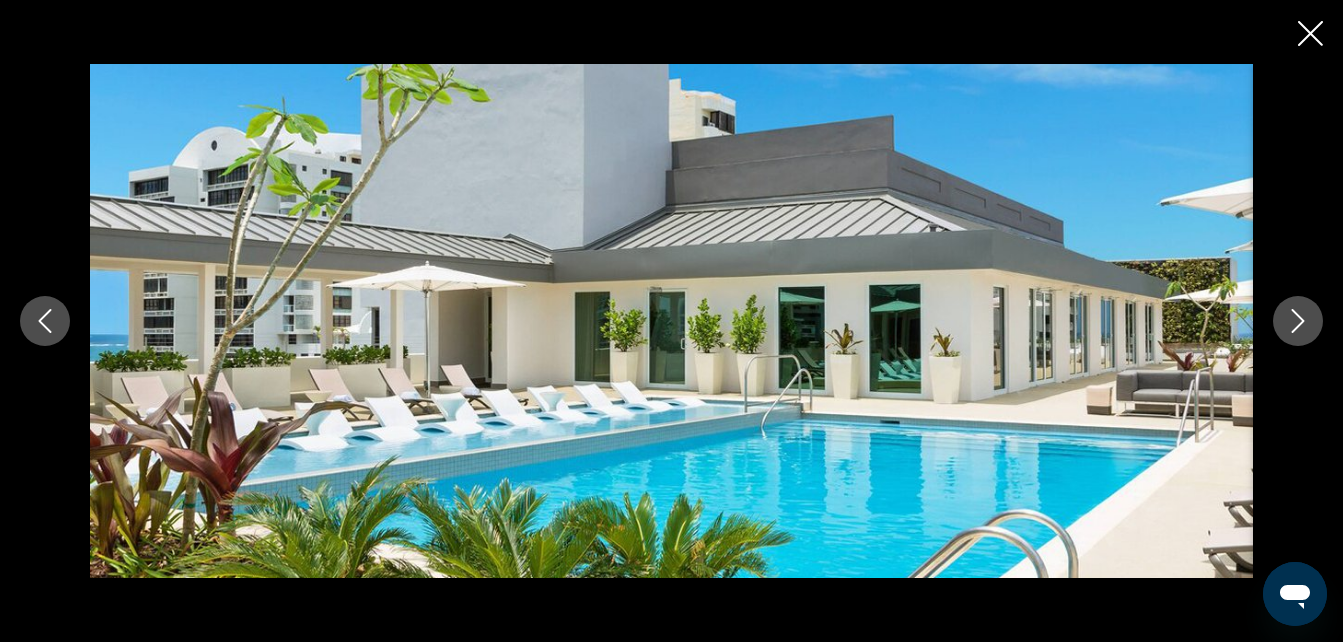 click at bounding box center [1298, 321] 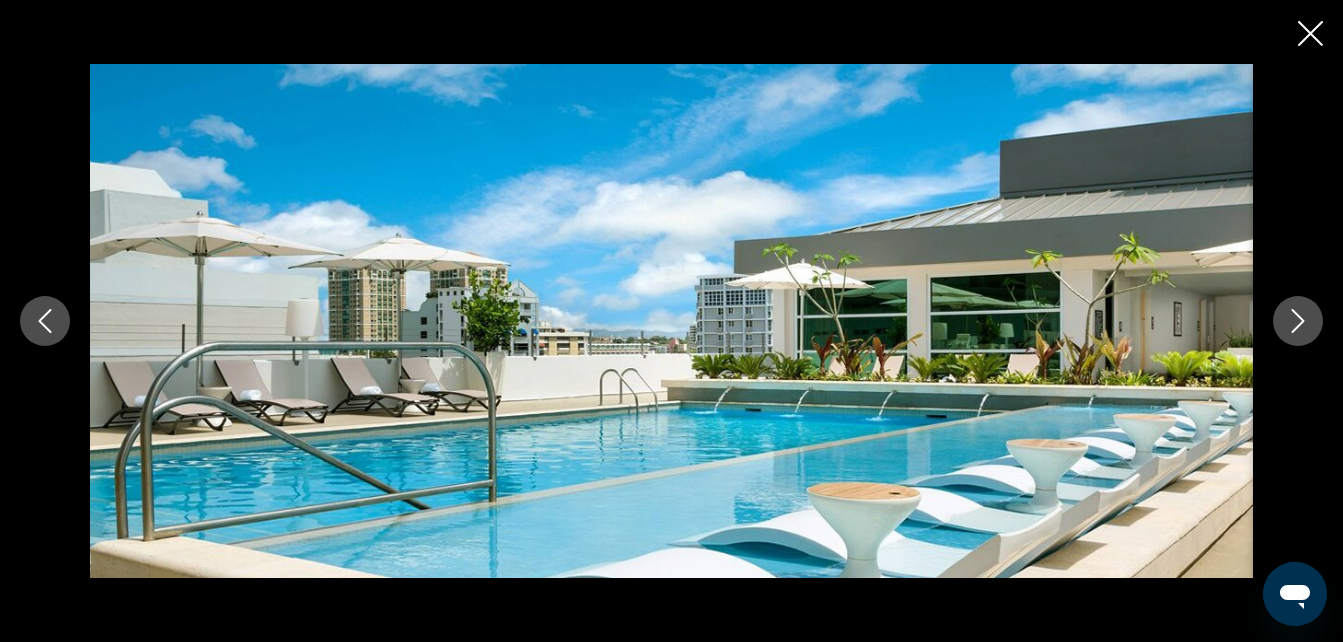 click at bounding box center (1298, 321) 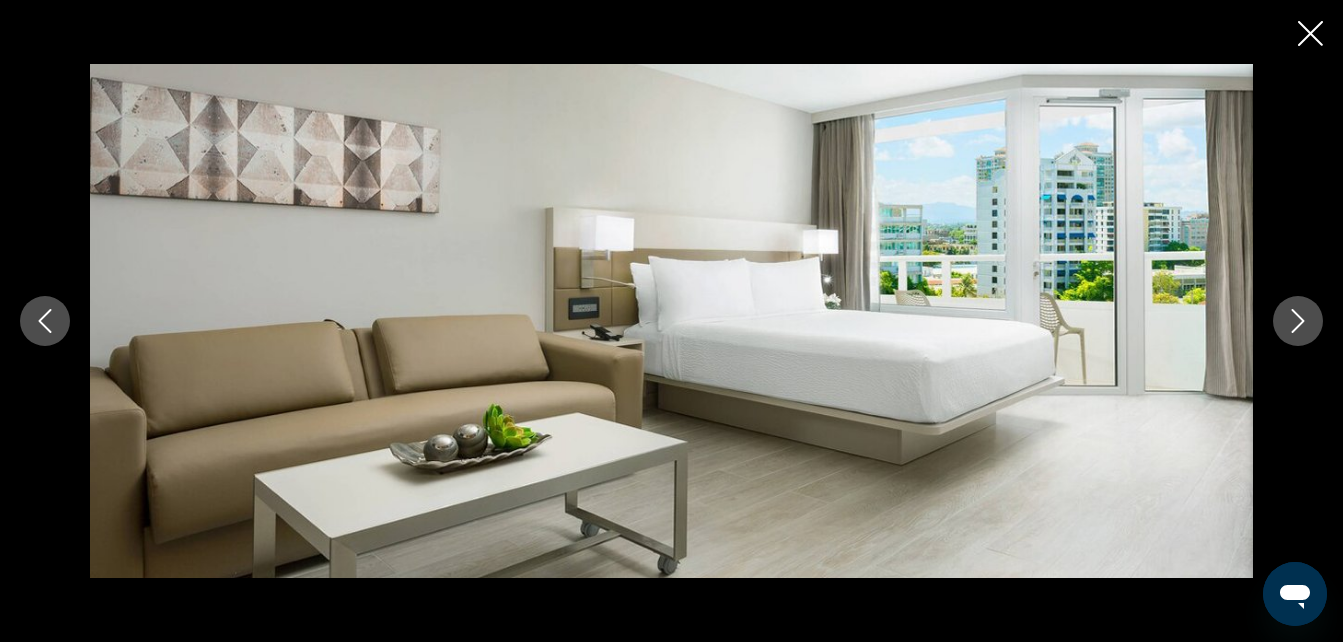 click at bounding box center [1298, 321] 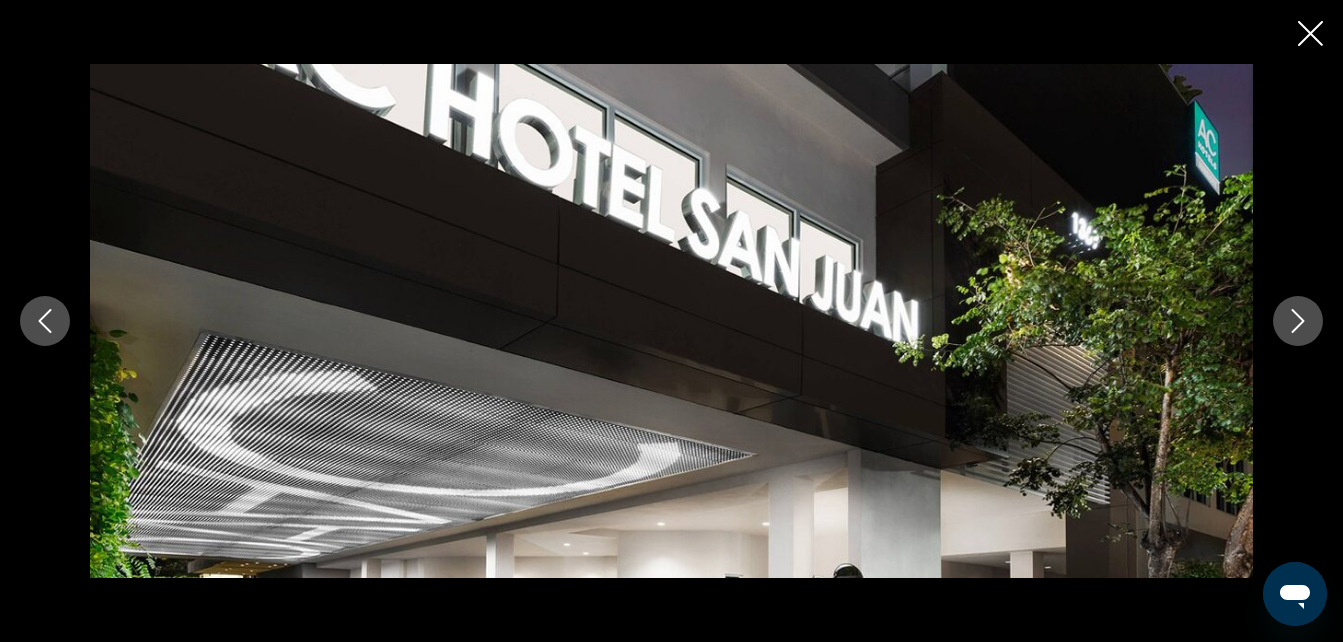 click at bounding box center (1298, 321) 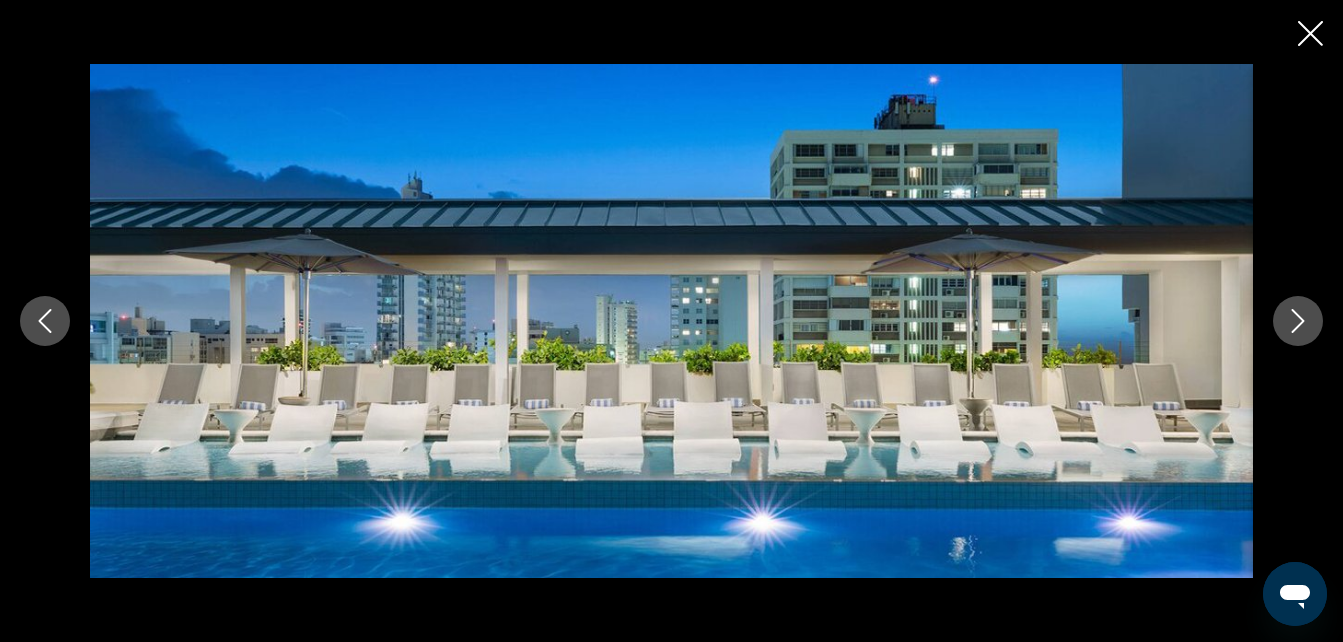 click at bounding box center (1298, 321) 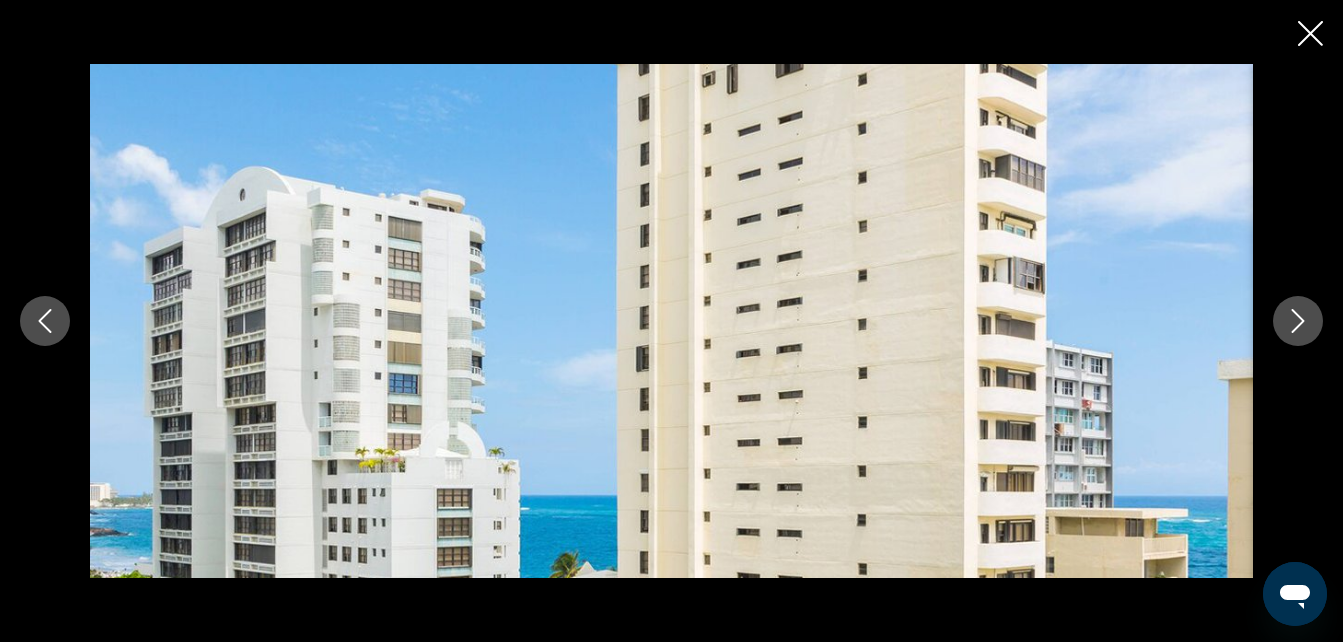 click at bounding box center [1298, 321] 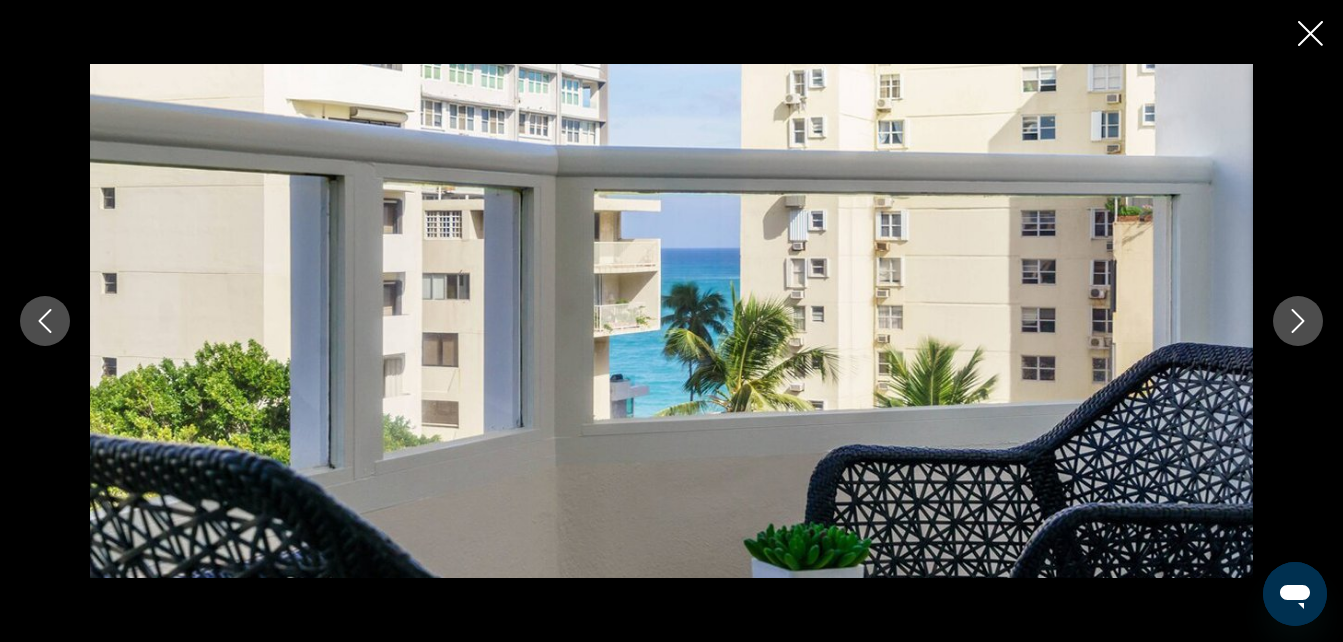 click at bounding box center [1298, 321] 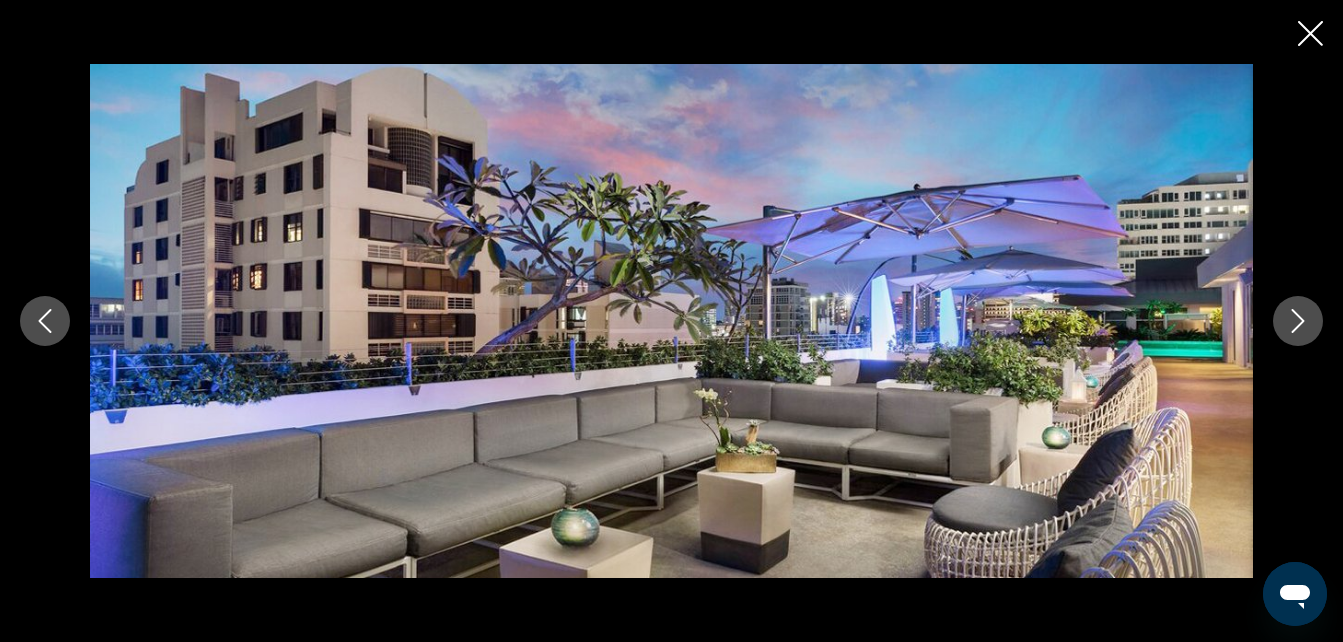 click at bounding box center (1298, 321) 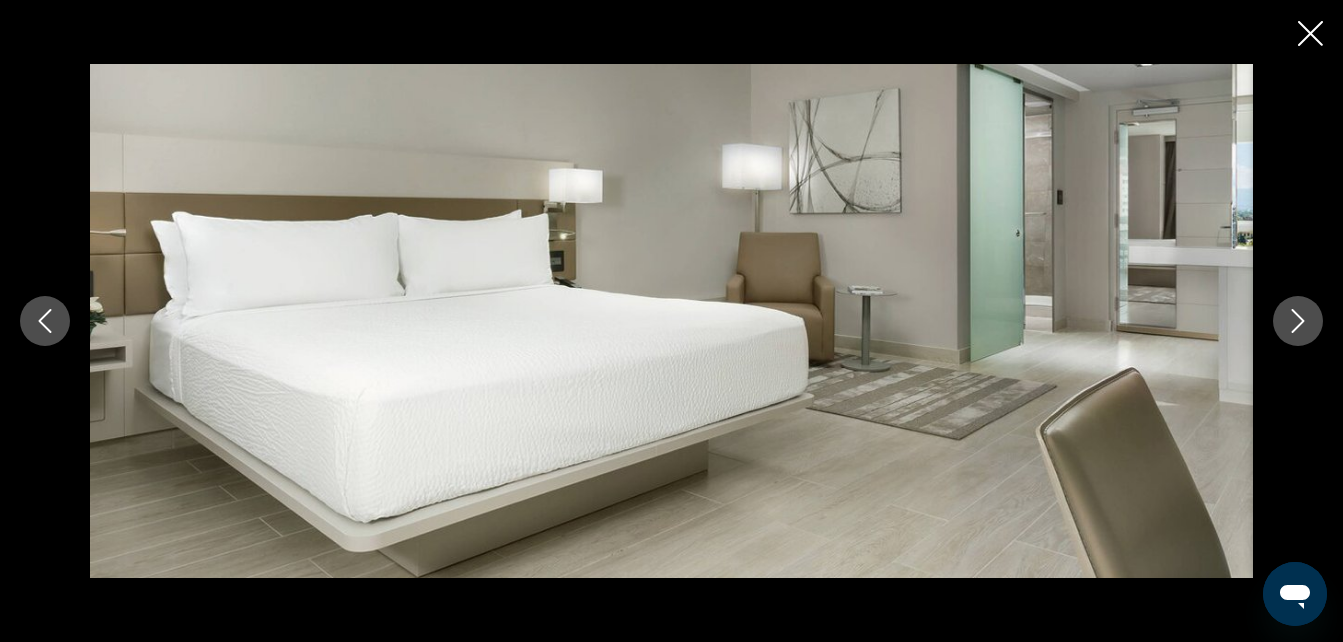 click at bounding box center [1298, 321] 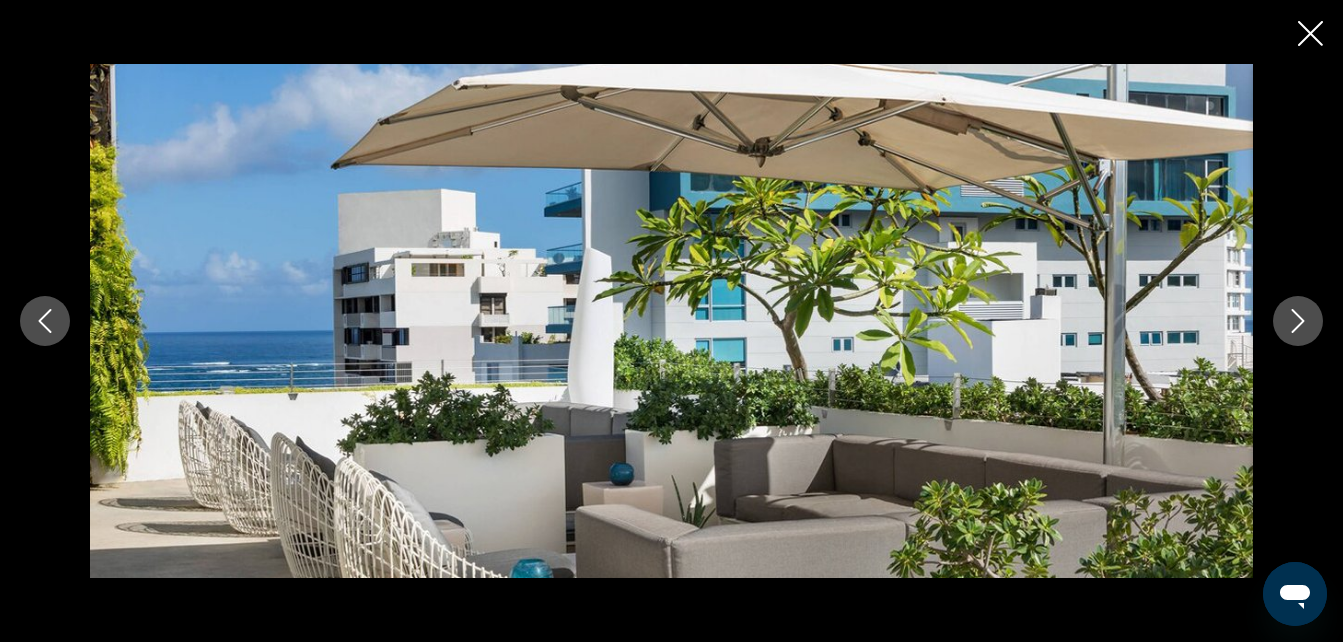 click at bounding box center [1298, 321] 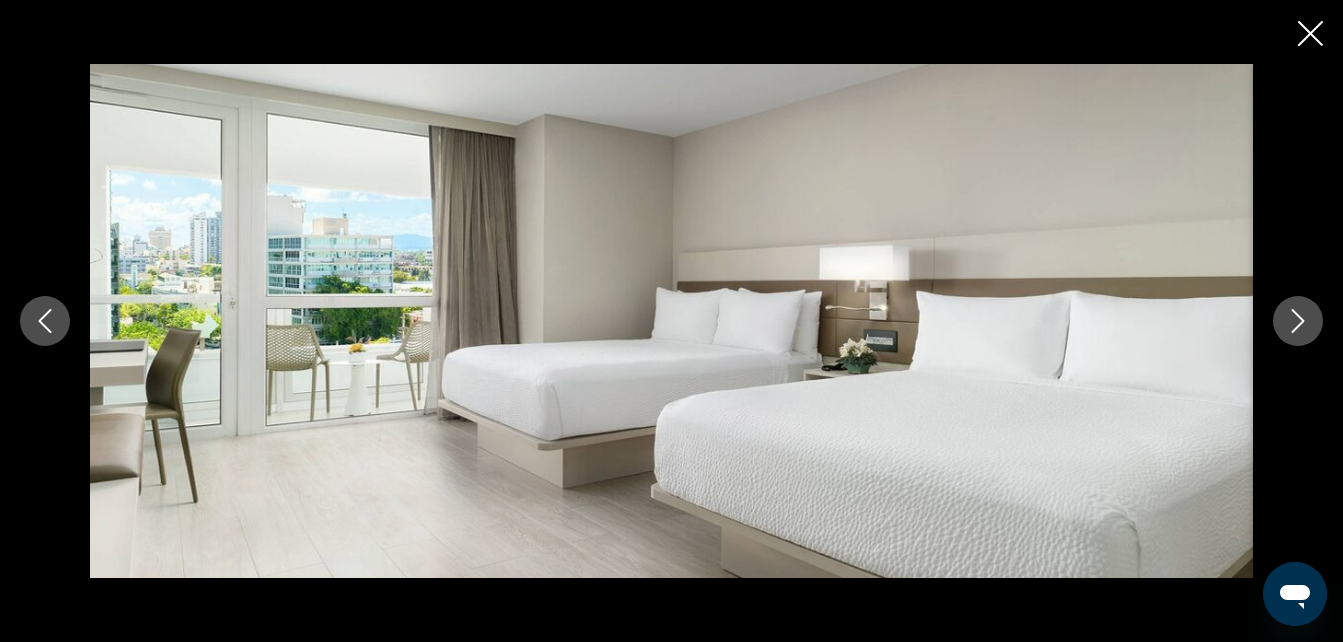 click at bounding box center (1298, 321) 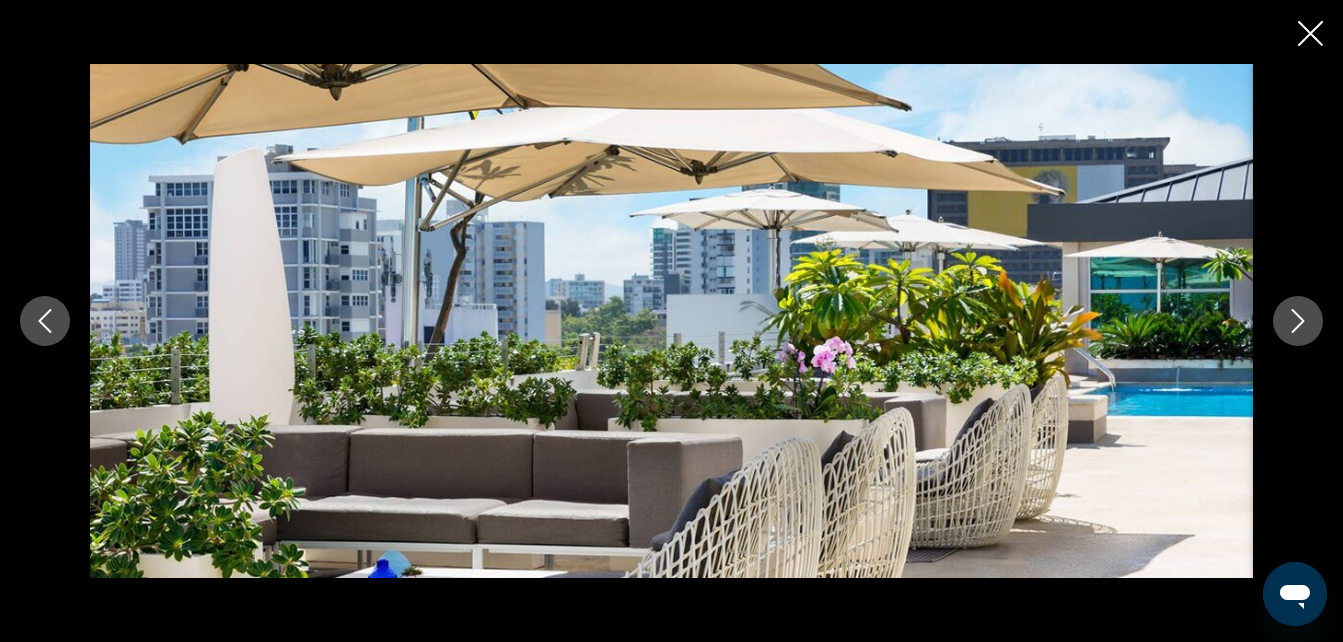 click at bounding box center (1298, 321) 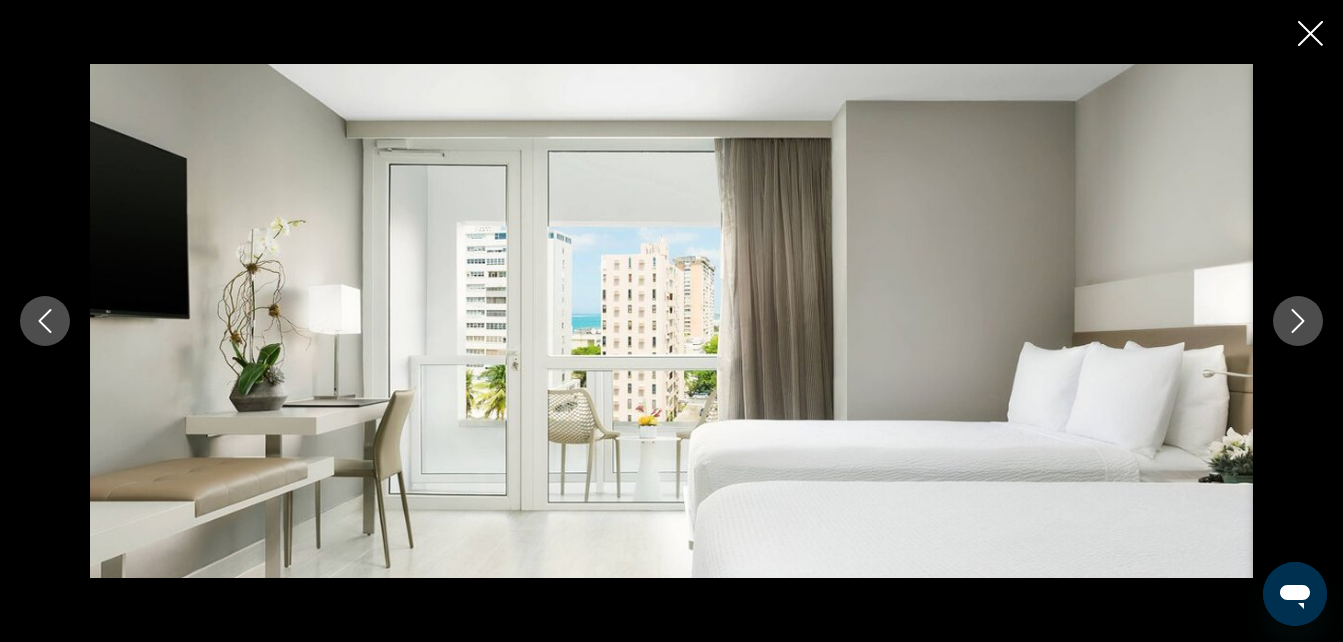 click at bounding box center [1298, 321] 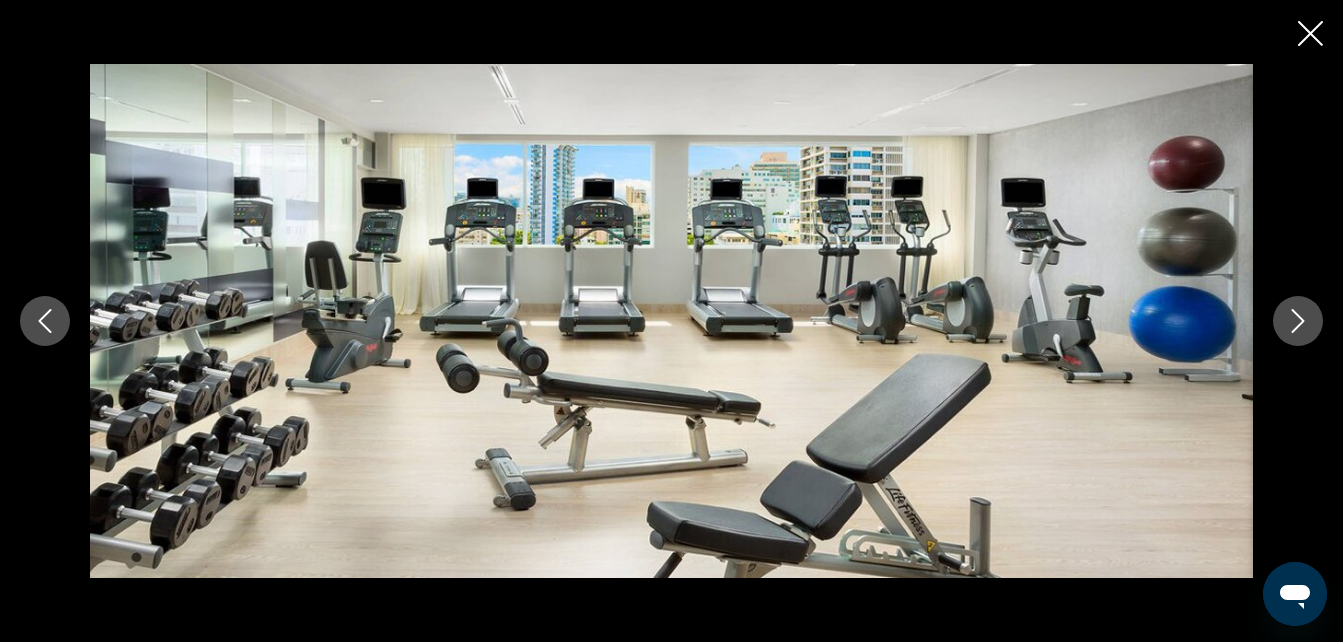 click at bounding box center (1298, 321) 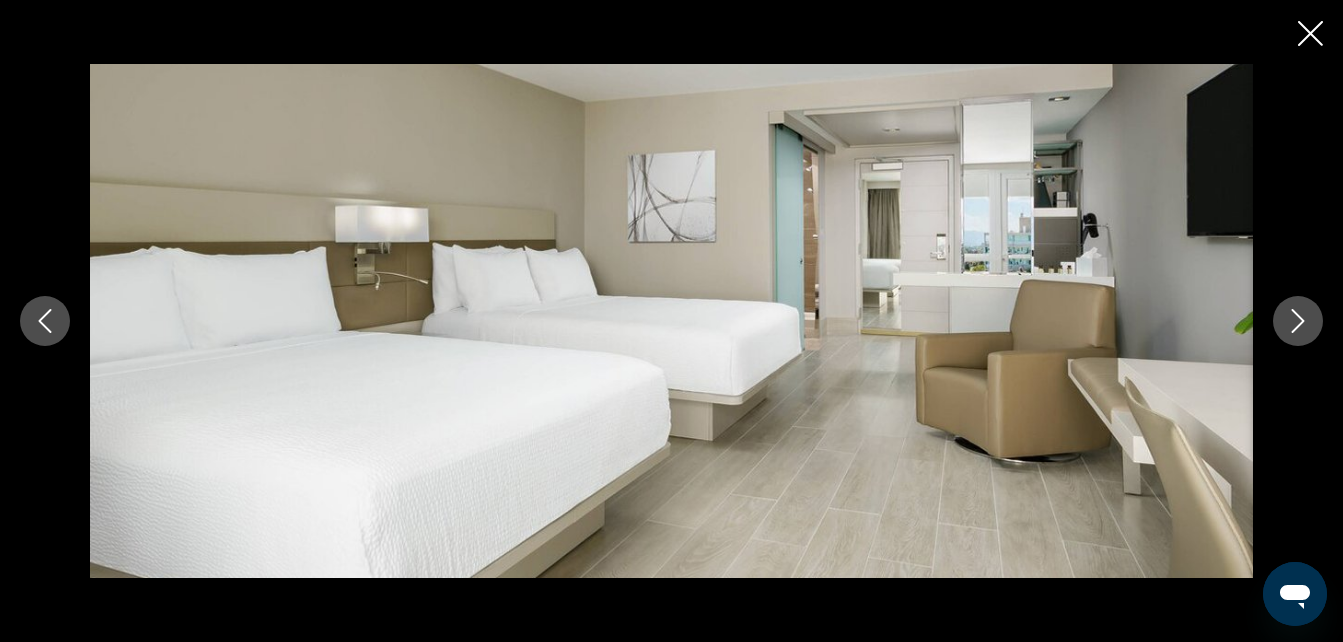 click at bounding box center (1298, 321) 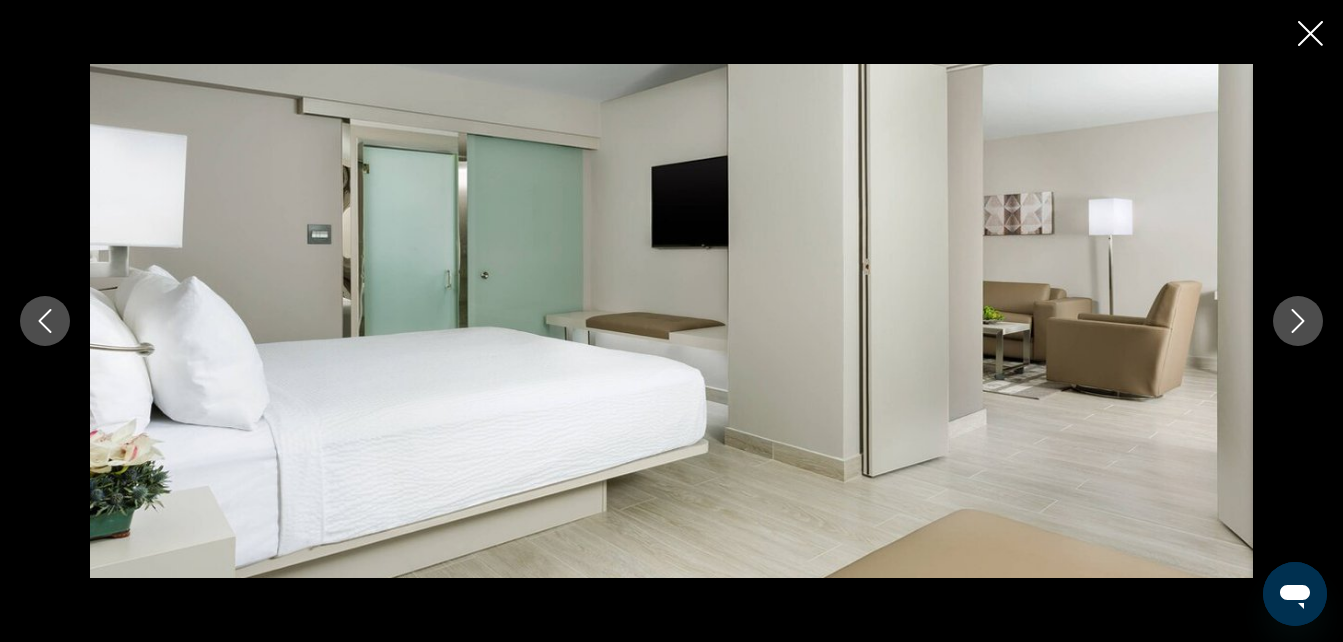 click at bounding box center [1298, 321] 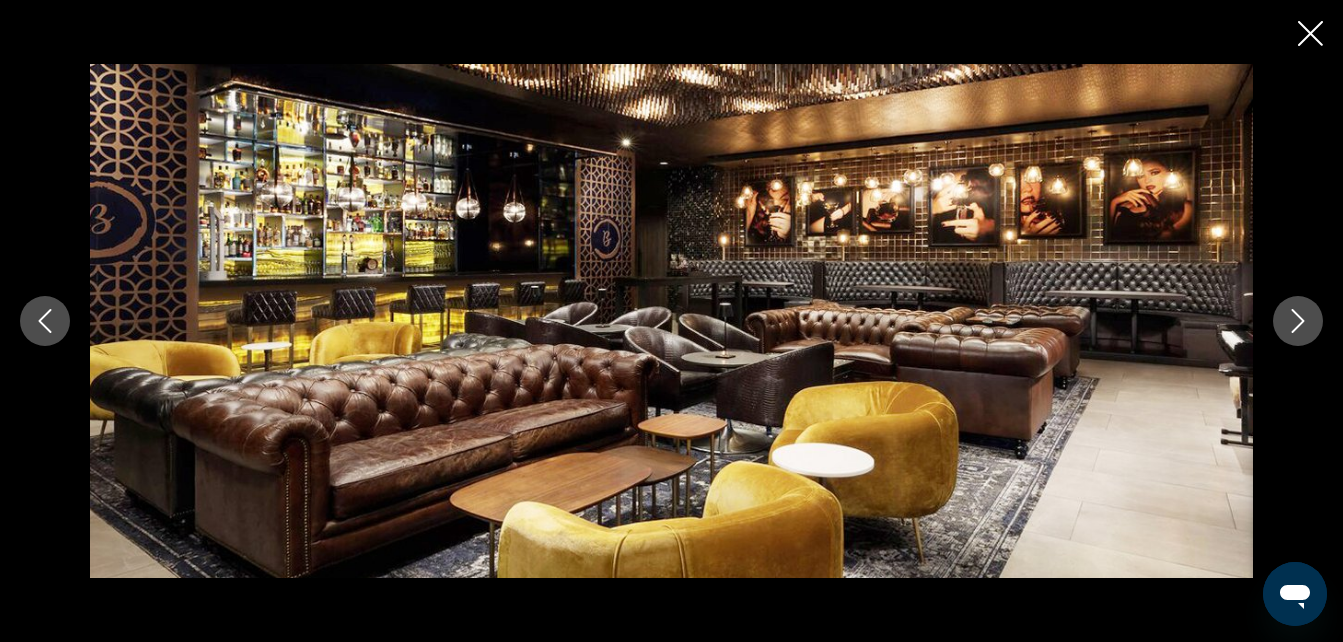 click at bounding box center [1298, 321] 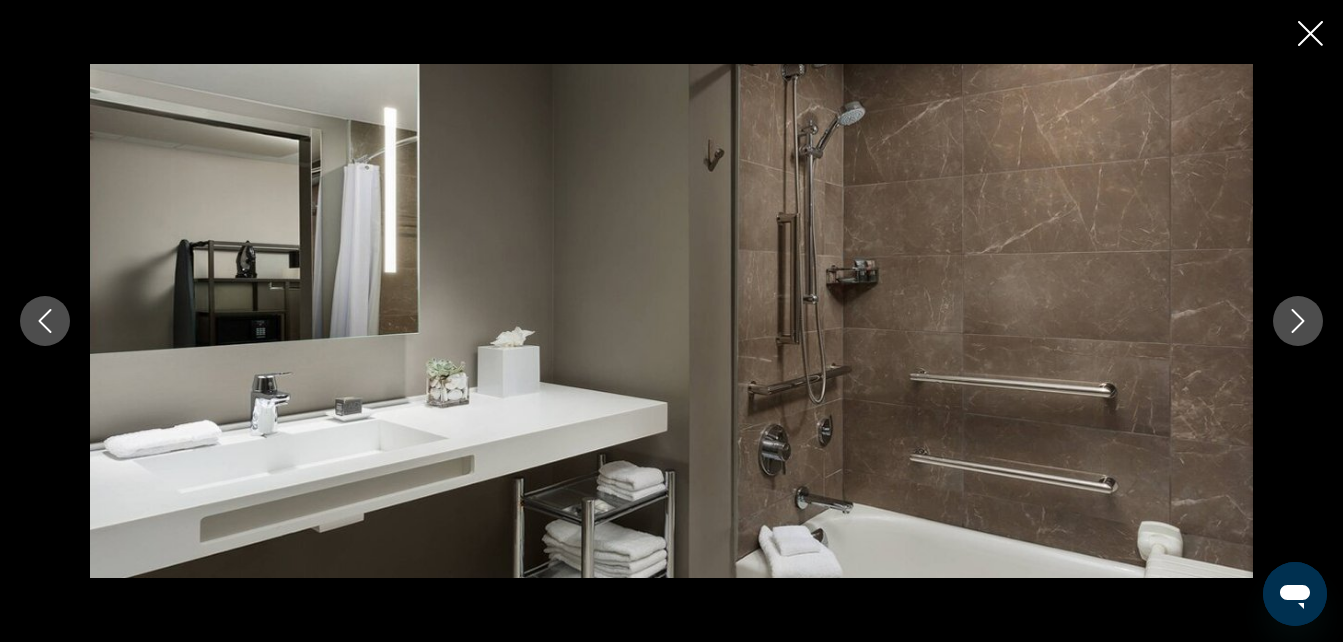 click at bounding box center [1298, 321] 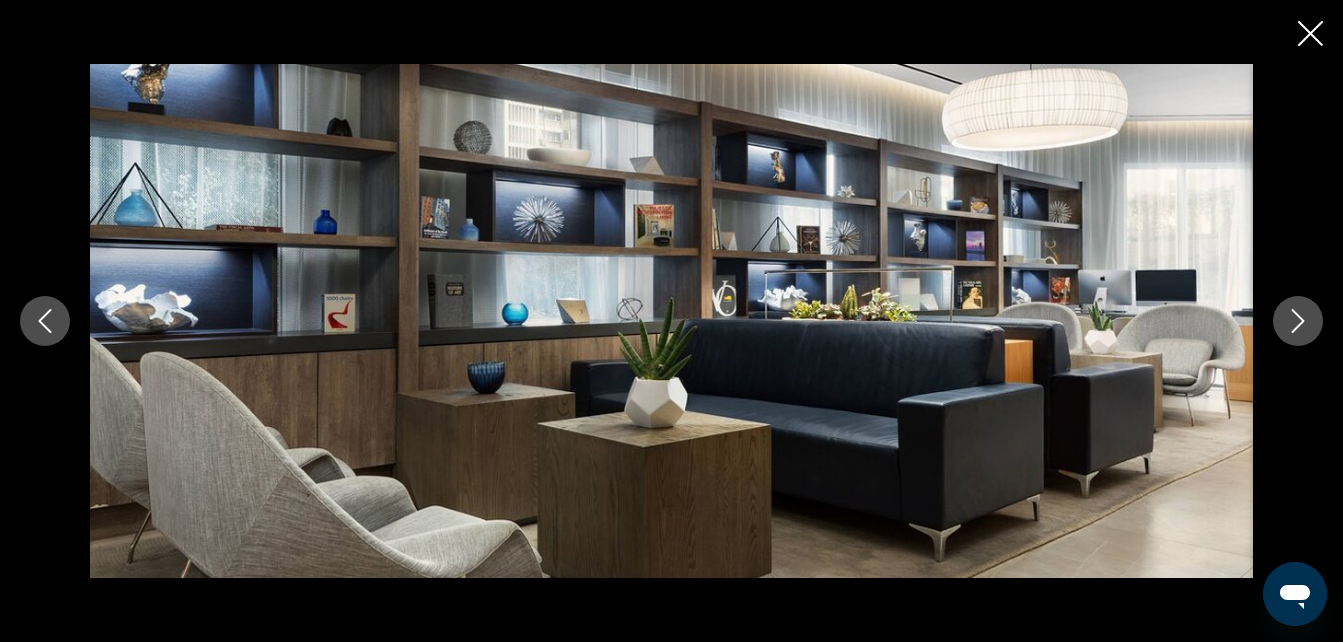 click at bounding box center (1298, 321) 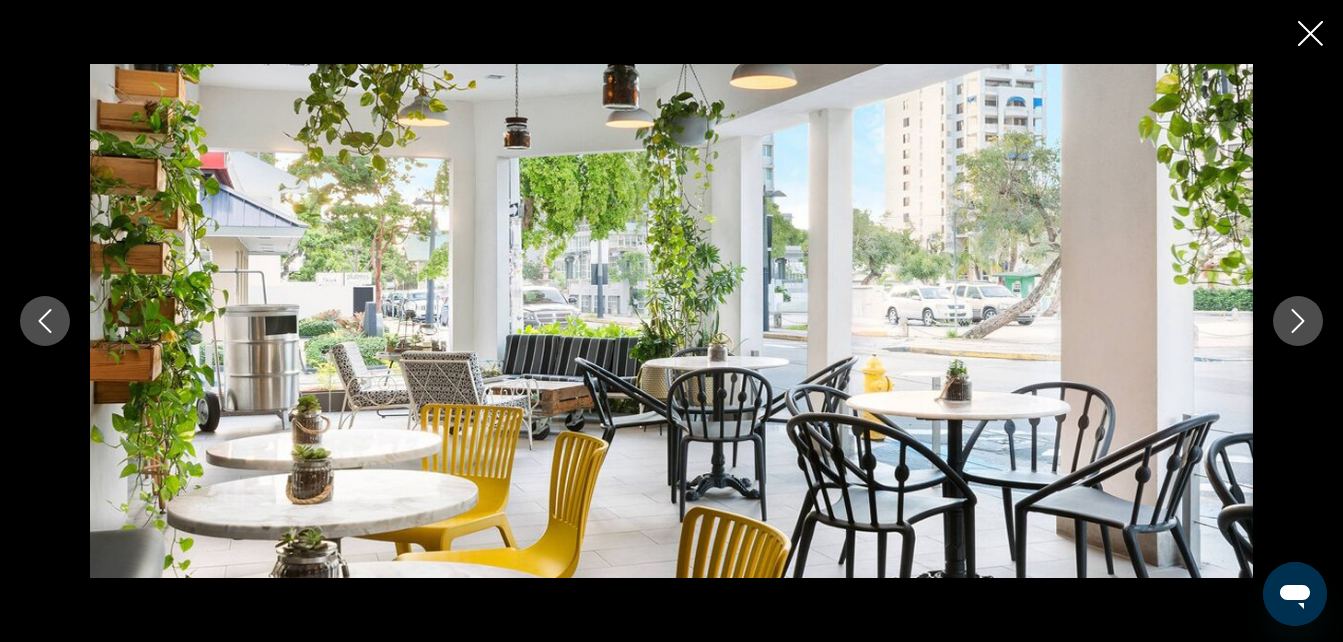 click at bounding box center (1298, 321) 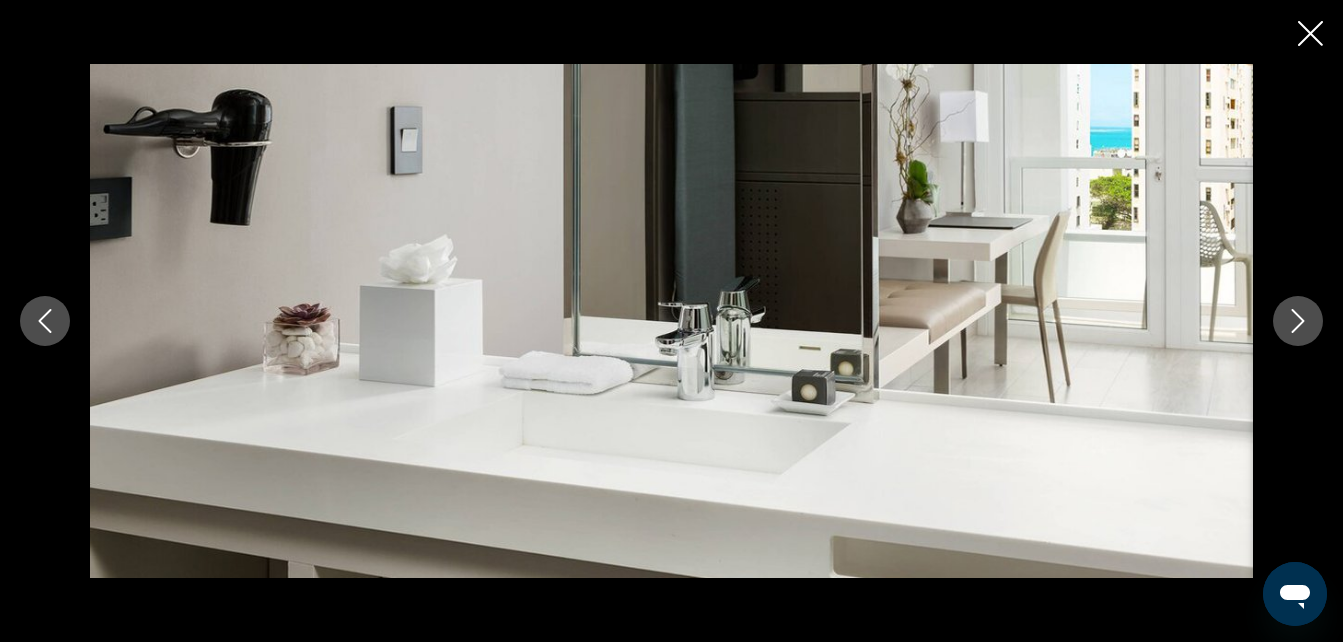 click at bounding box center [1298, 321] 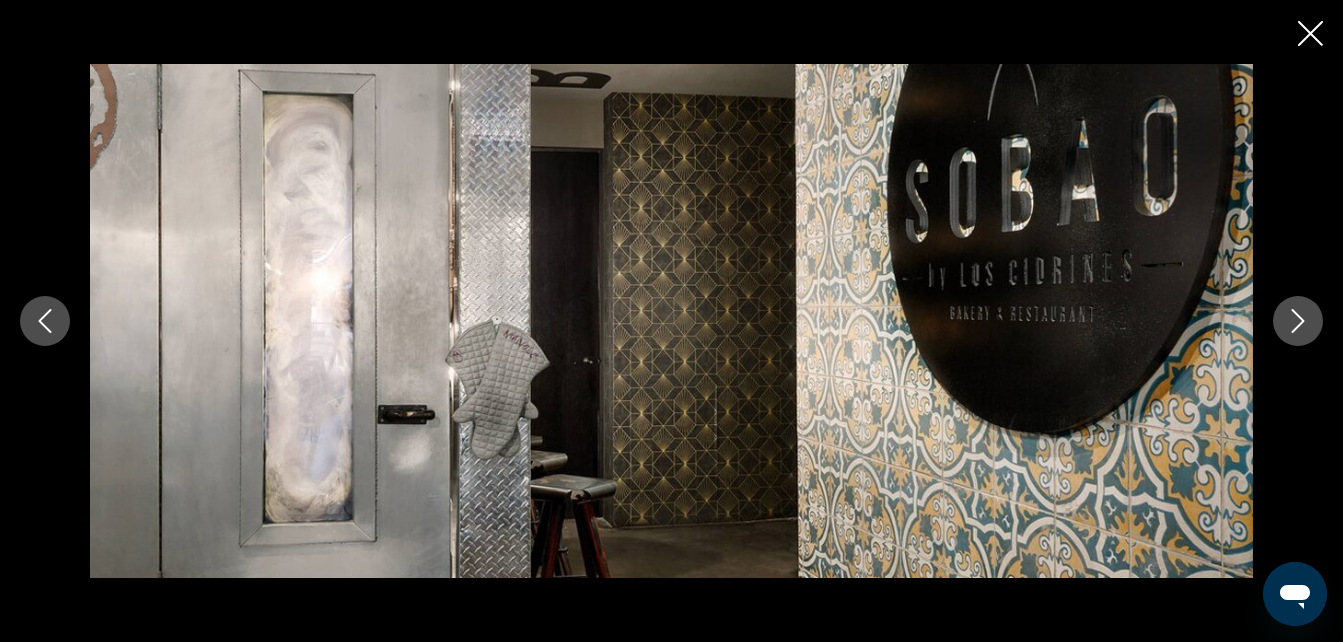 click at bounding box center (1298, 321) 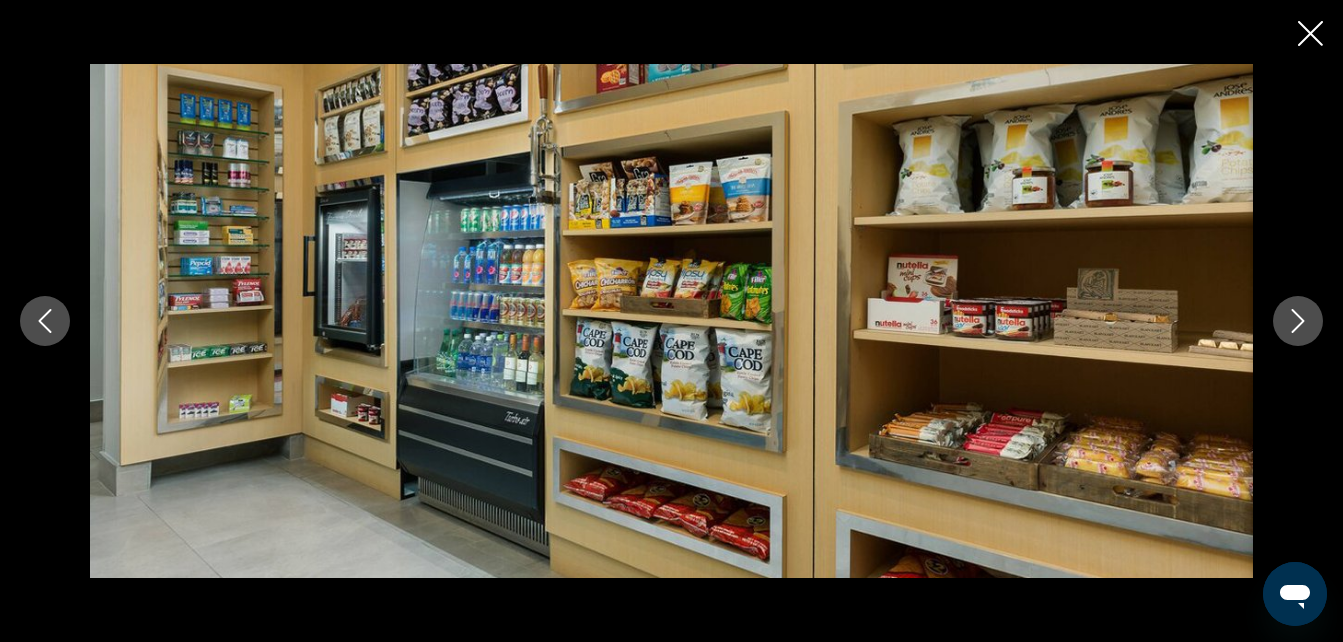 click at bounding box center (1298, 321) 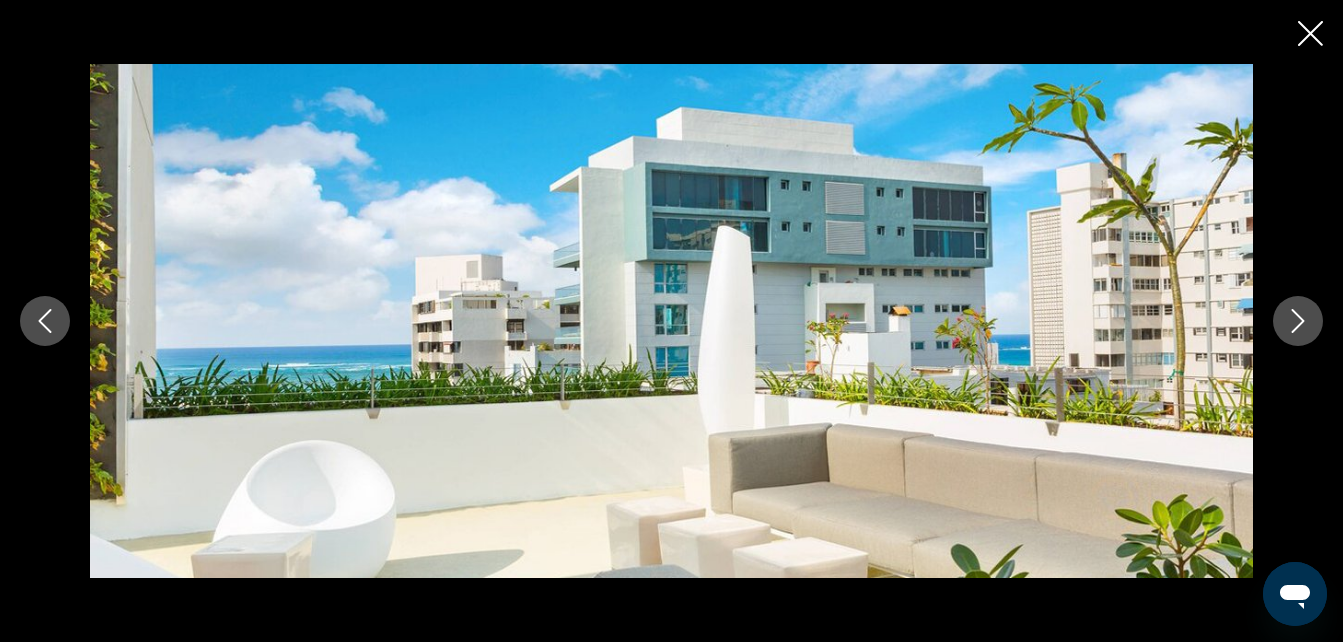 click at bounding box center [1298, 321] 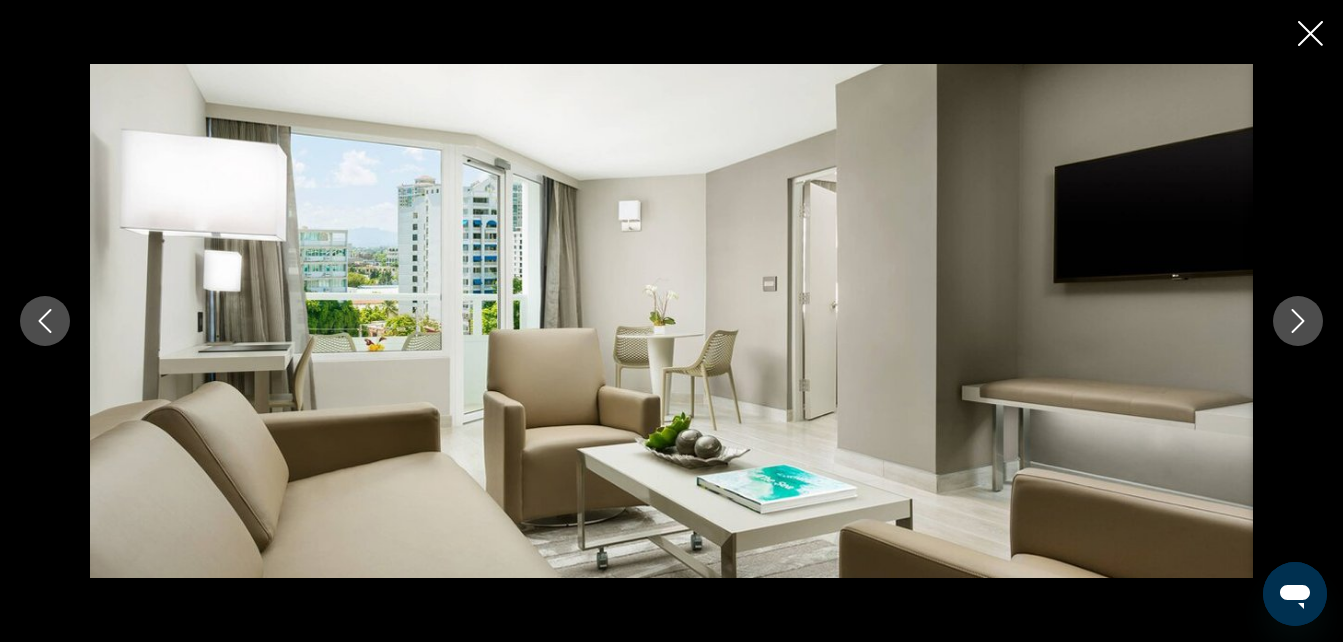 click 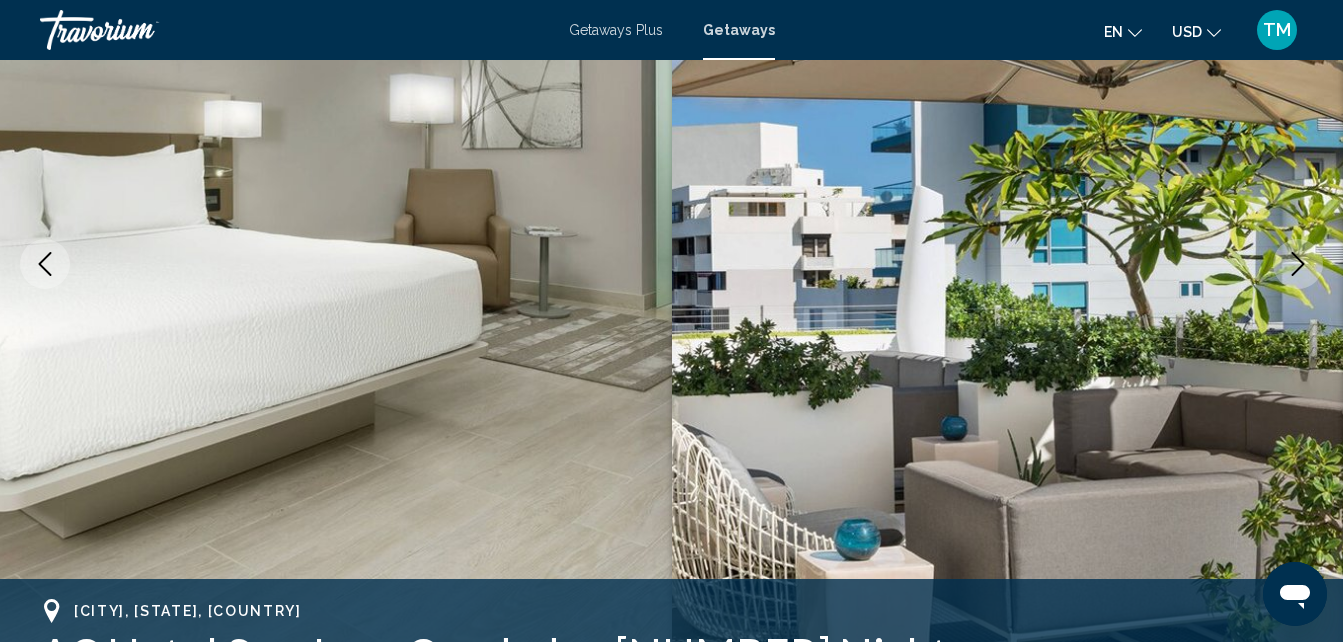 scroll, scrollTop: 270, scrollLeft: 0, axis: vertical 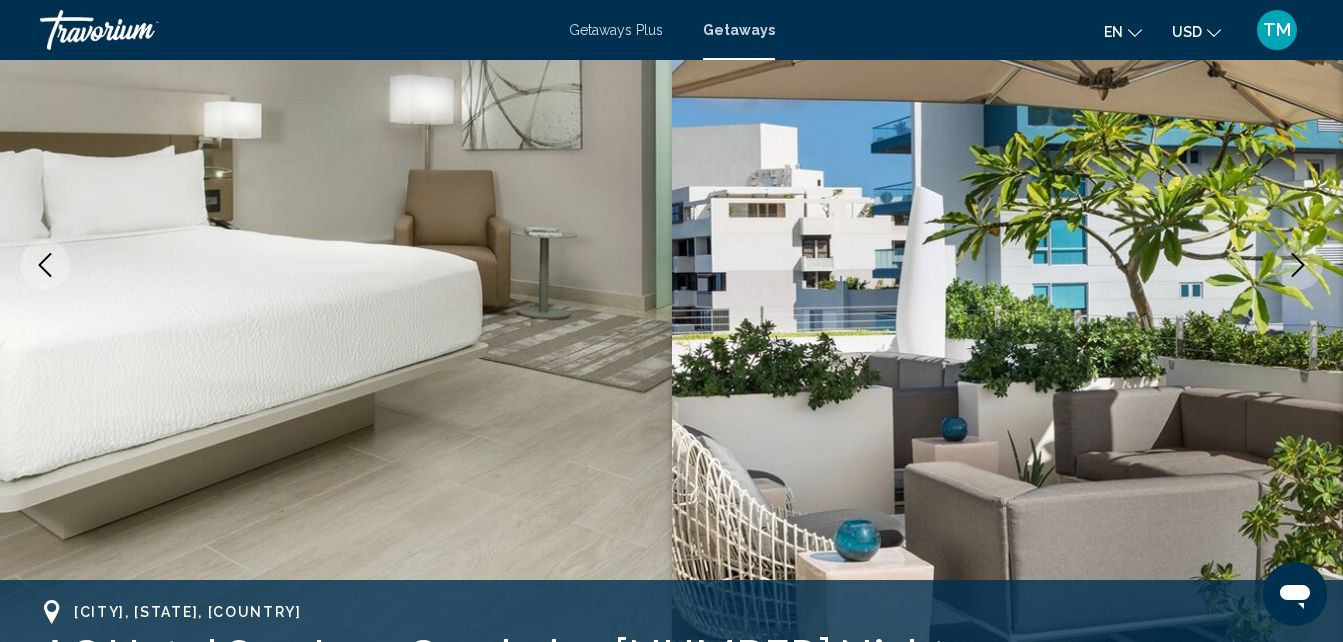 click at bounding box center [1298, 265] 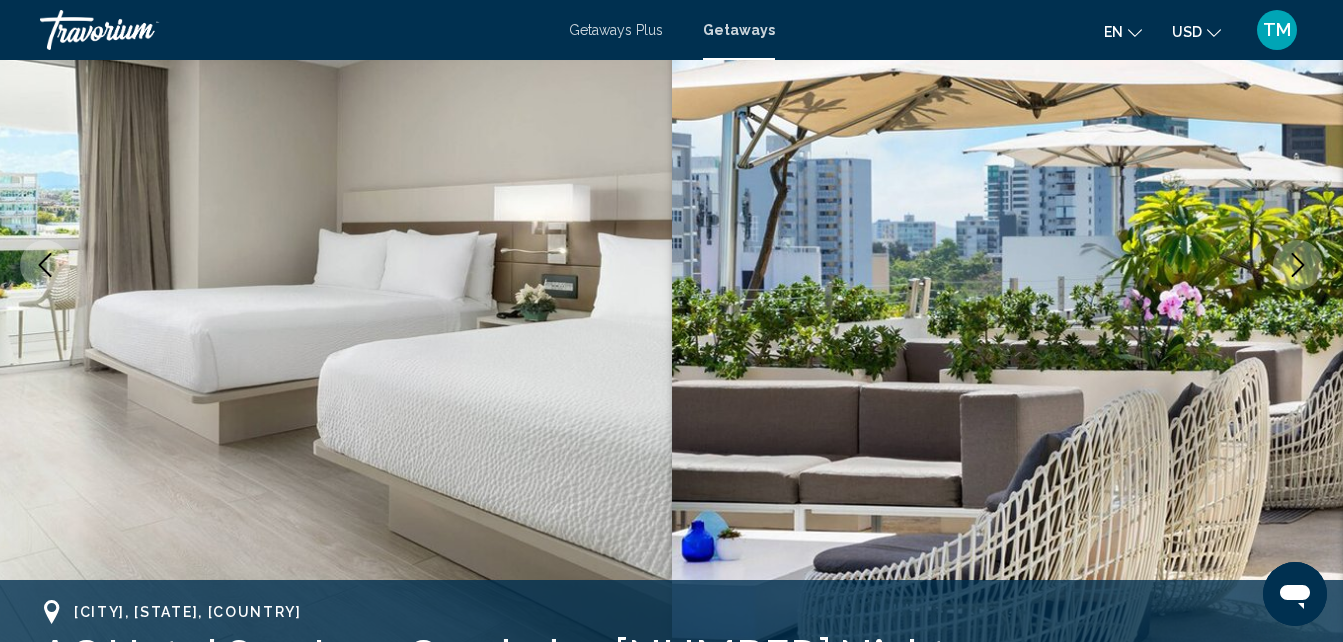 click at bounding box center (1298, 265) 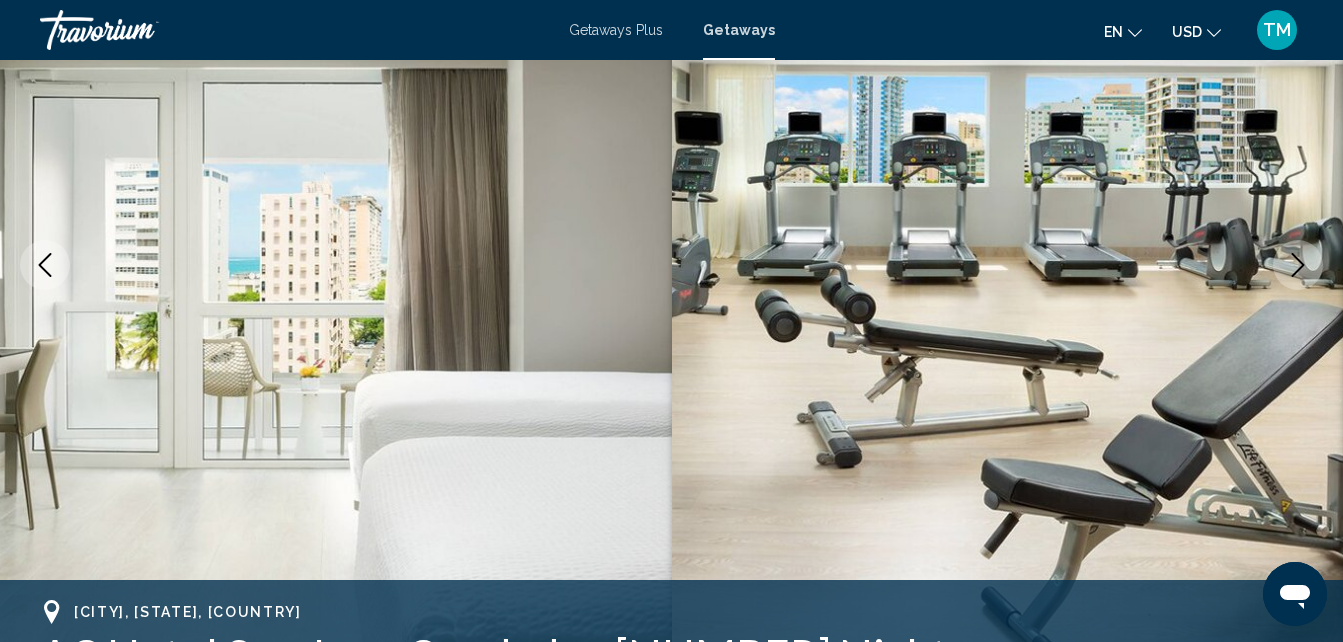 click at bounding box center [1298, 265] 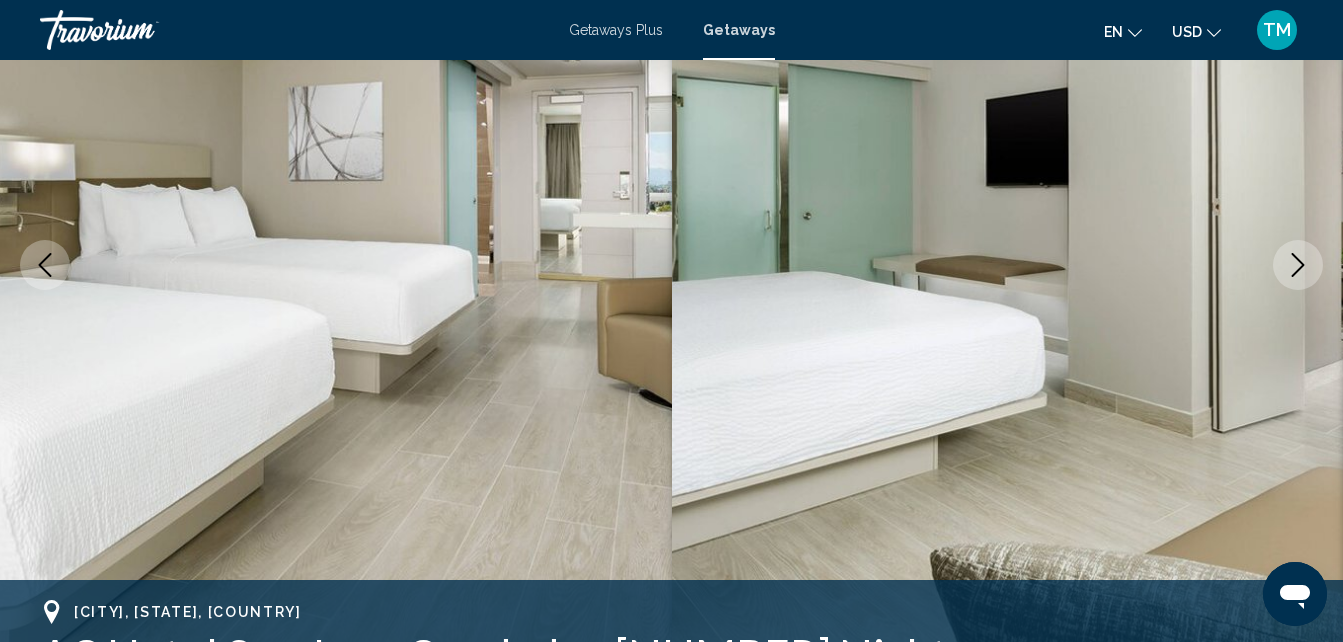 click at bounding box center [1298, 265] 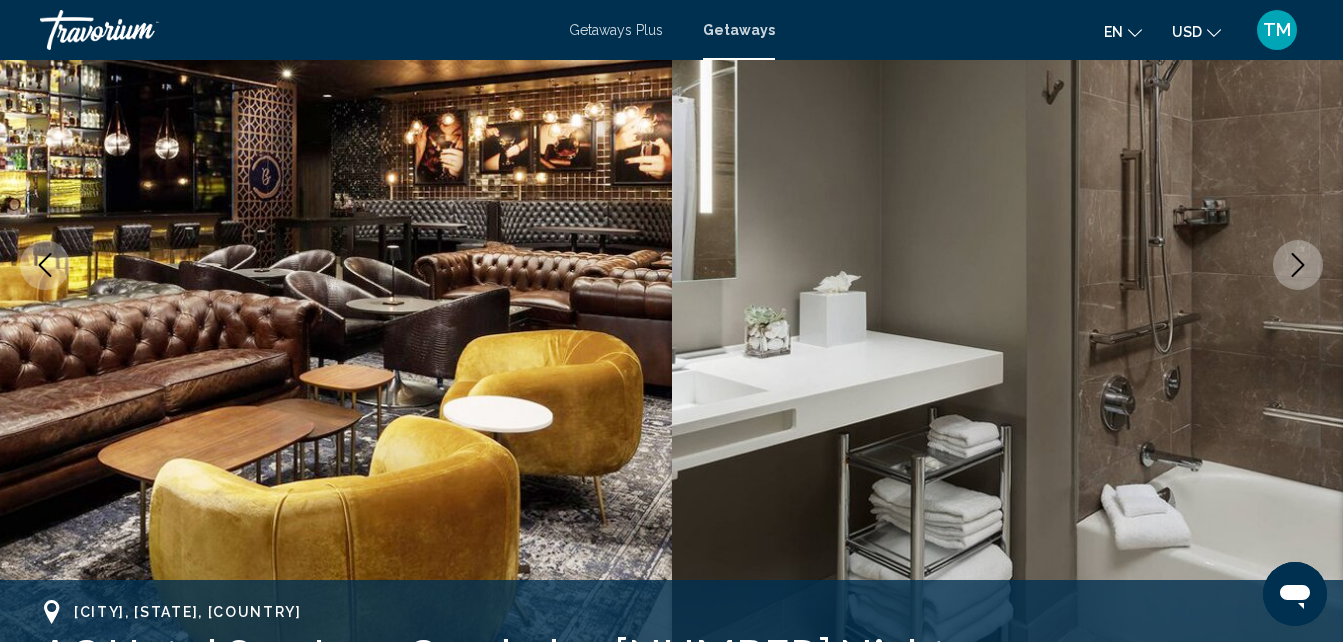 click at bounding box center (1298, 265) 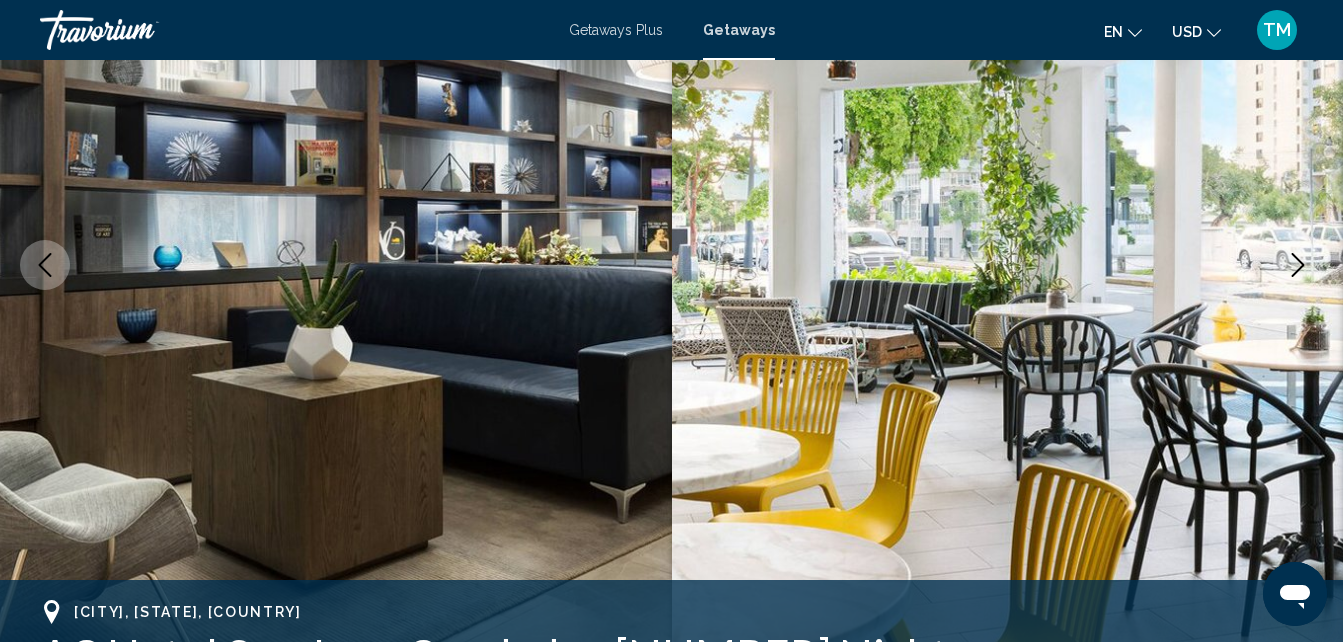 click at bounding box center (1298, 265) 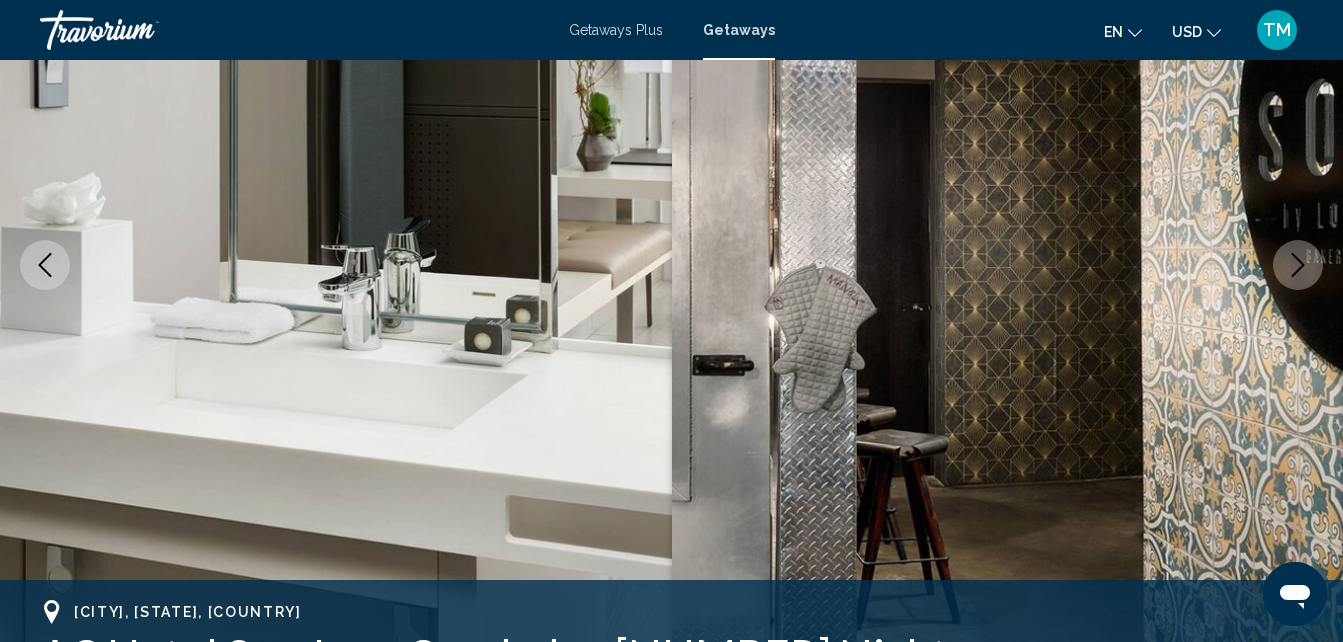 click at bounding box center [1298, 265] 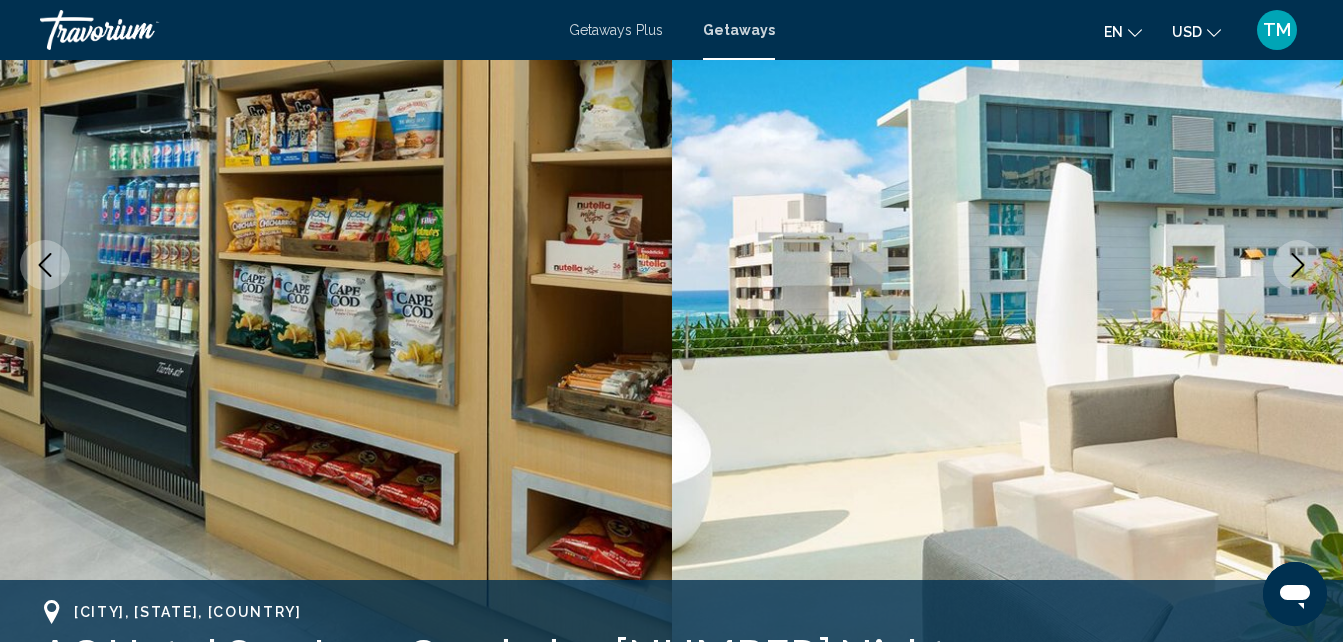 click at bounding box center [1298, 265] 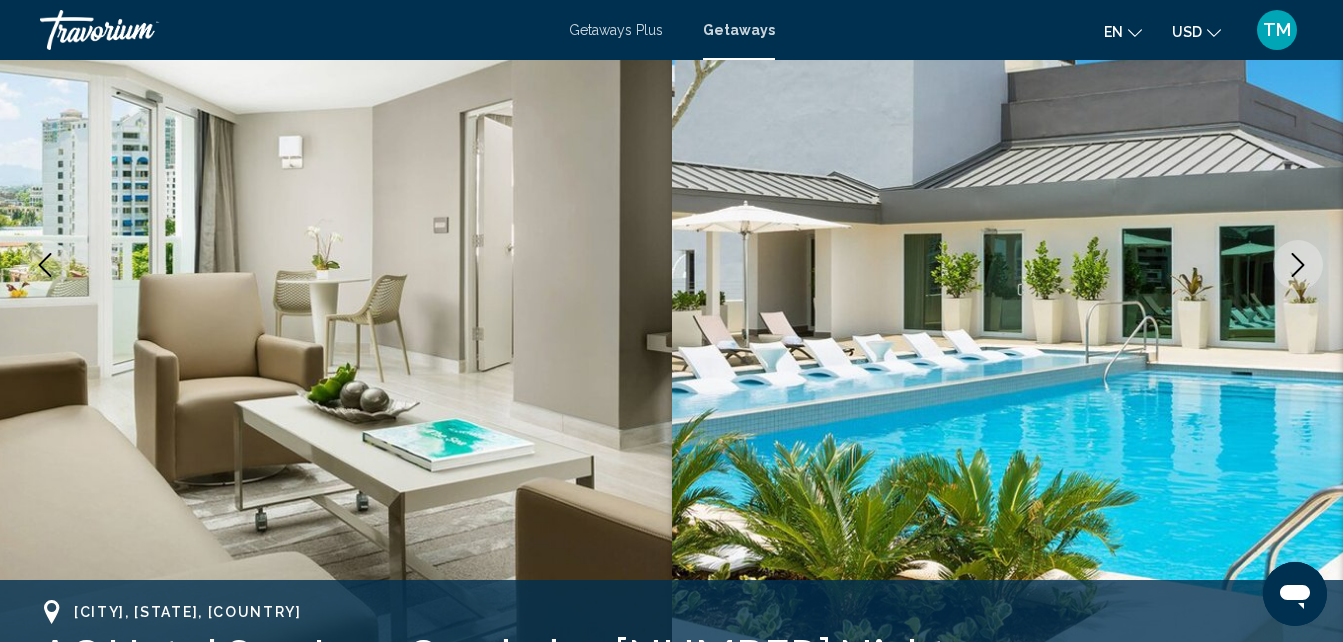 click at bounding box center (1298, 265) 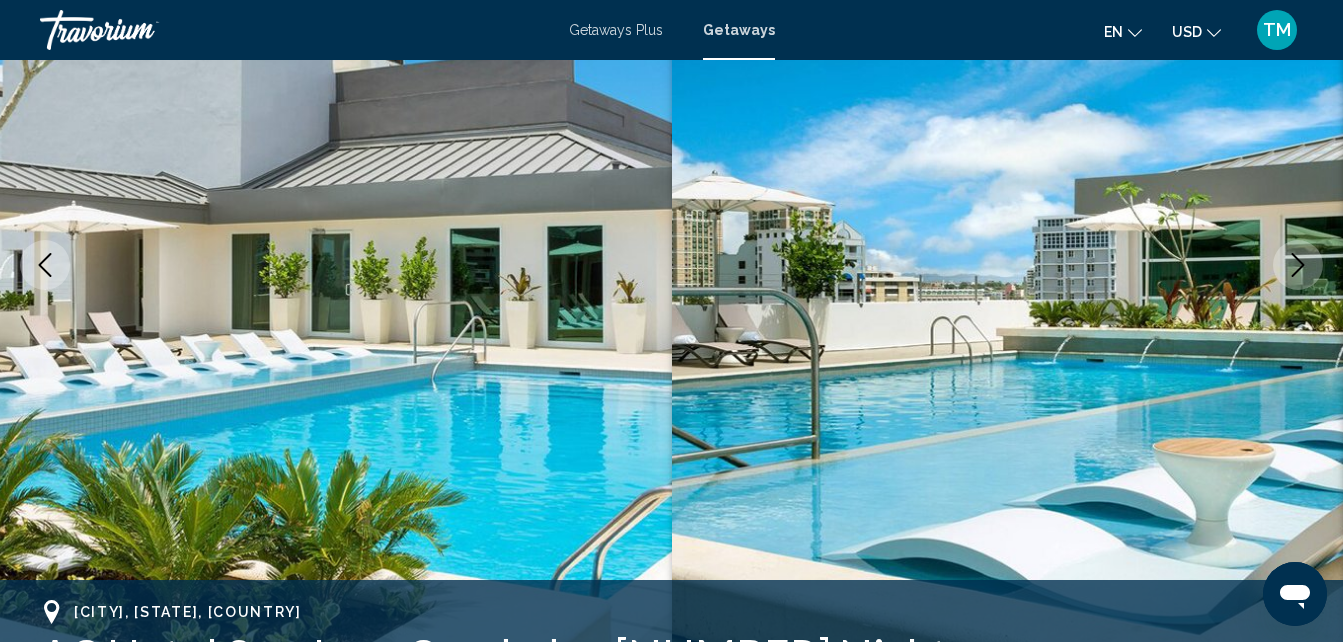 click at bounding box center (1298, 265) 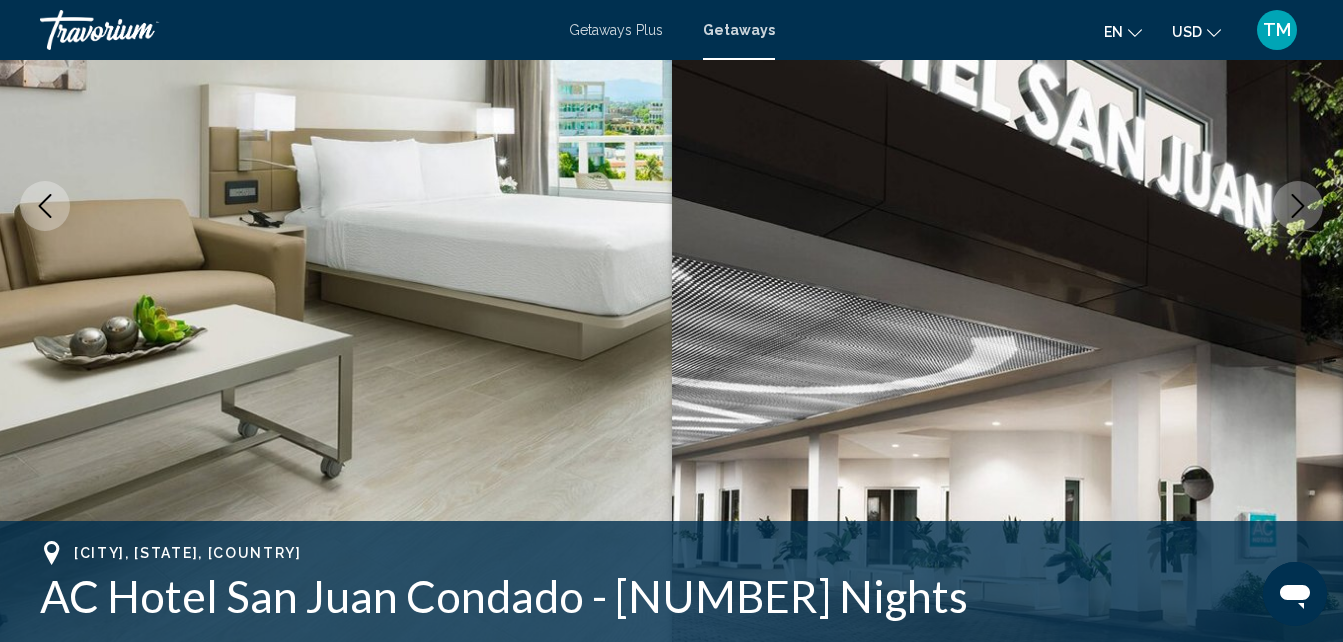 scroll, scrollTop: 328, scrollLeft: 0, axis: vertical 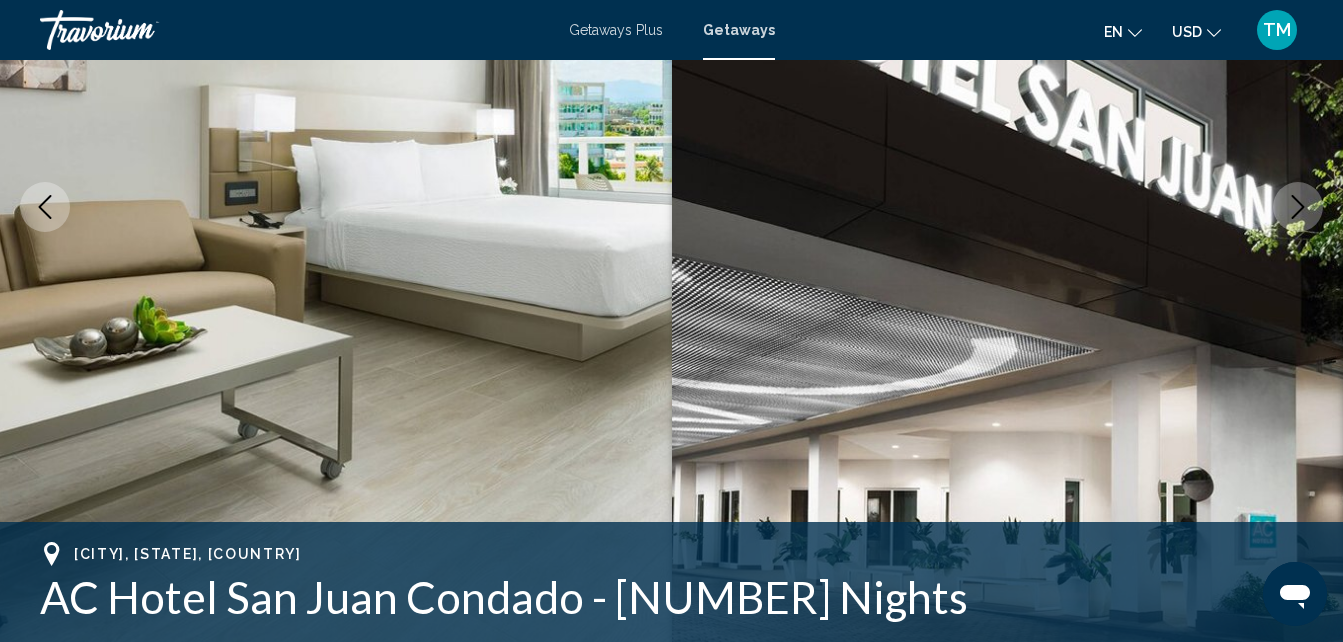 click 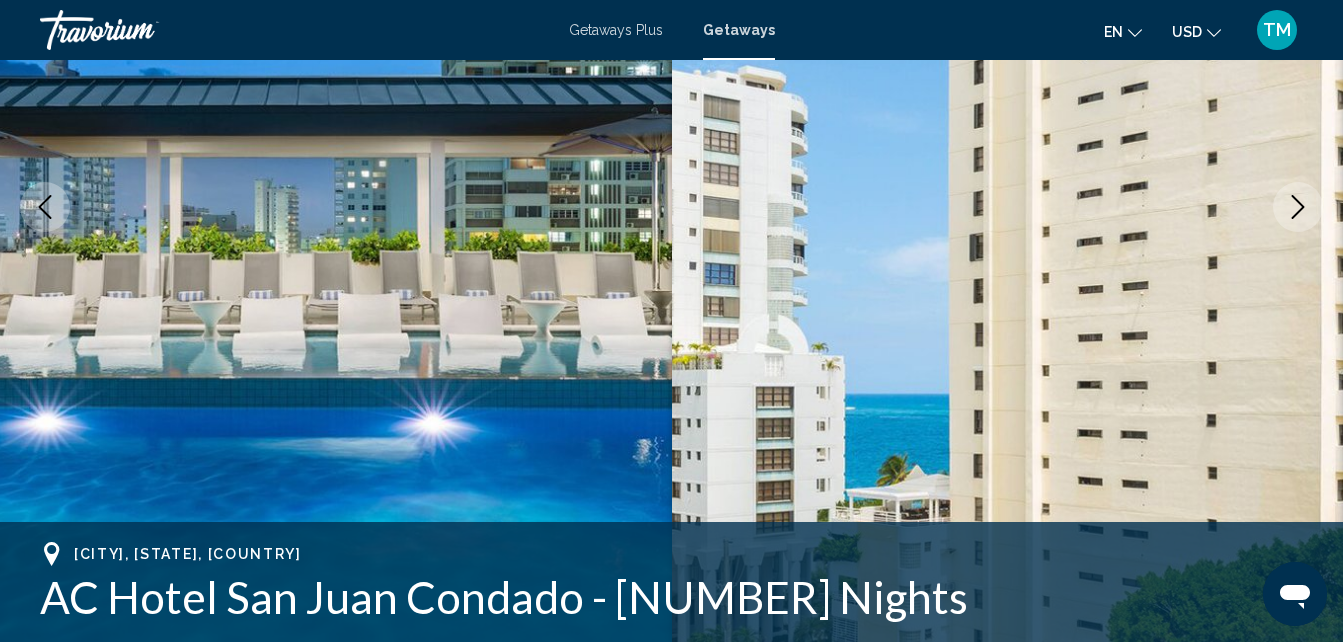 click 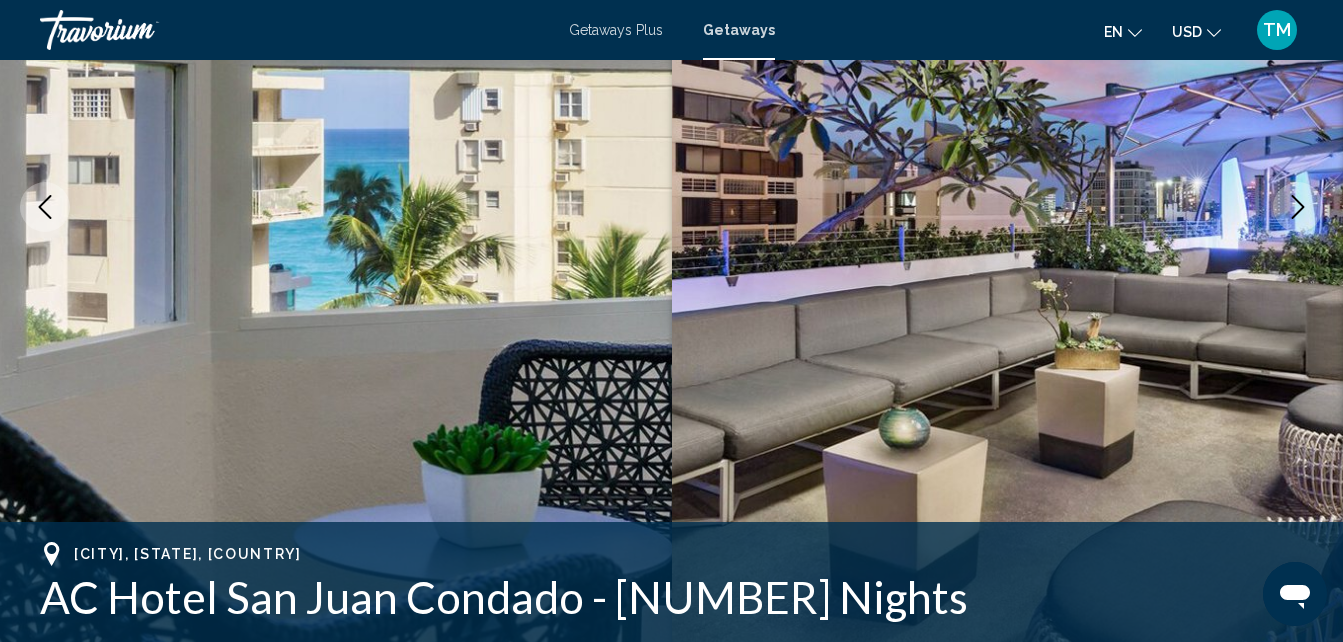 click 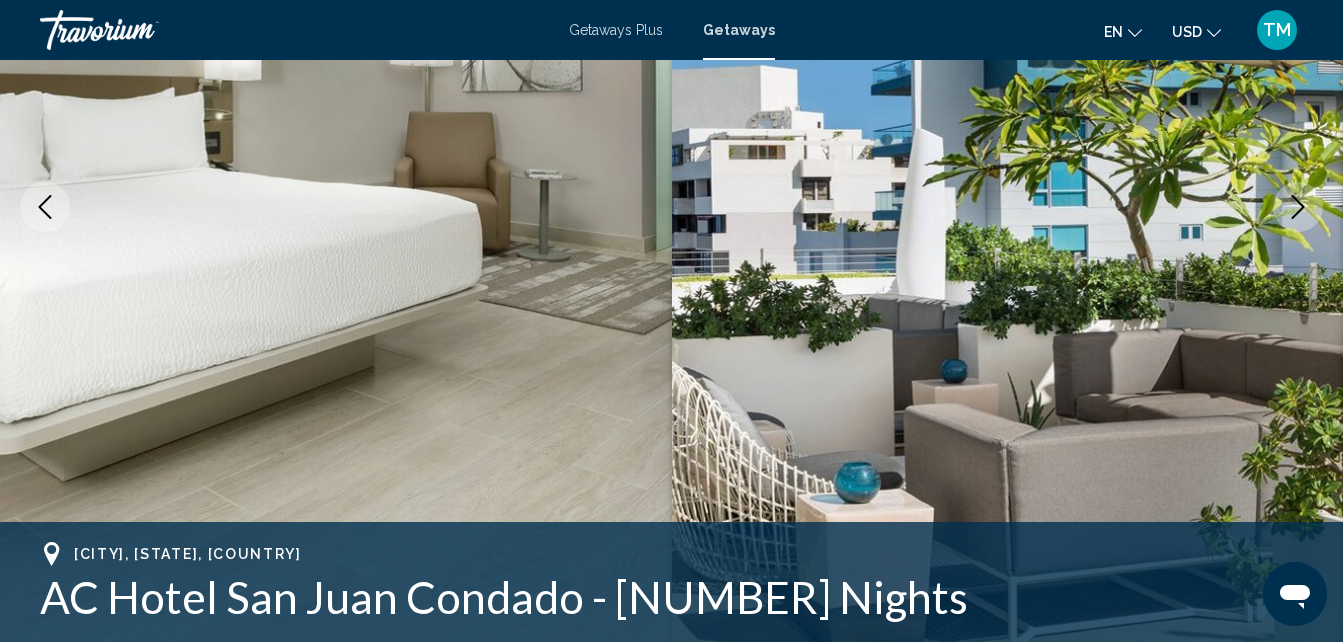 click 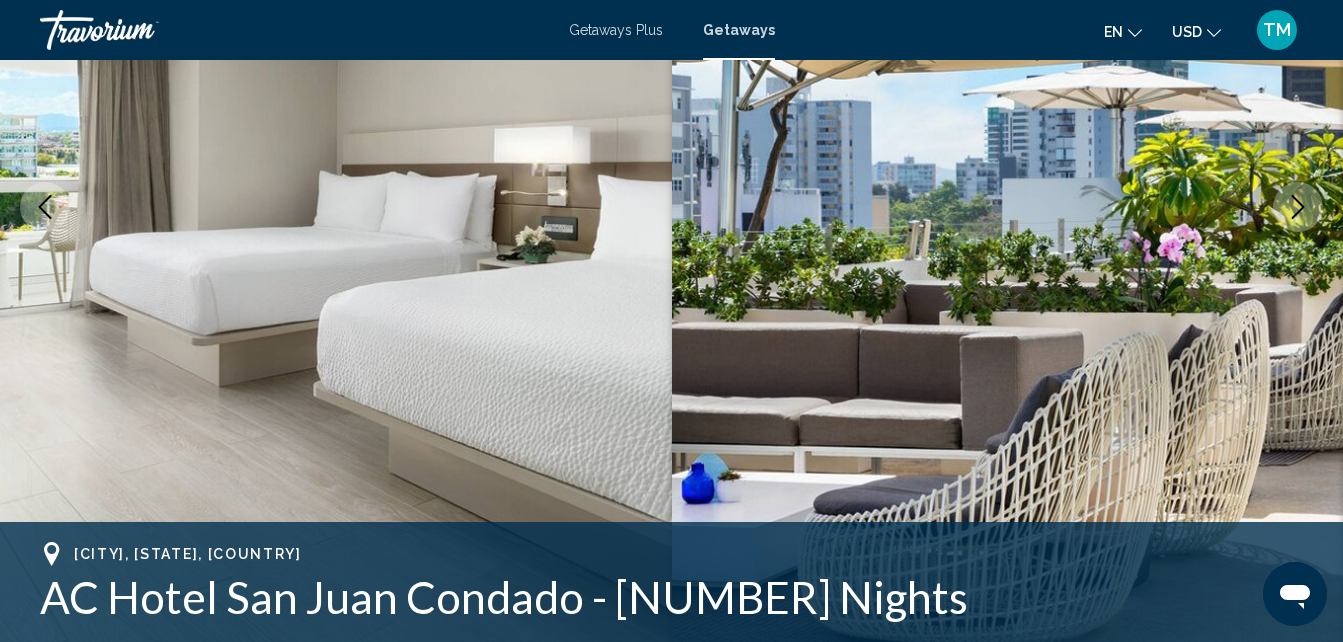 click 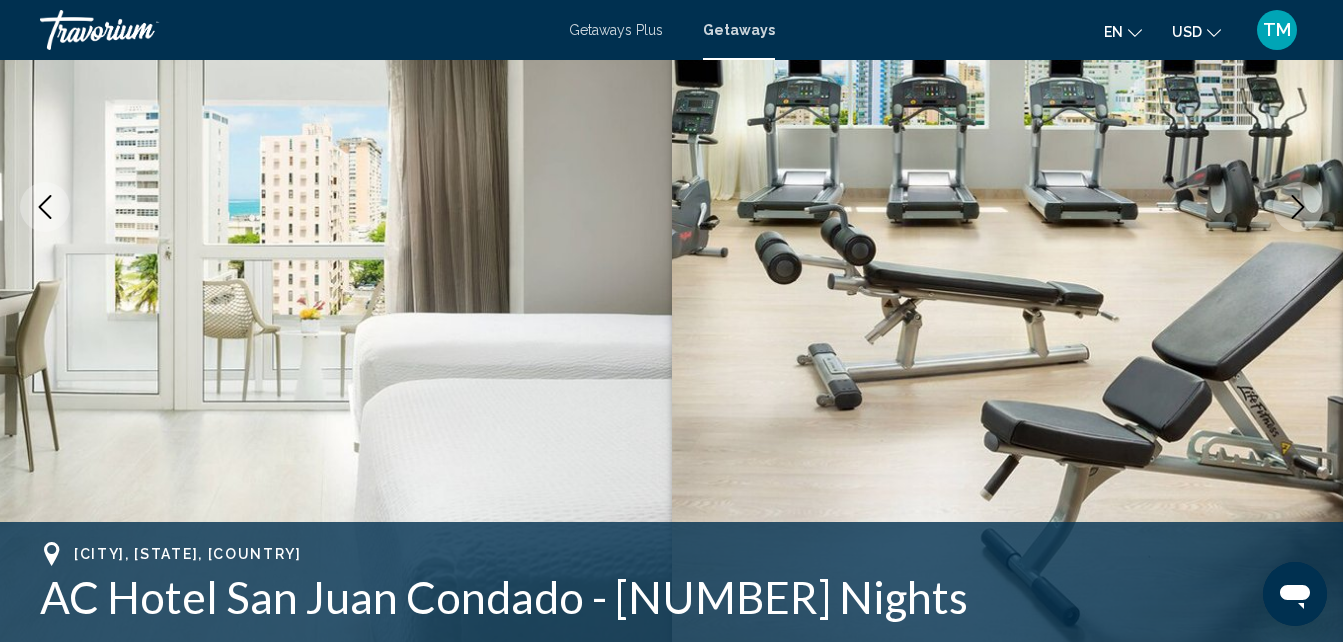 click 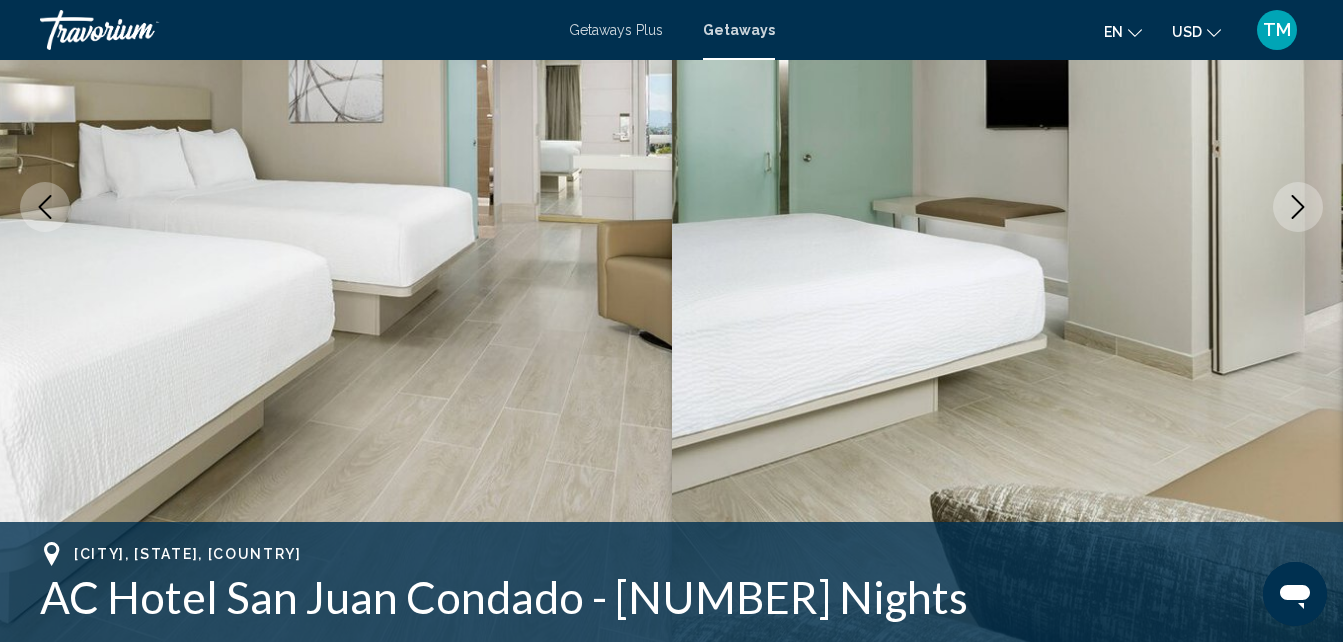click 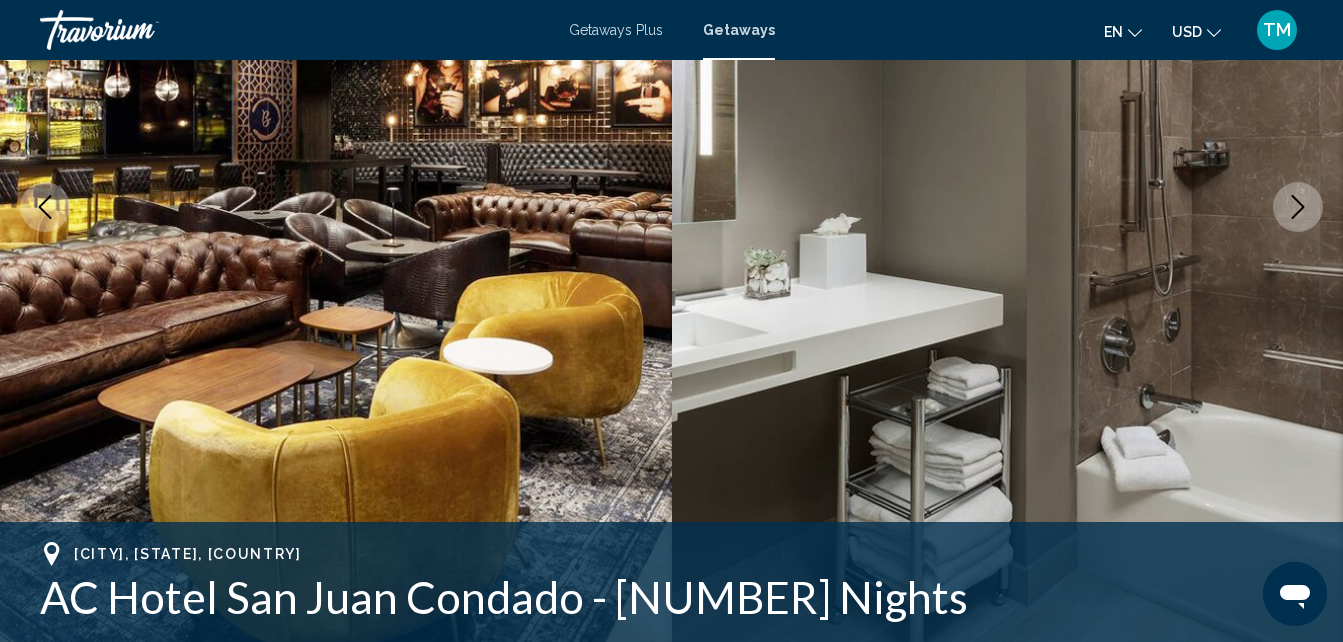 click 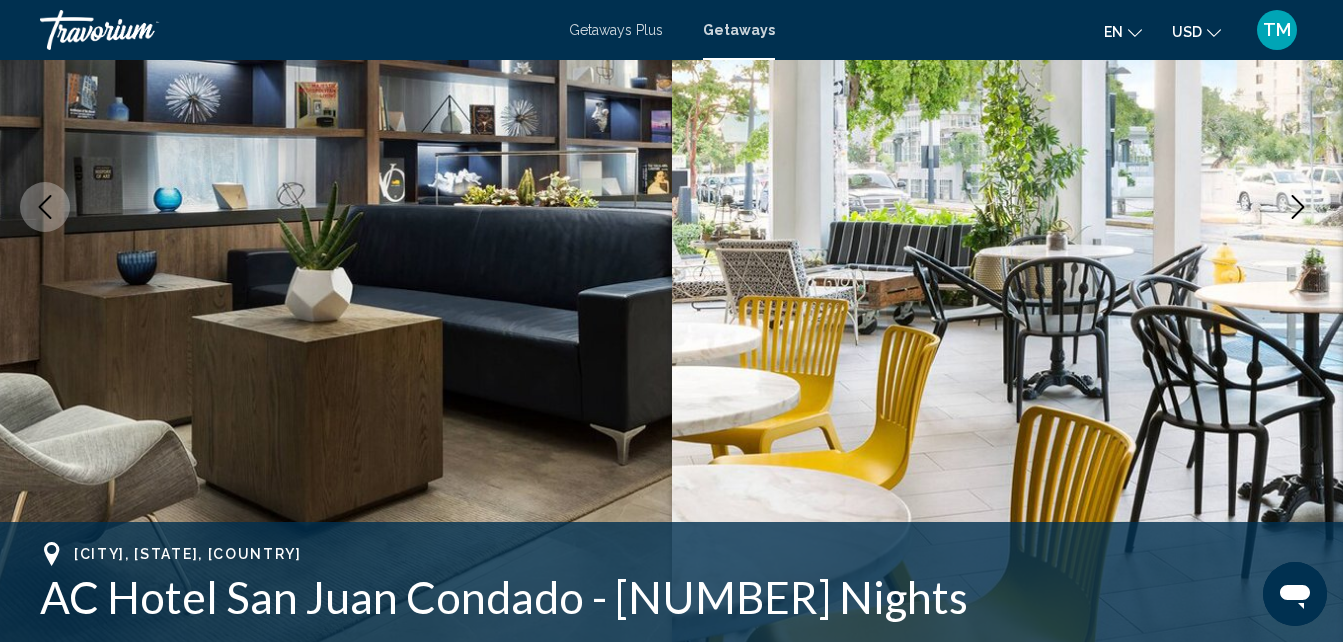 click 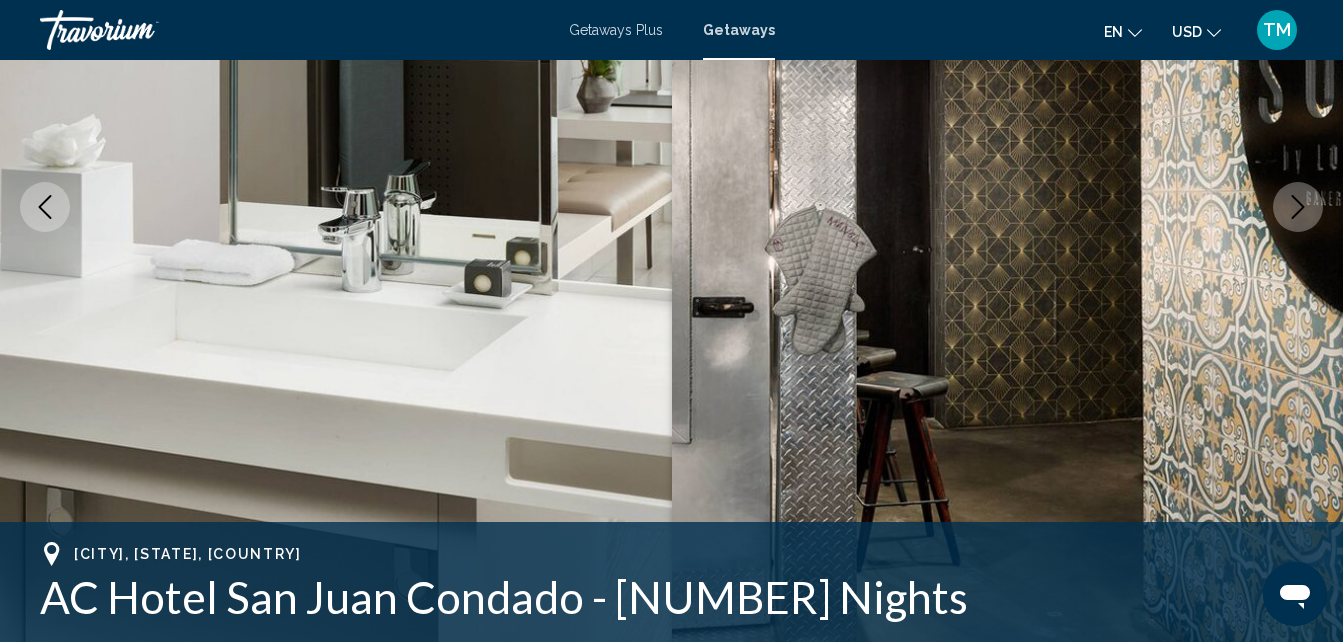 click 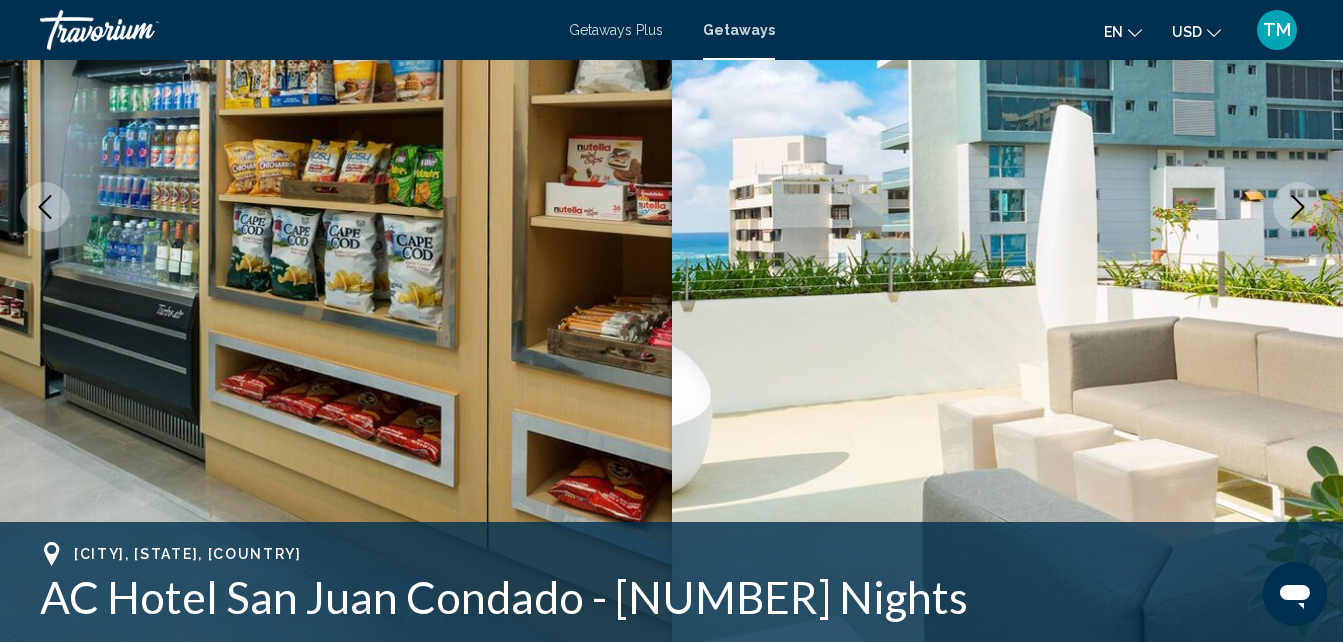 click 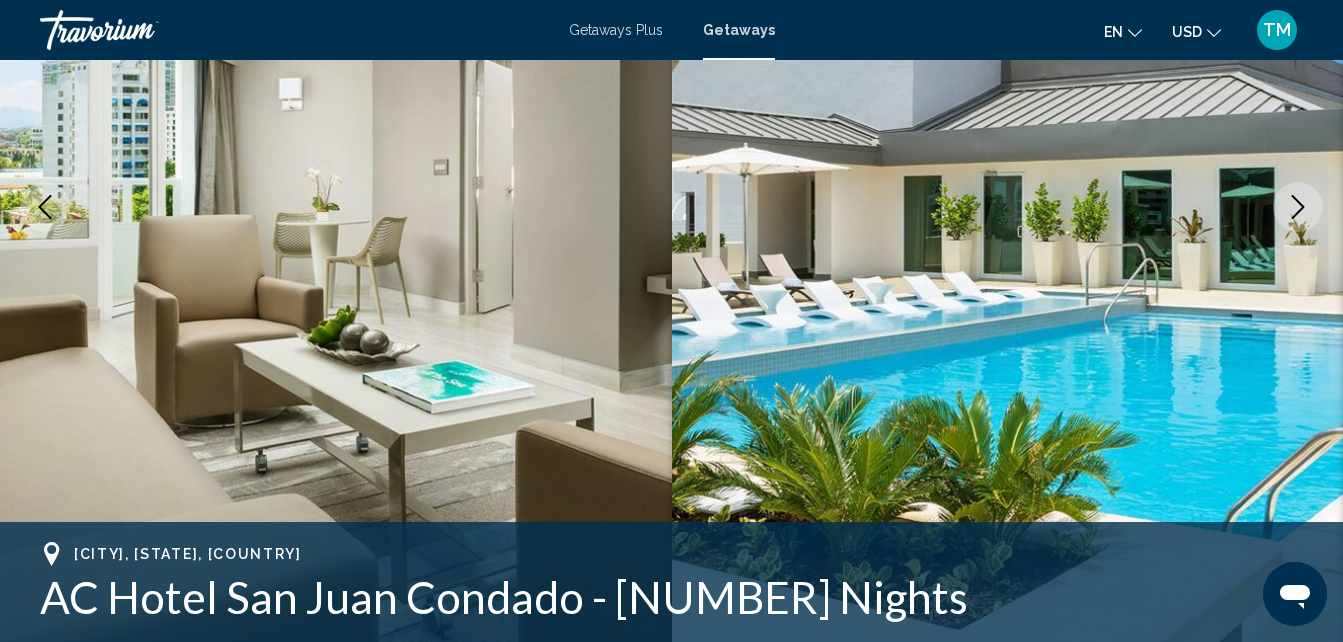 click 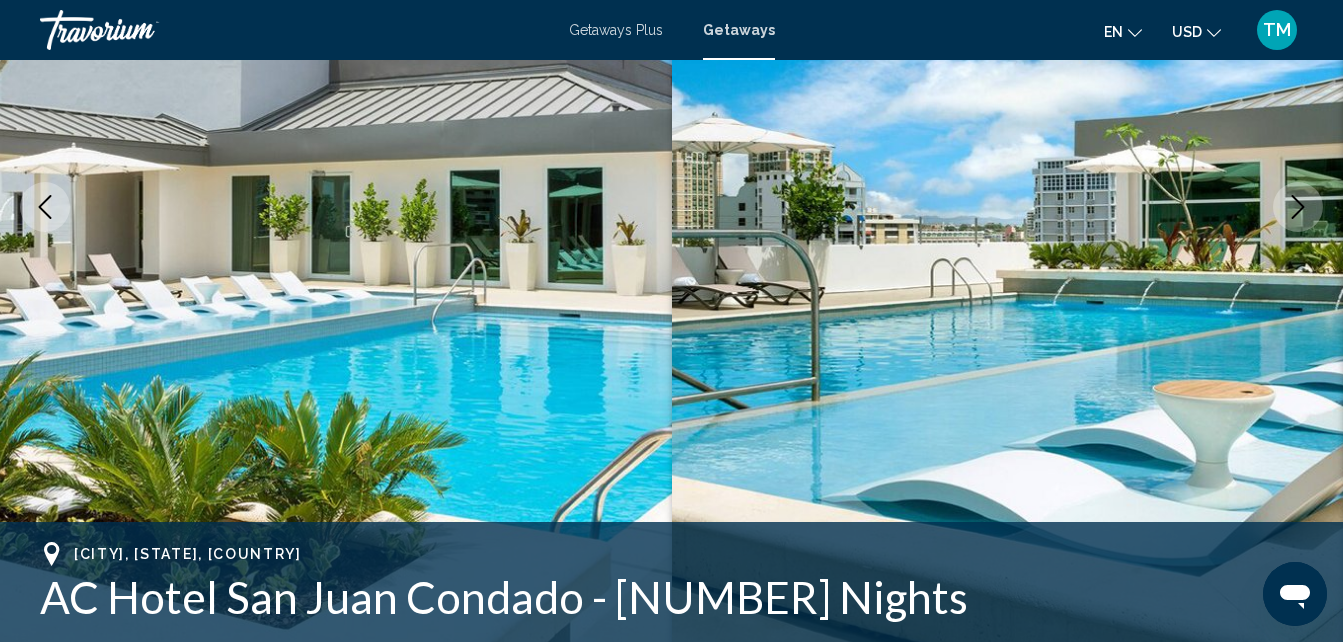 click 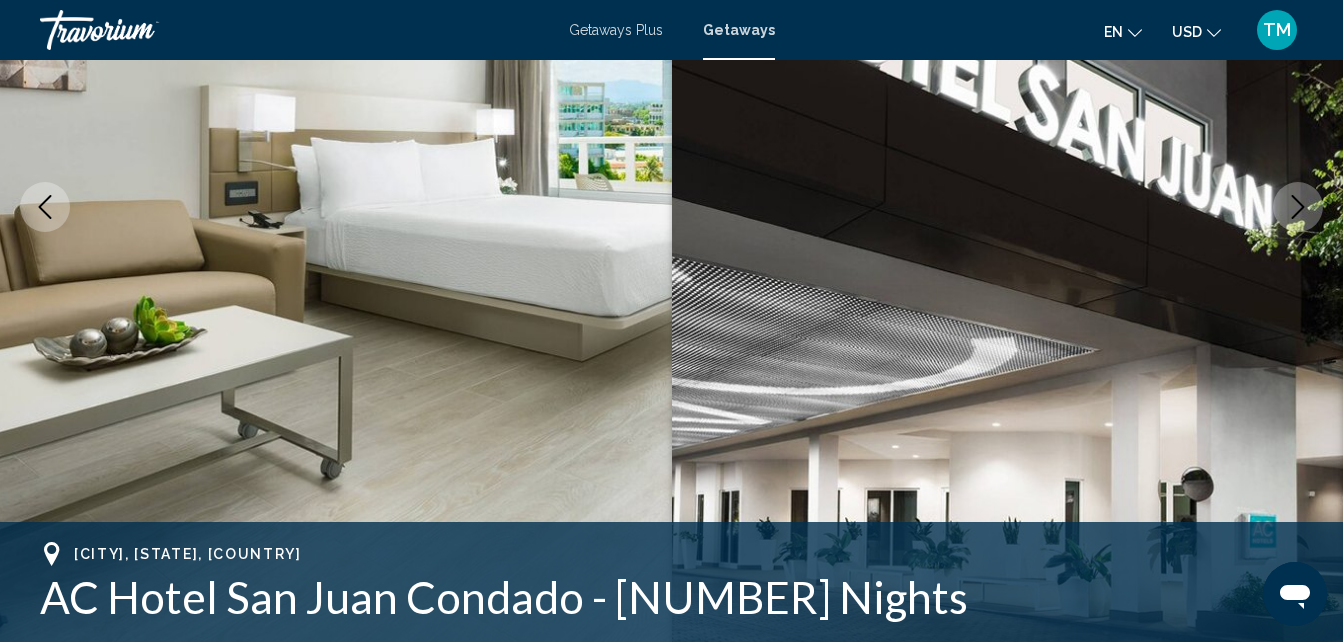 click 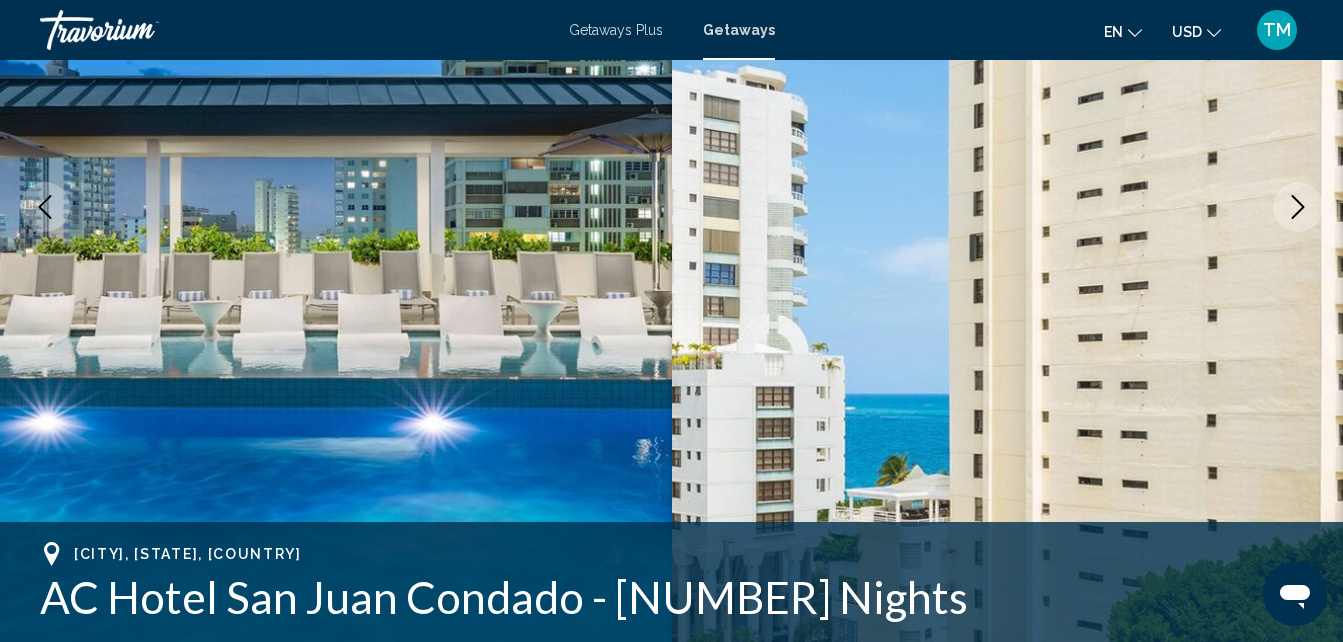 scroll, scrollTop: 0, scrollLeft: 0, axis: both 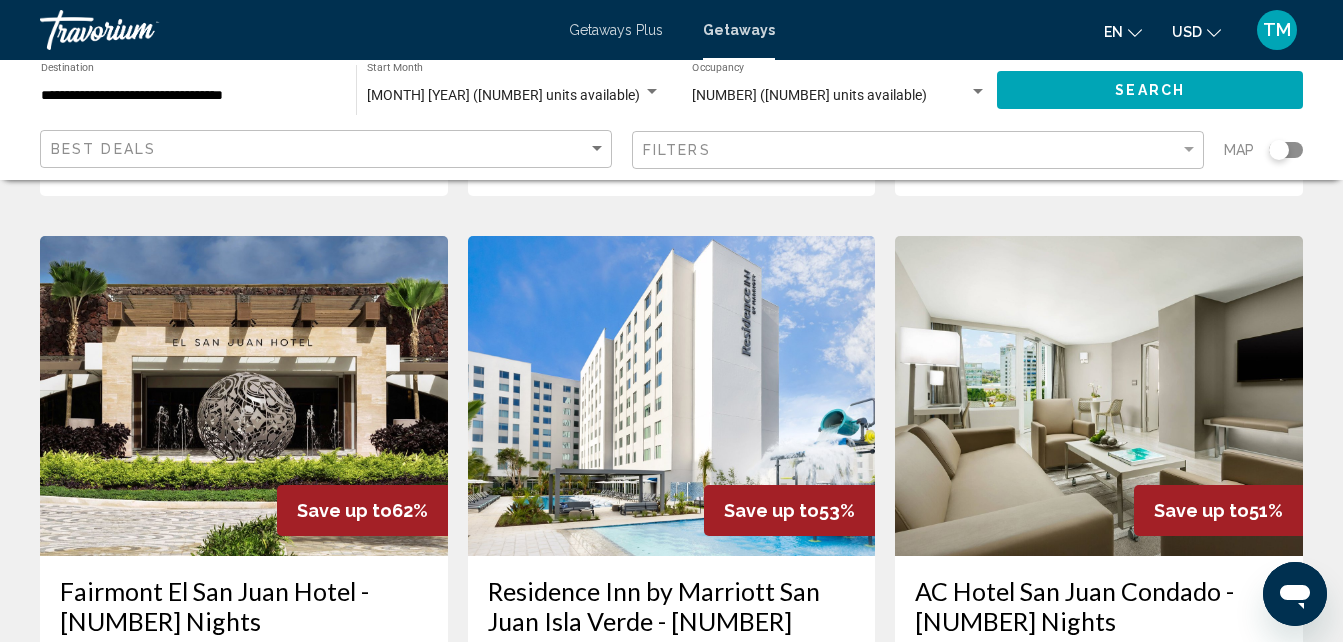 click at bounding box center [1099, 396] 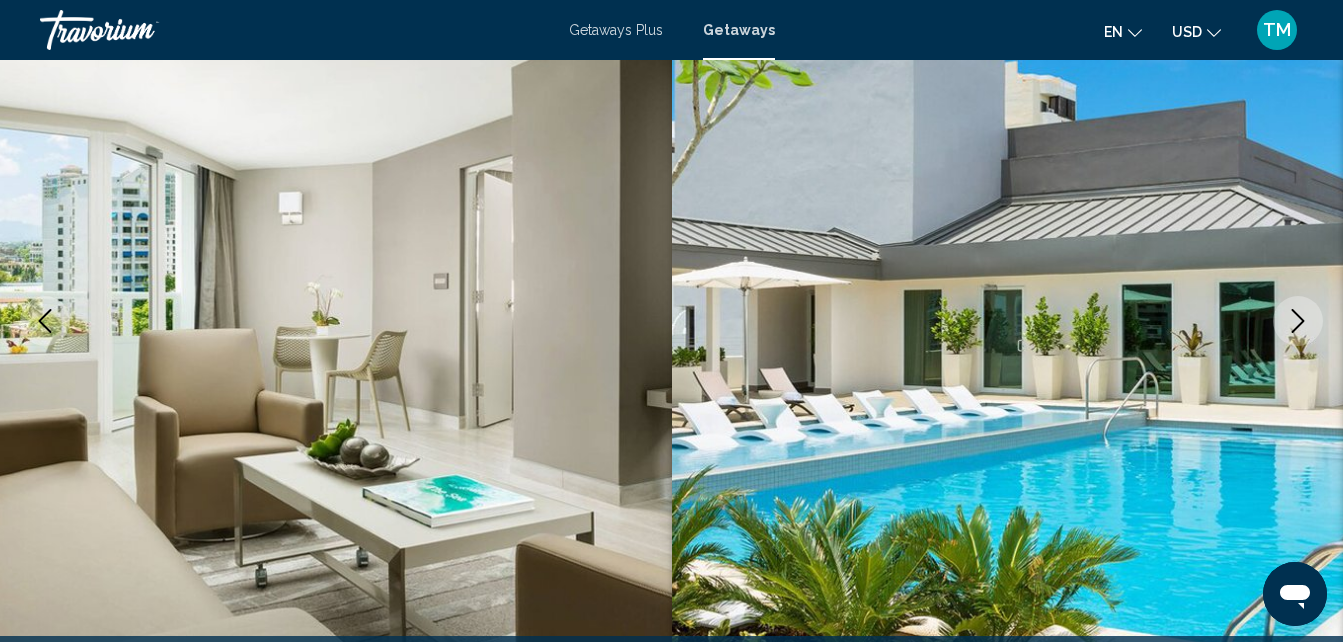 click 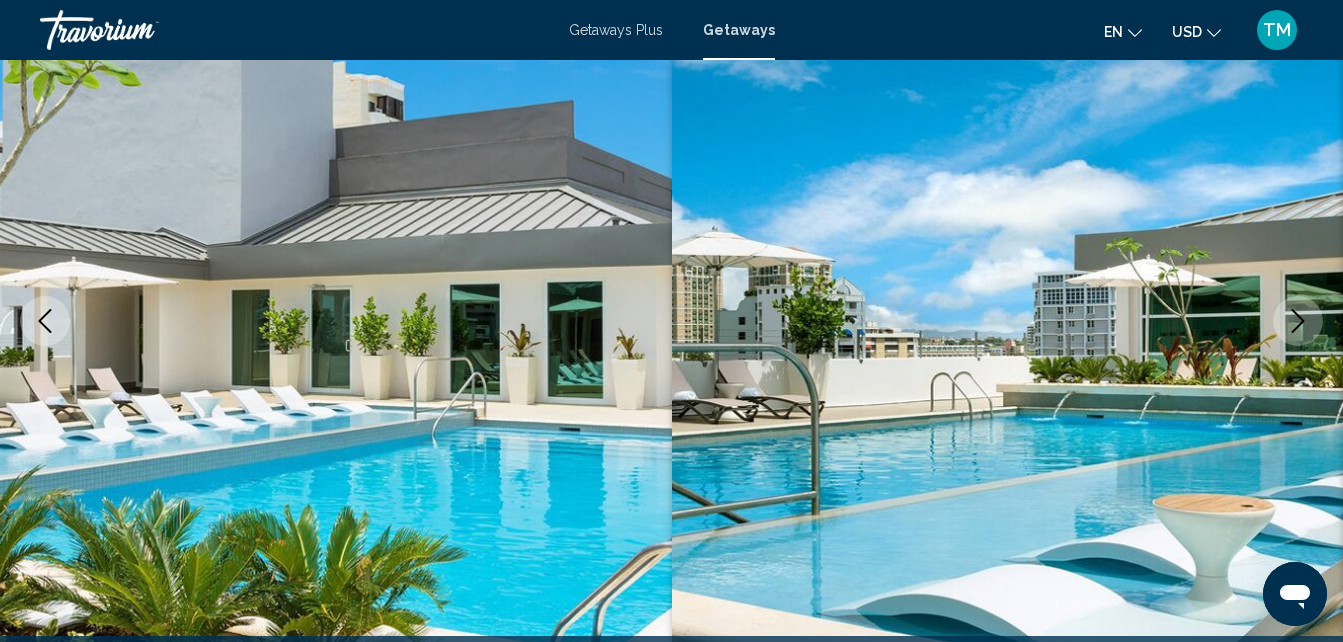 click 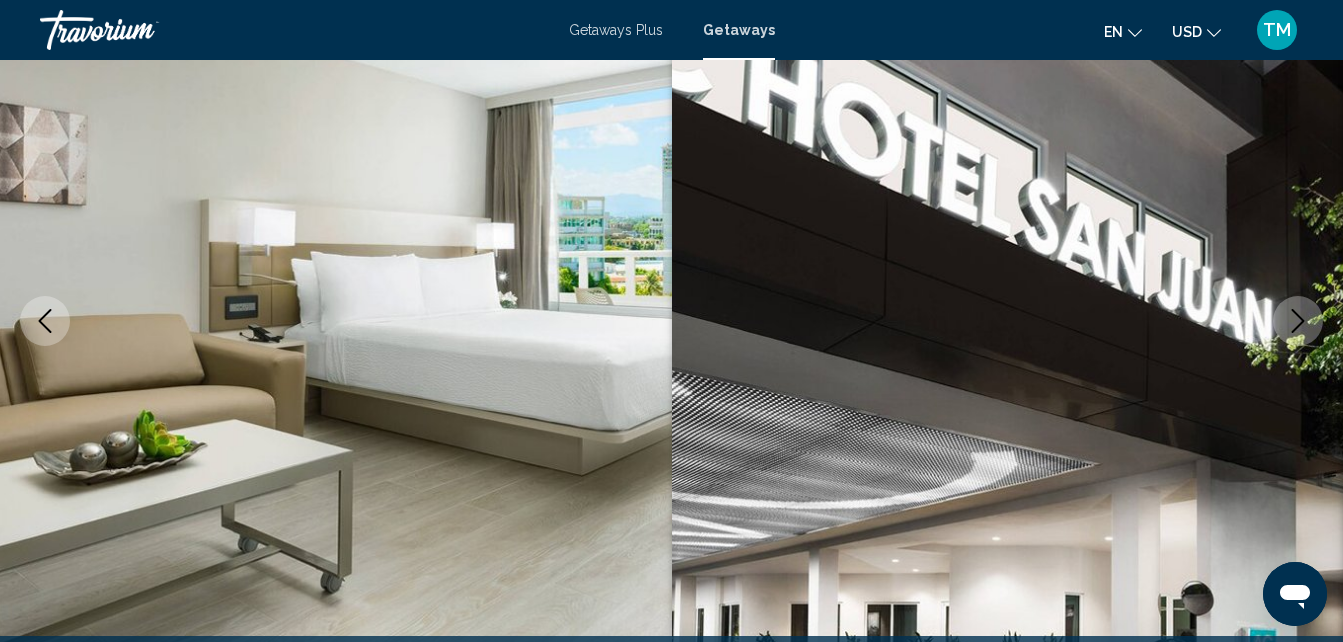 click 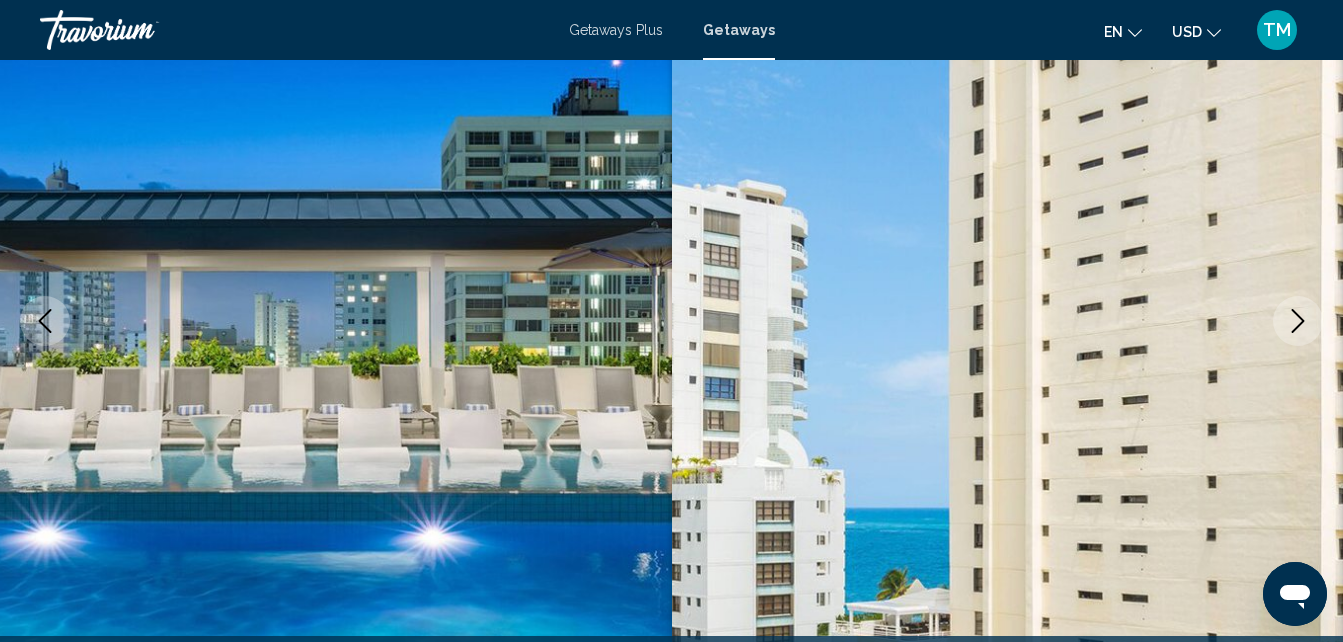 click 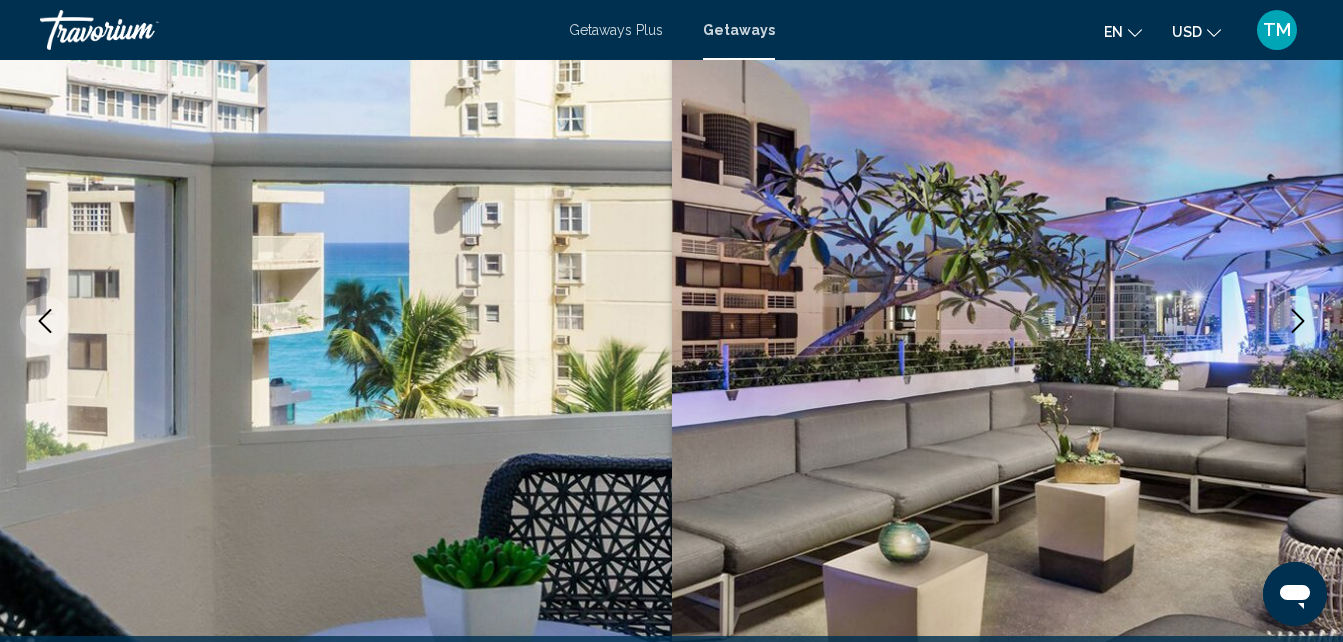click 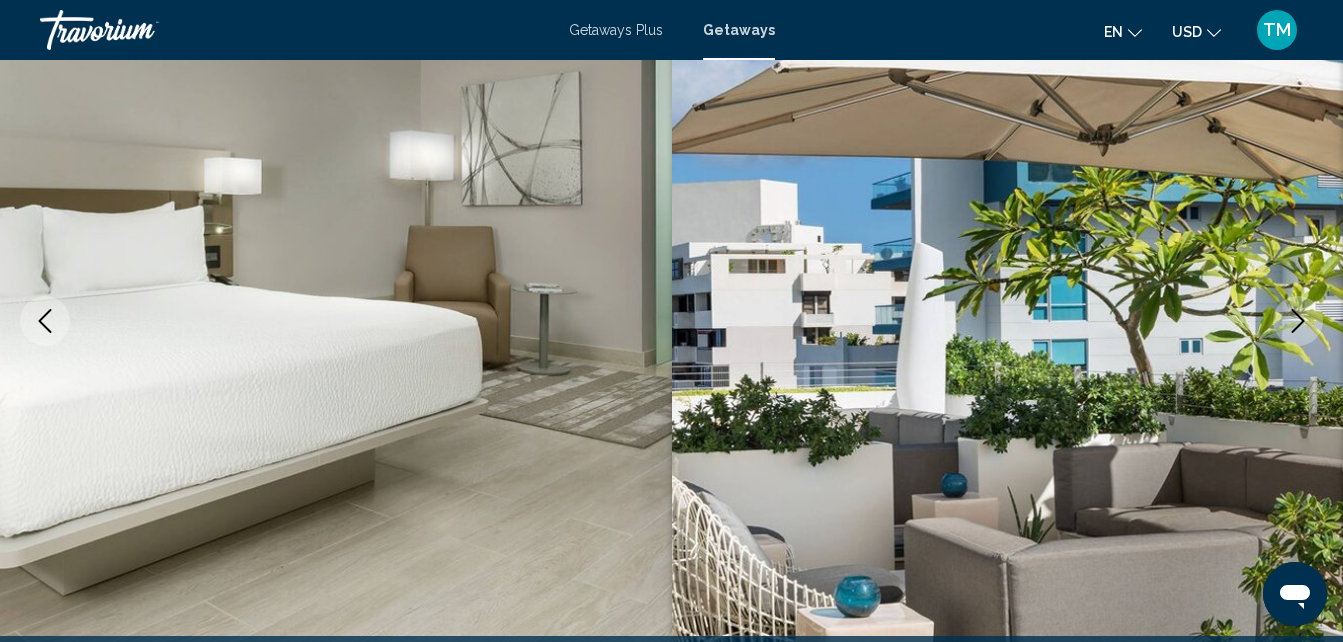 click 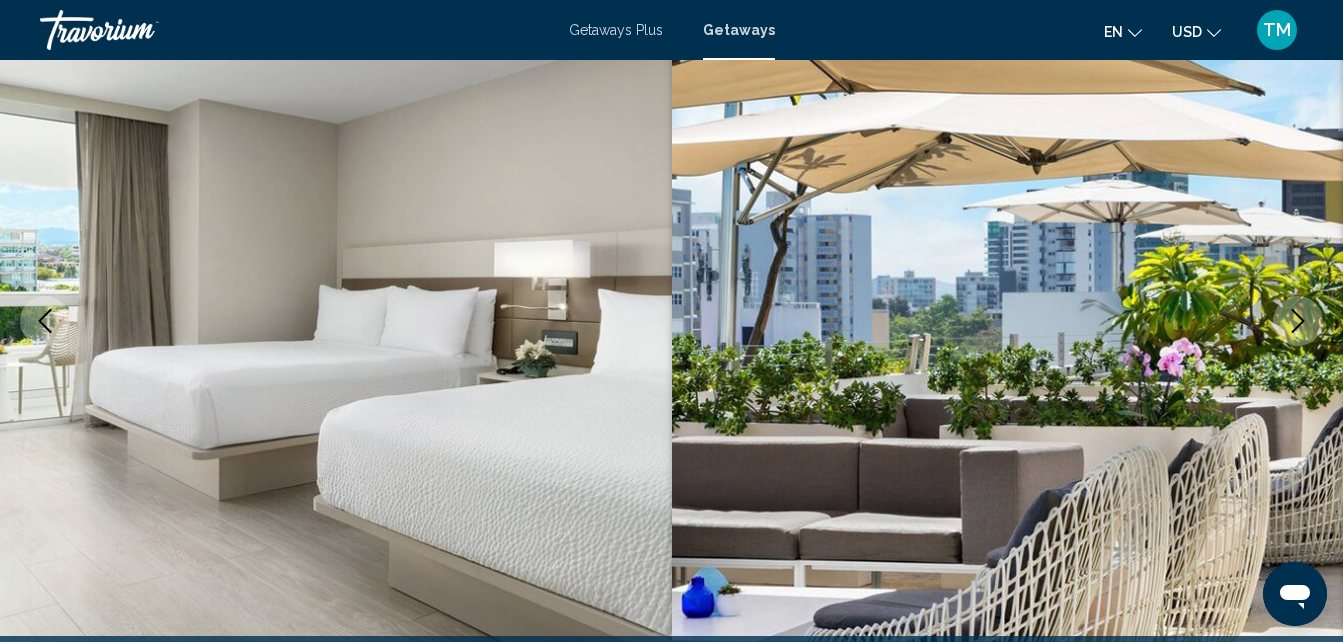 click 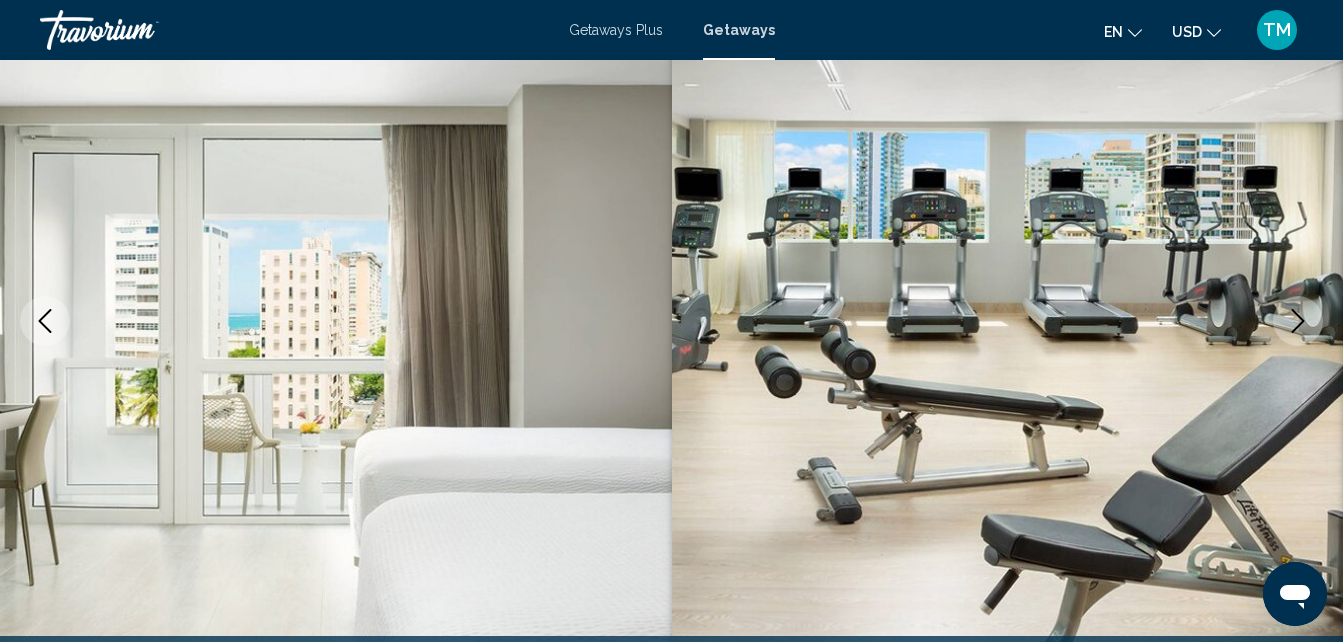click 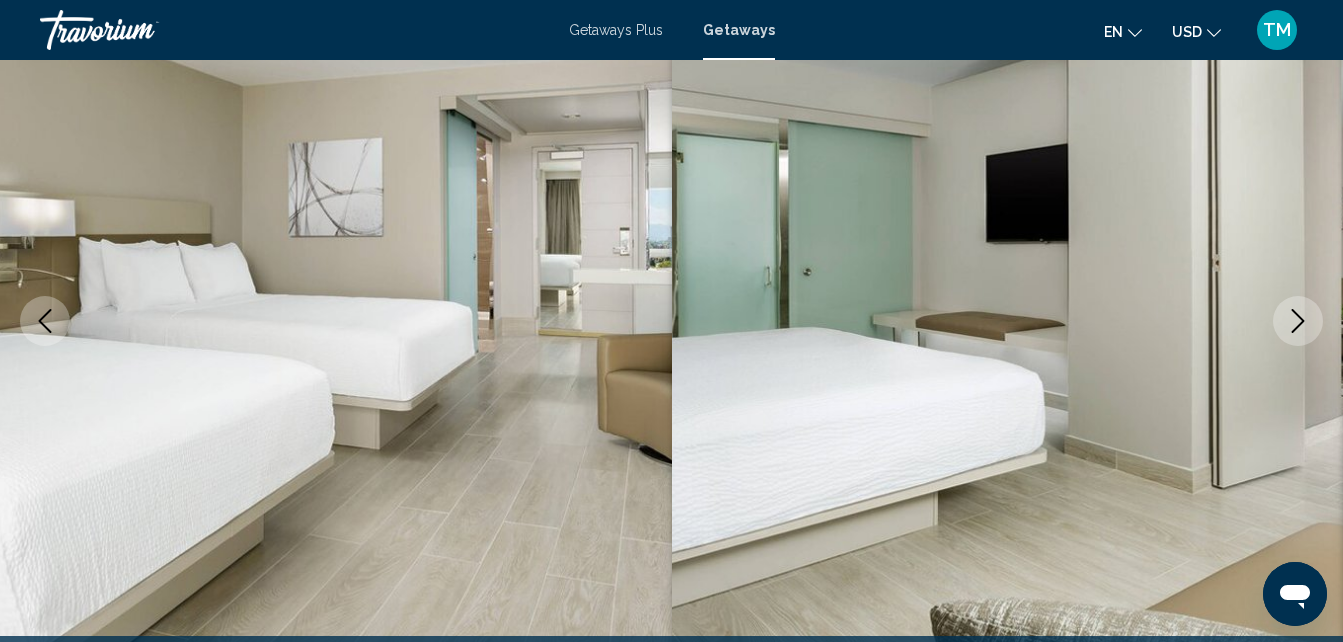 click 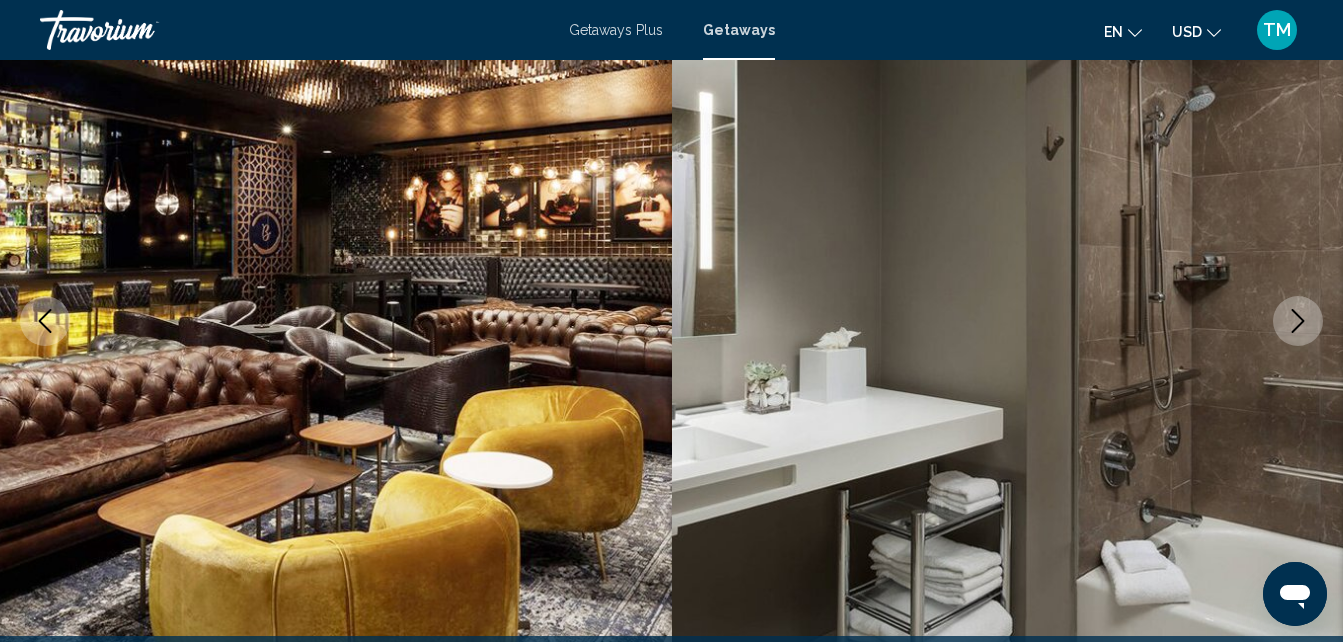 click 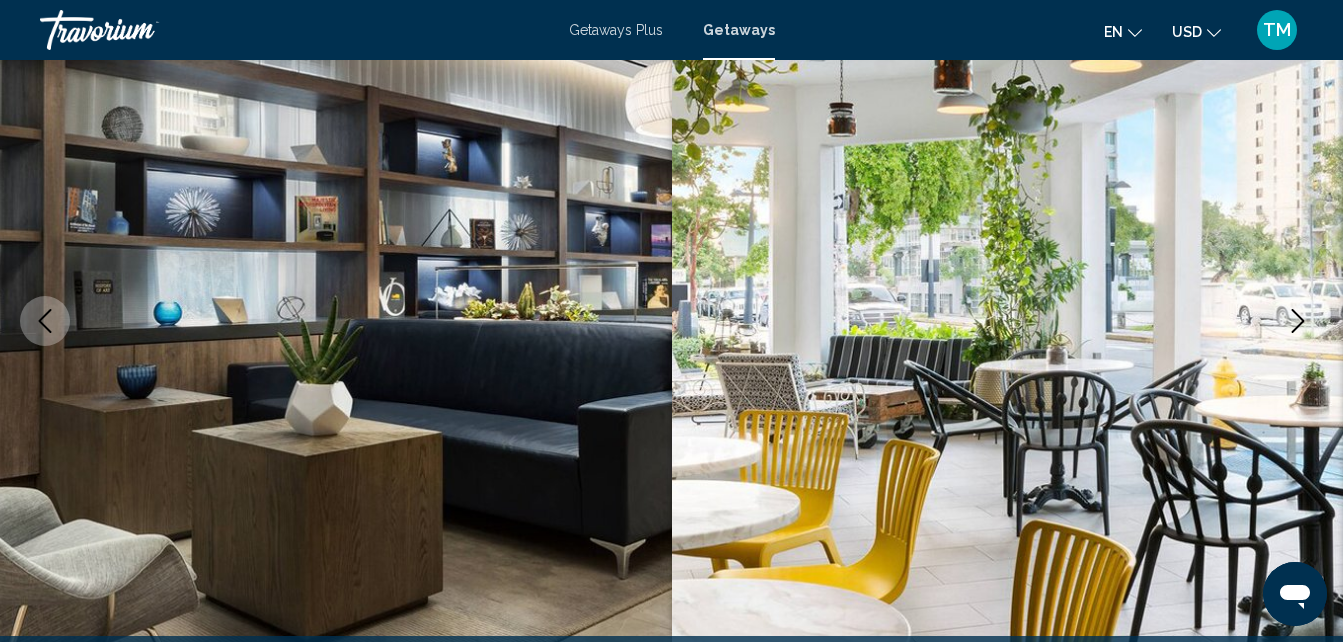 click 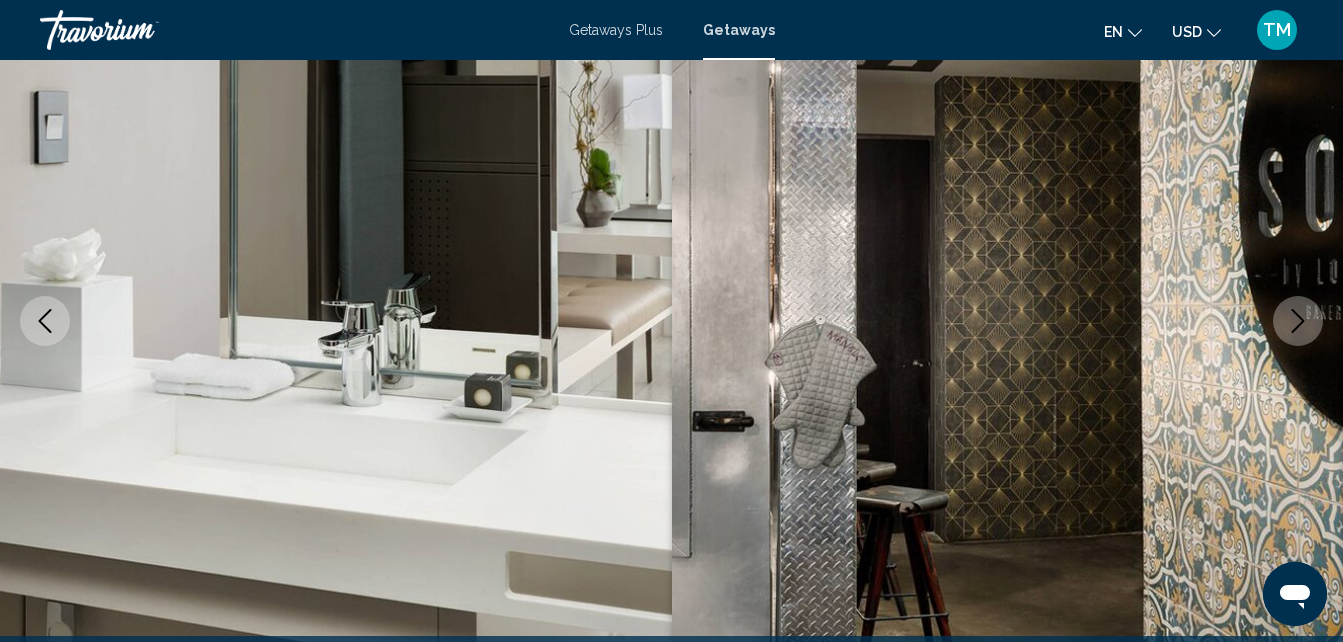 click 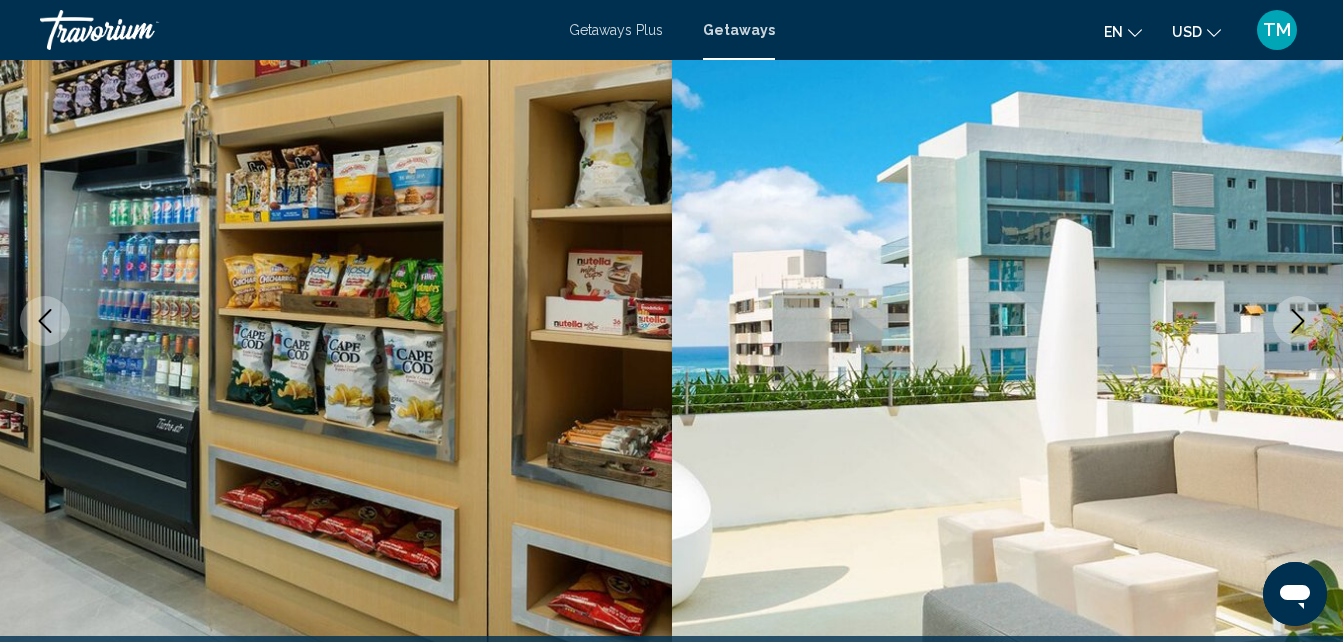 click 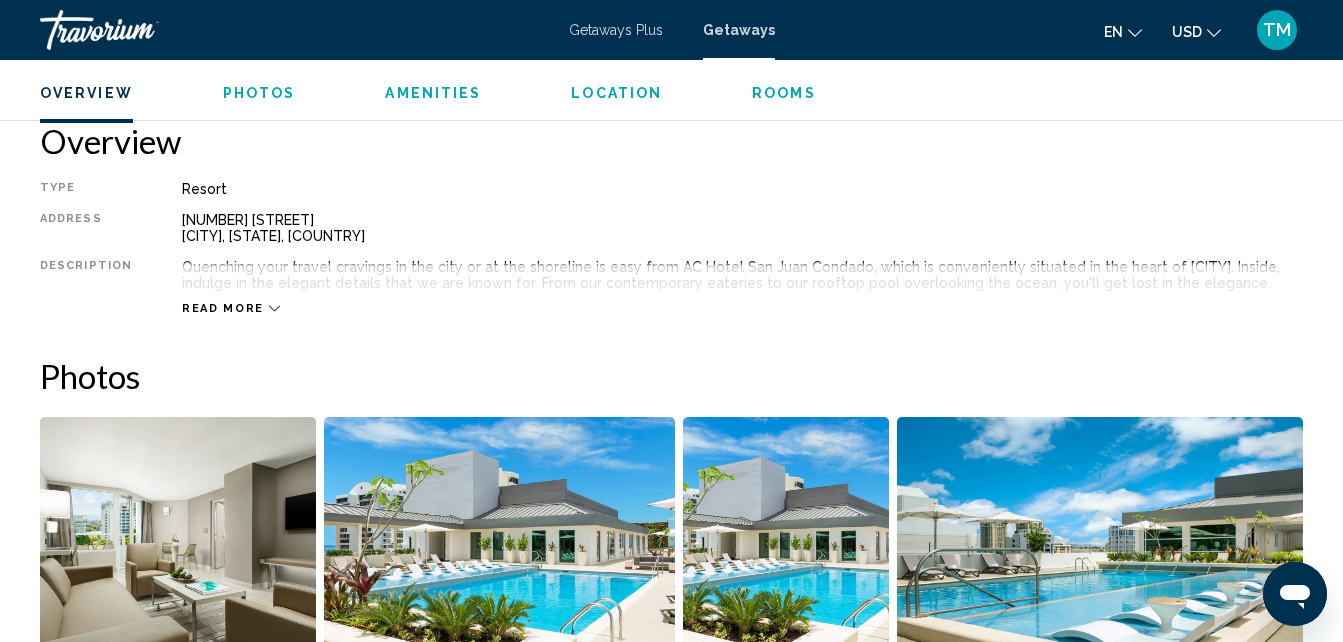 scroll, scrollTop: 949, scrollLeft: 0, axis: vertical 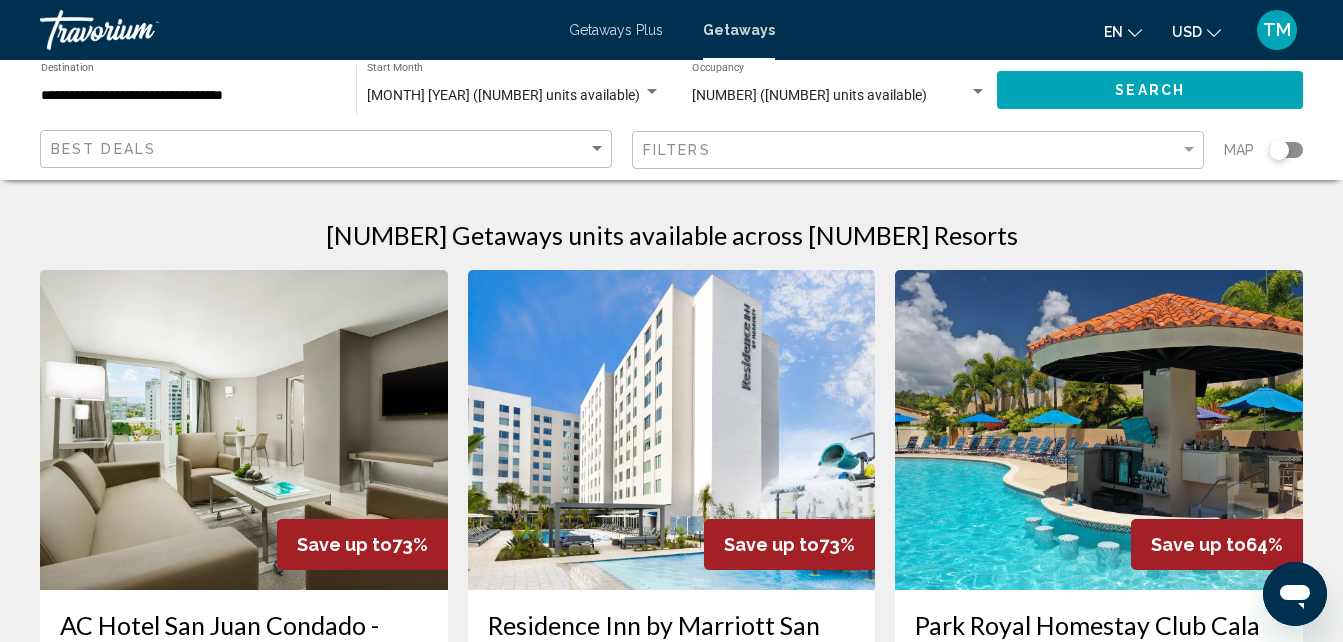 click on "**********" at bounding box center [188, 96] 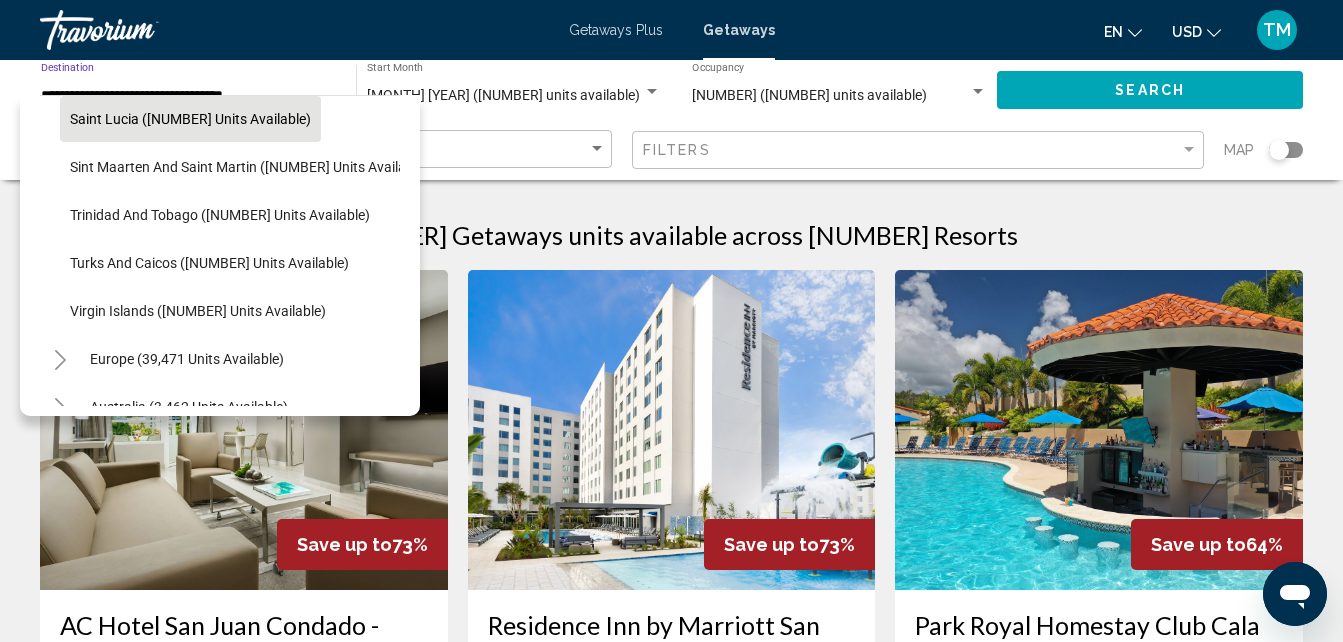 scroll, scrollTop: 685, scrollLeft: 0, axis: vertical 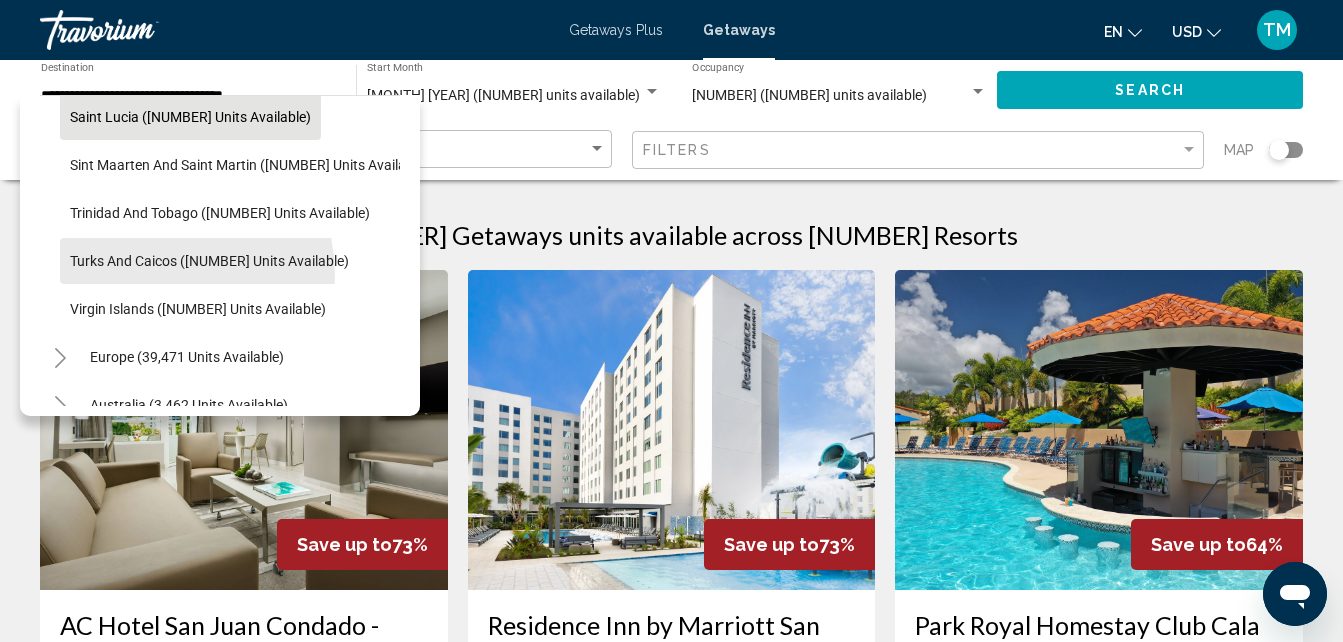 click on "Turks and Caicos ([NUMBER] units available)" 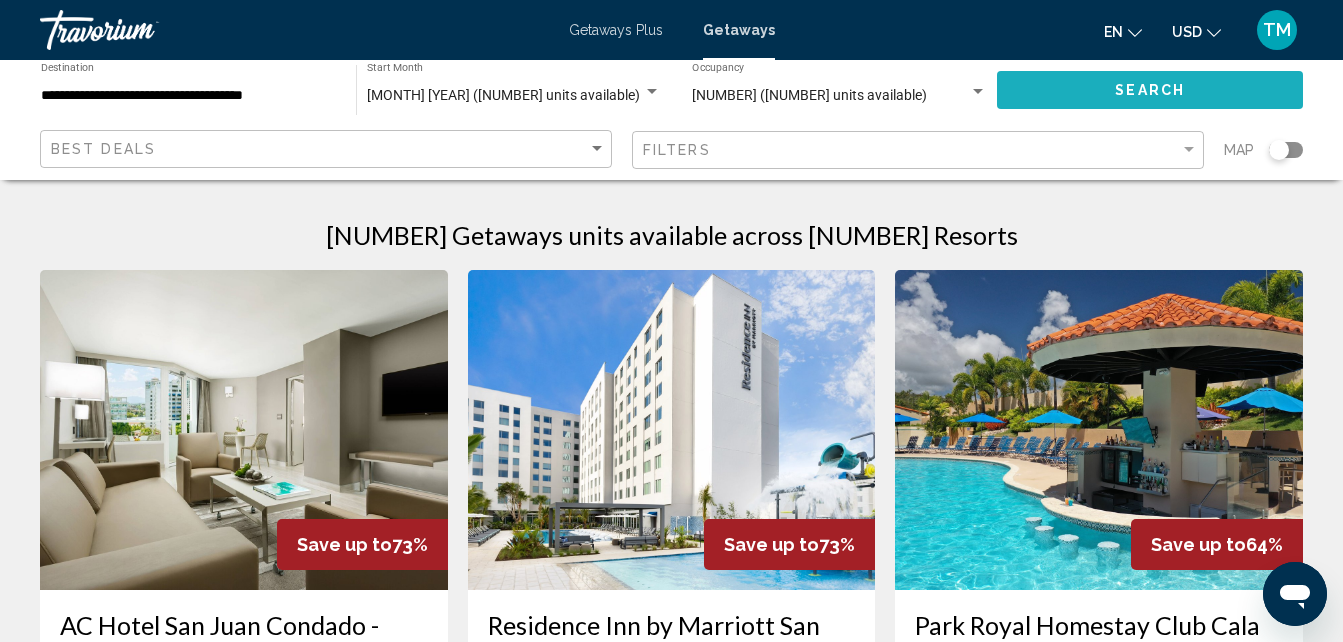 click on "Search" 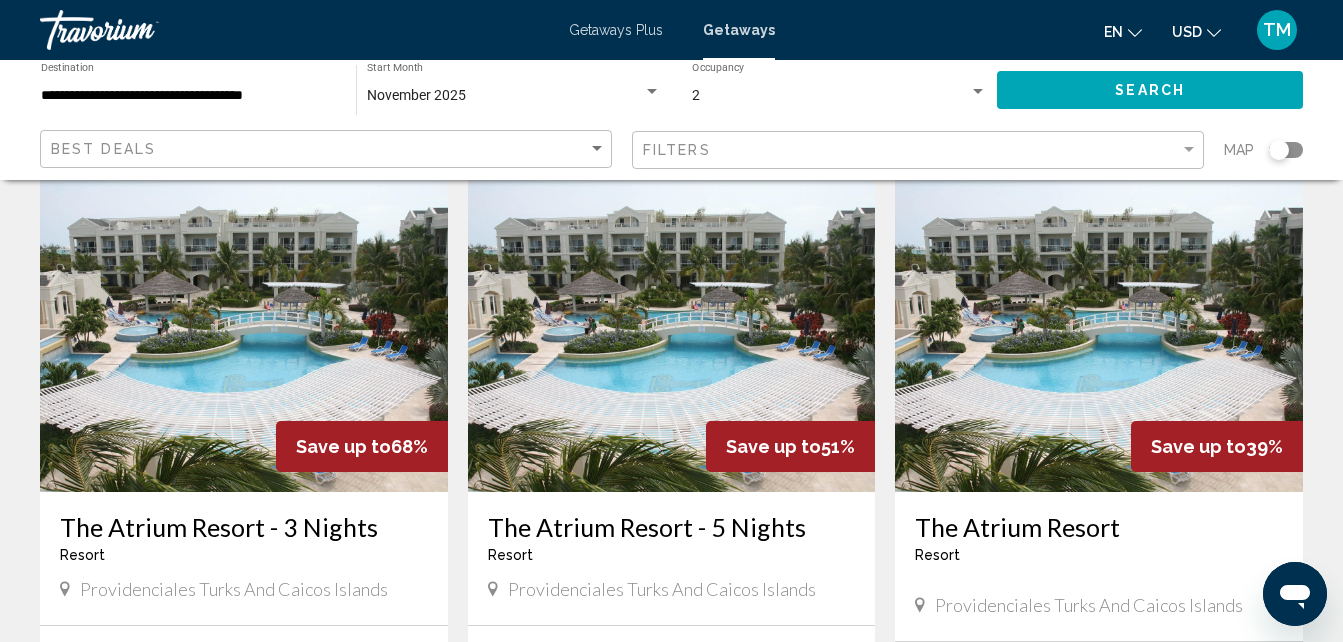 scroll, scrollTop: 0, scrollLeft: 0, axis: both 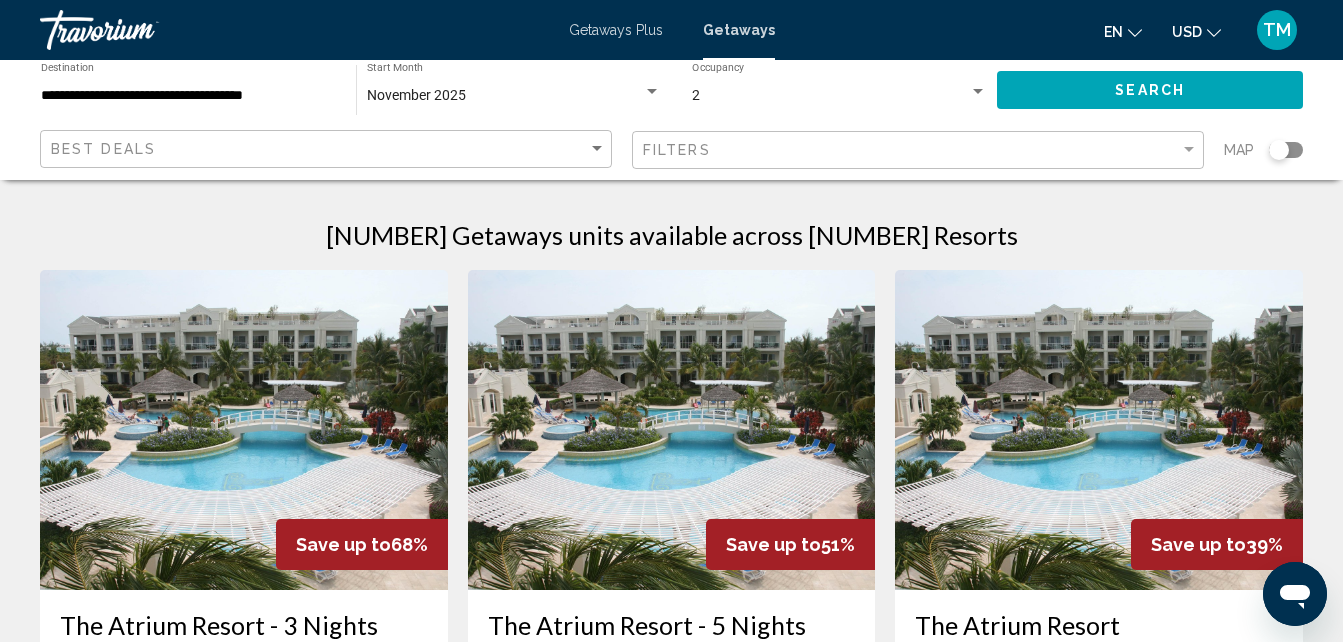 click on "**********" at bounding box center [188, 96] 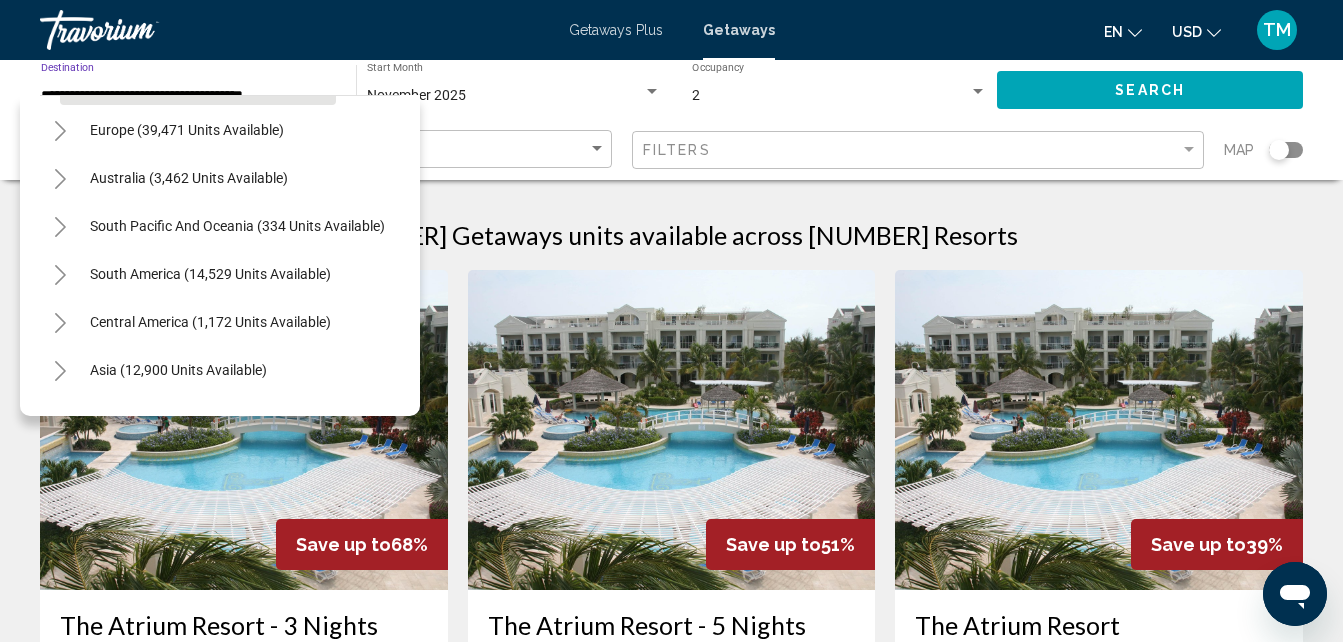 scroll, scrollTop: 1011, scrollLeft: 0, axis: vertical 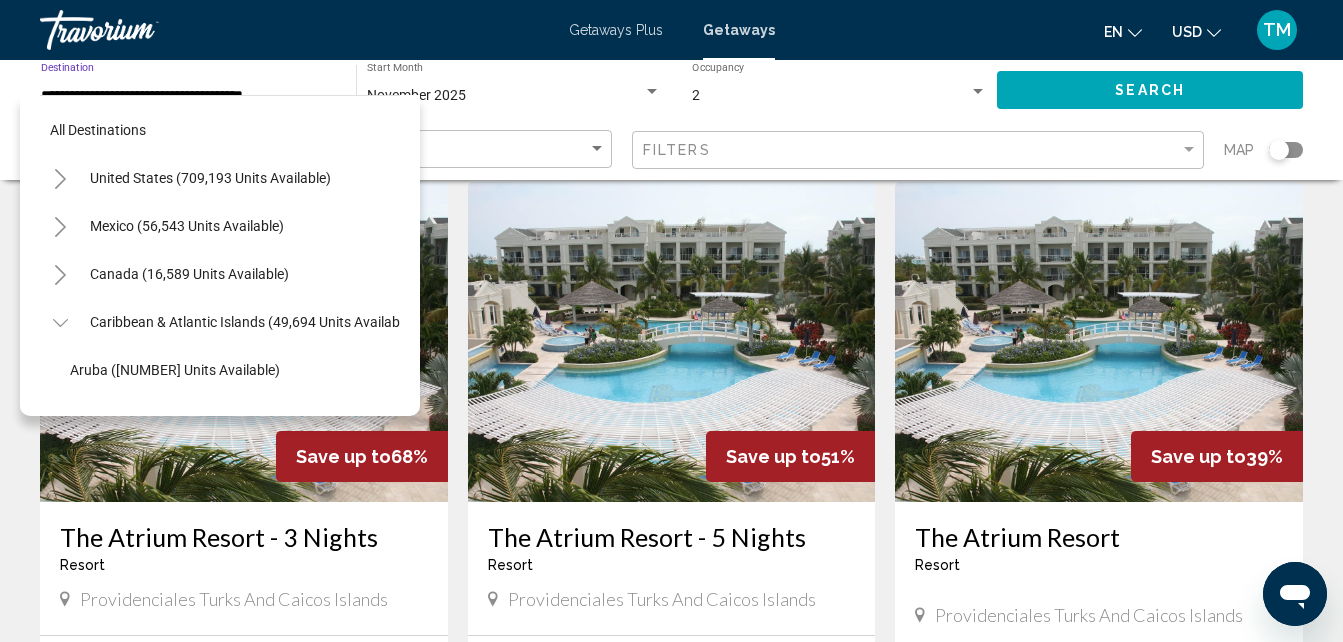 click 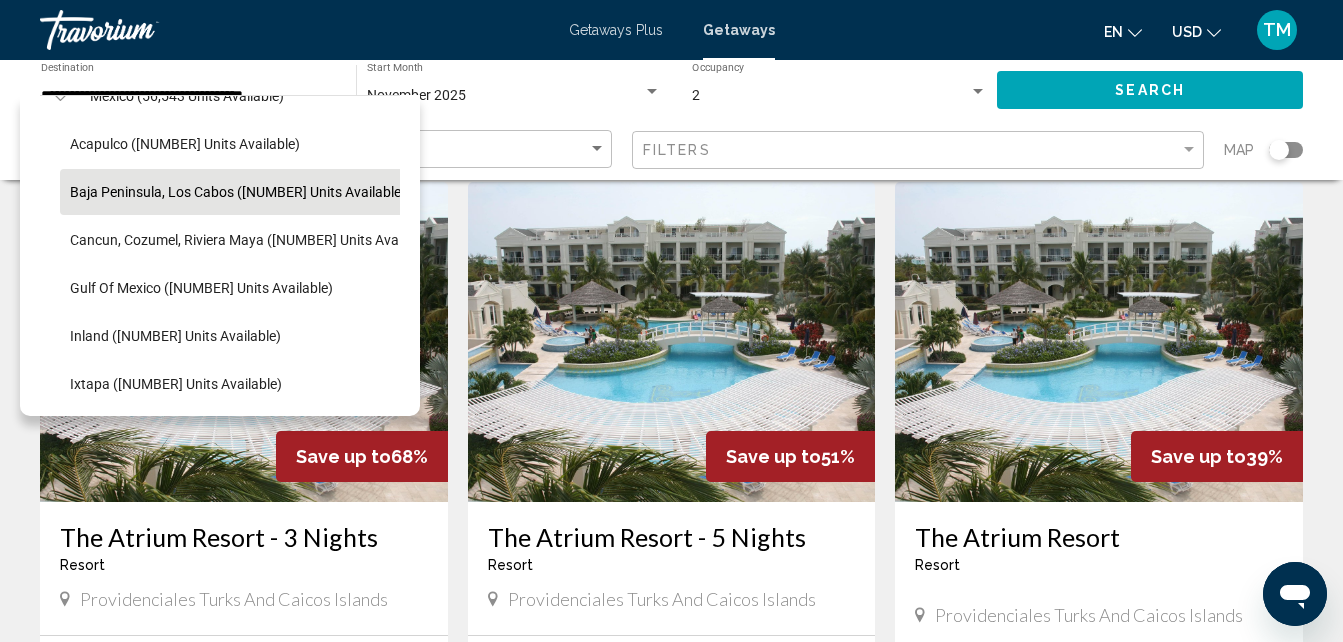 scroll, scrollTop: 126, scrollLeft: 0, axis: vertical 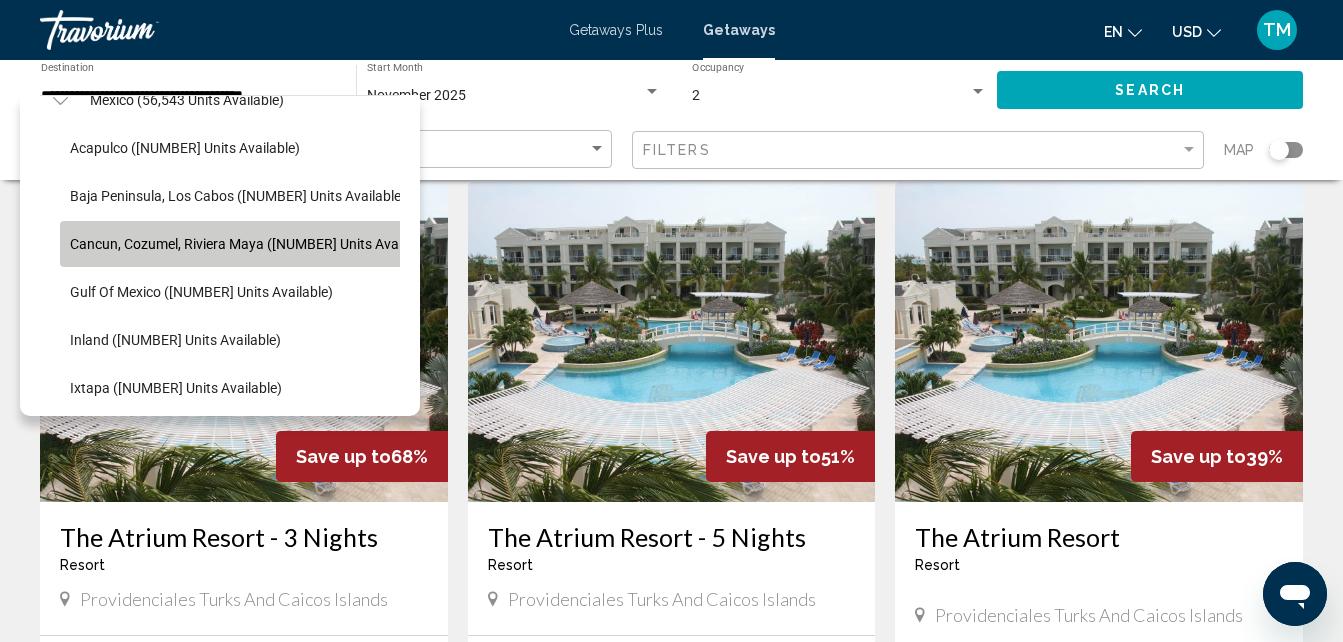 click on "Cancun, Cozumel, Riviera Maya ([NUMBER] units available)" 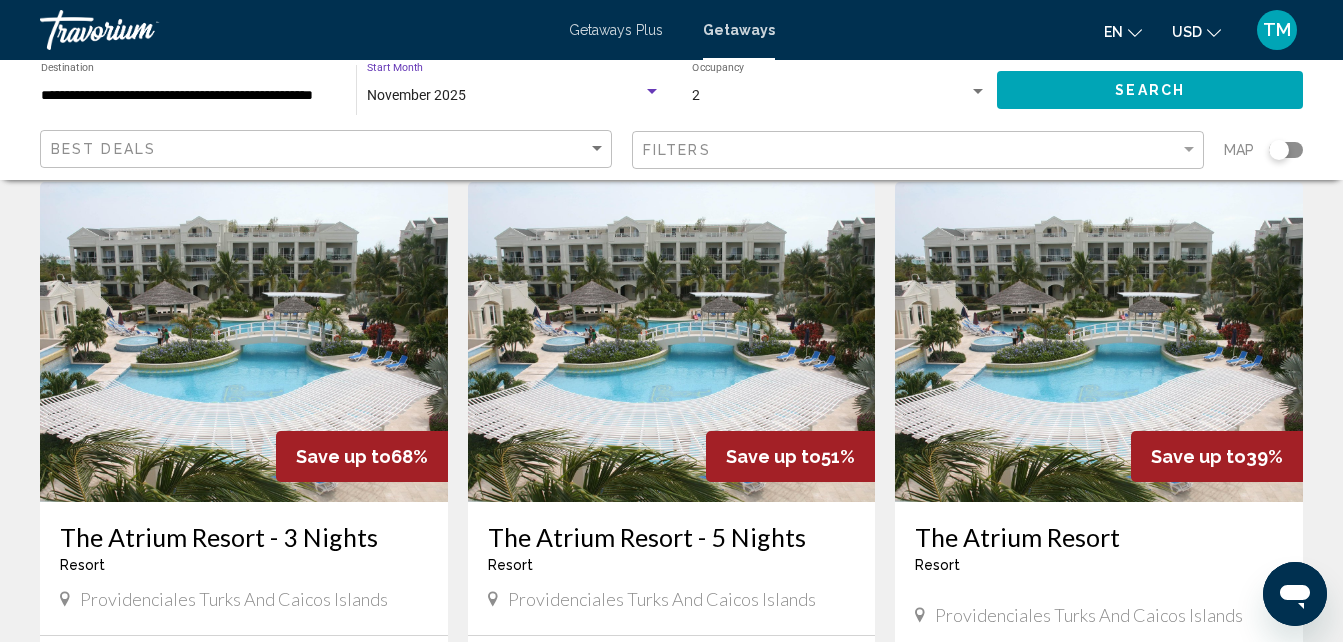 click on "November 2025" at bounding box center (416, 95) 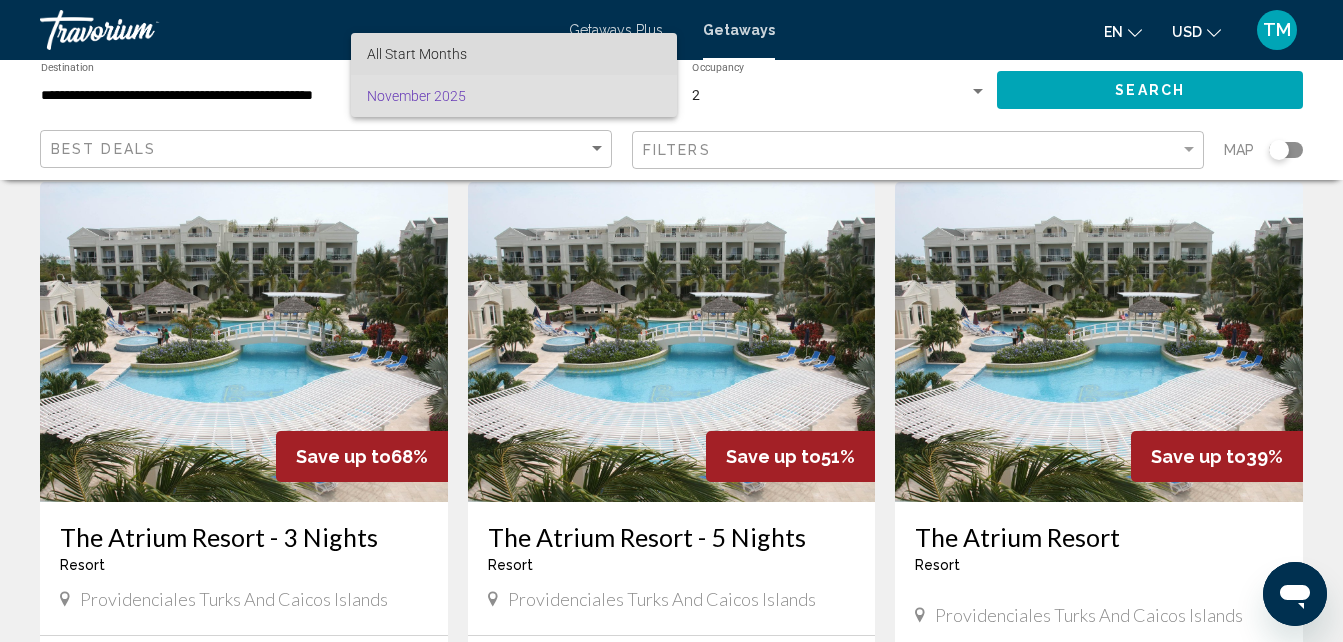 click on "All Start Months" at bounding box center [514, 54] 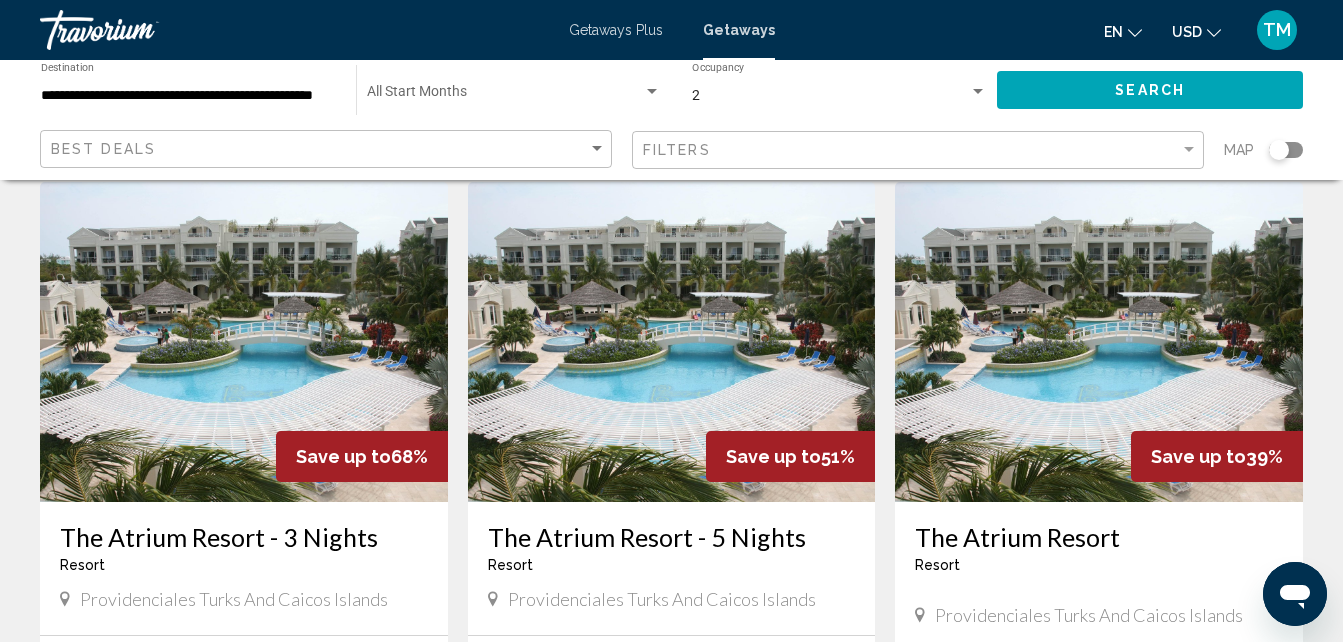 click on "Start Month All Start Months" 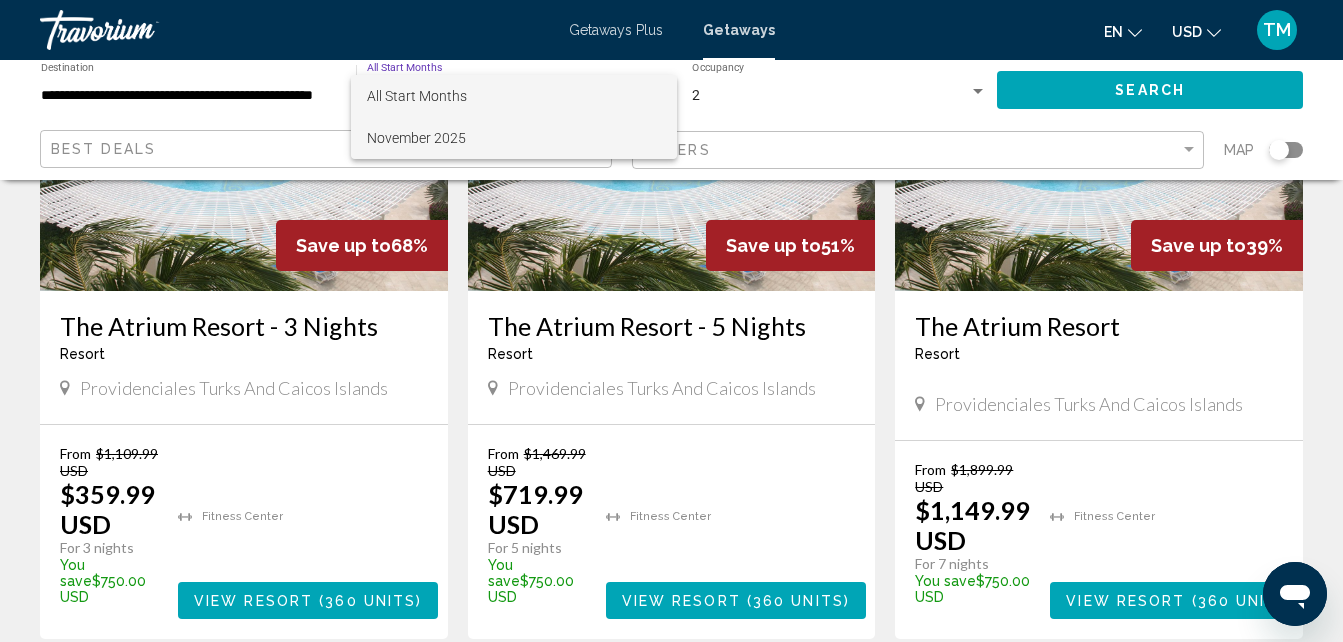 scroll, scrollTop: 0, scrollLeft: 0, axis: both 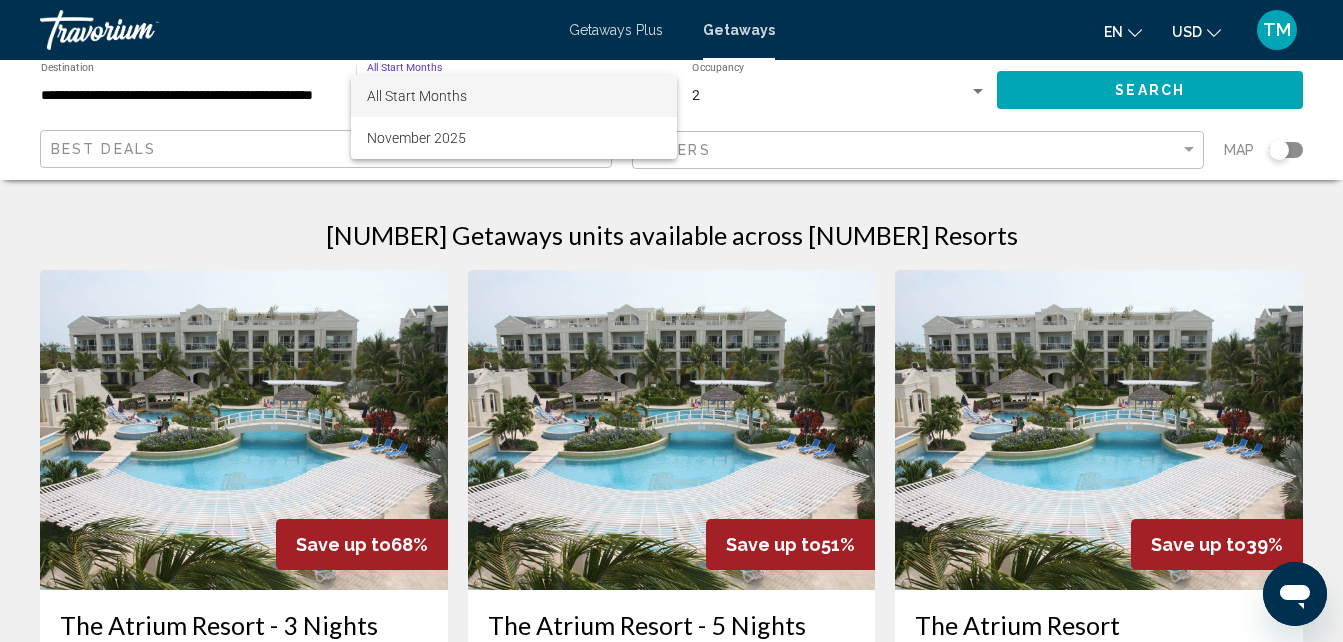 click at bounding box center [671, 321] 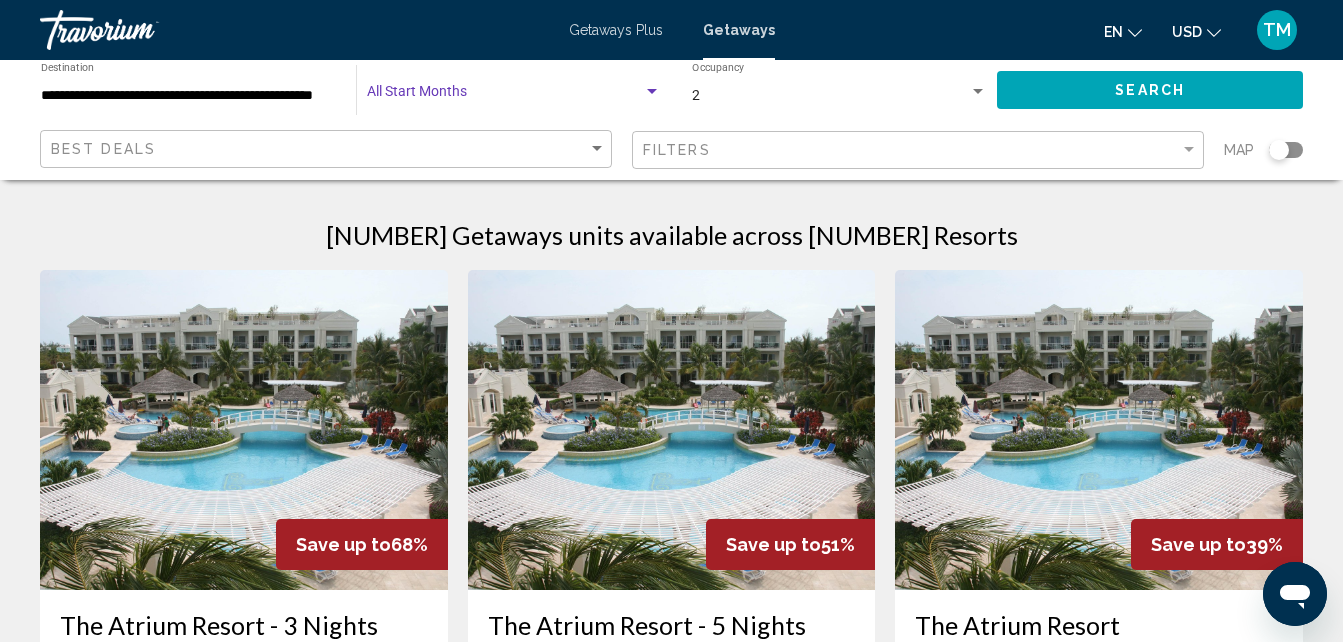 click at bounding box center (505, 96) 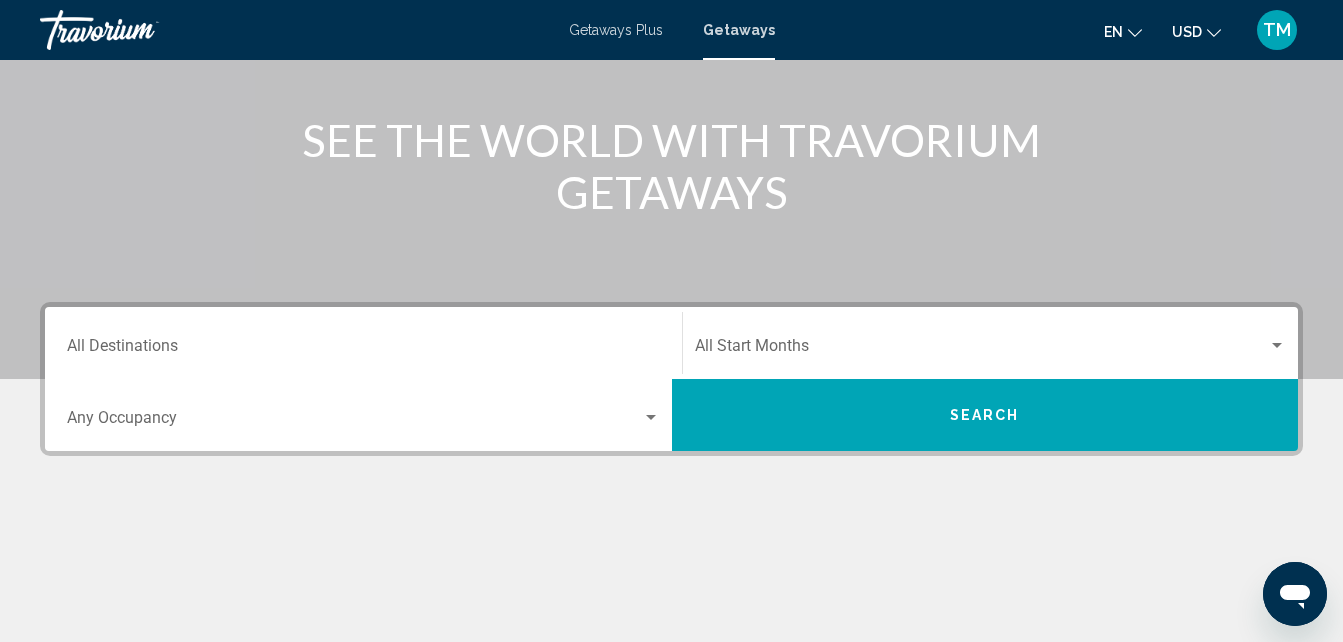 scroll, scrollTop: 220, scrollLeft: 0, axis: vertical 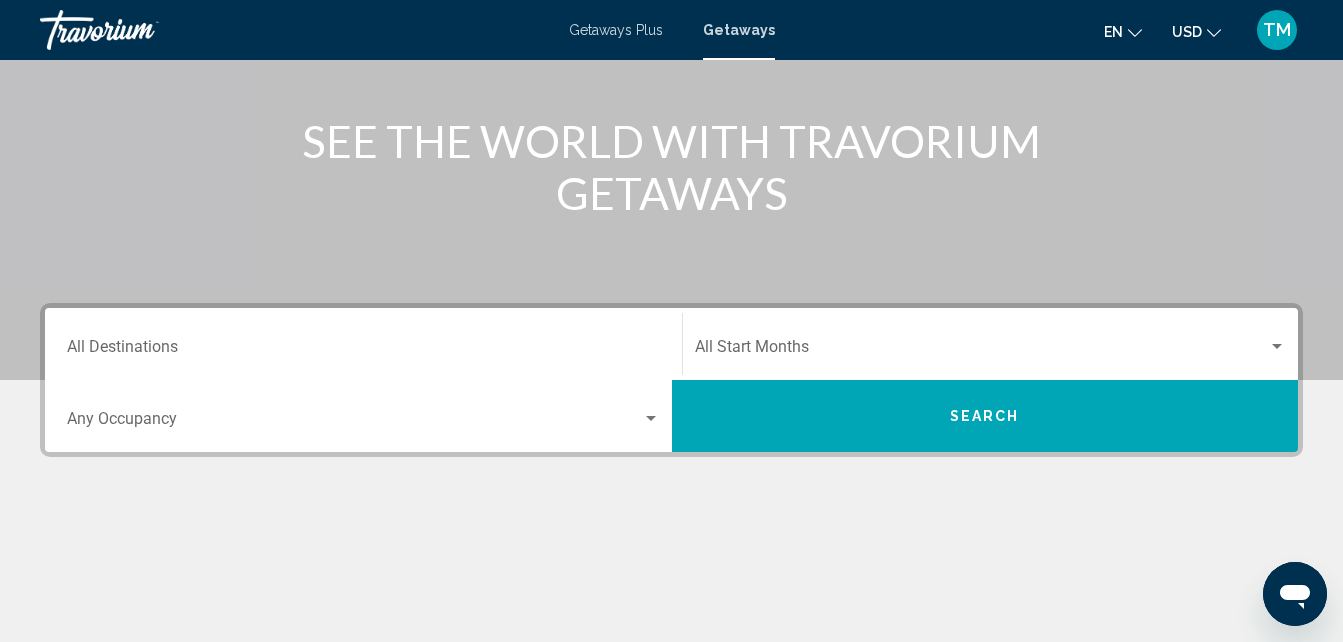 click on "Destination All Destinations" at bounding box center [363, 351] 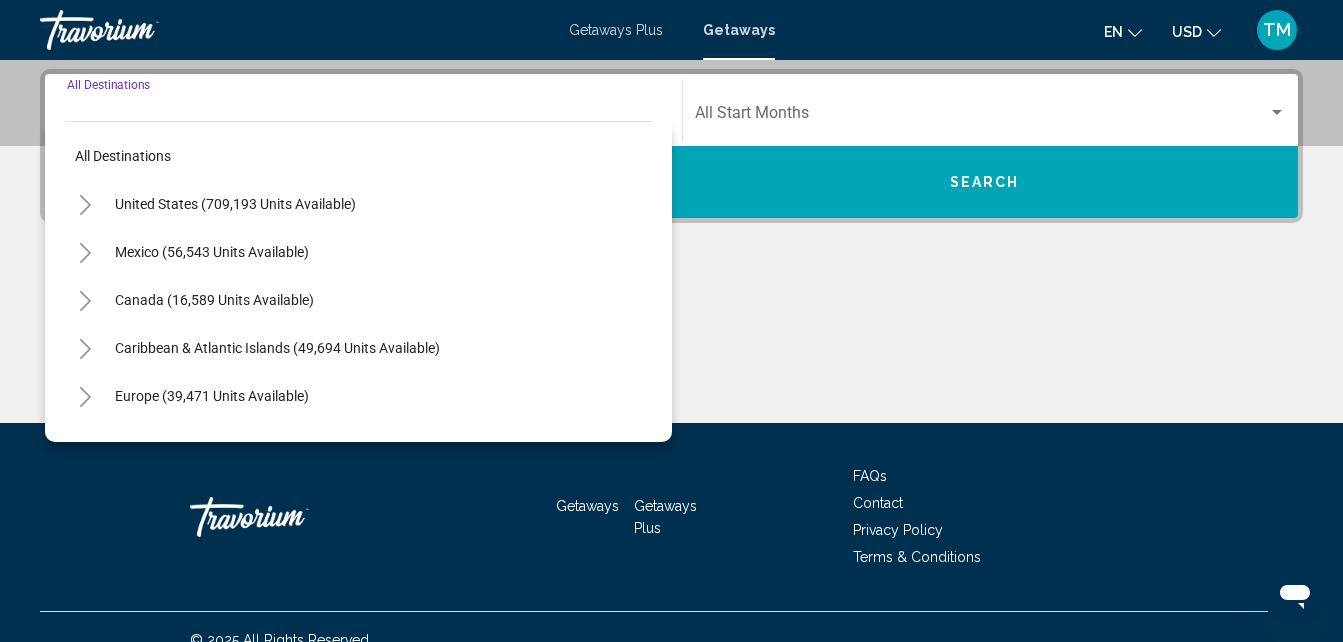 scroll, scrollTop: 458, scrollLeft: 0, axis: vertical 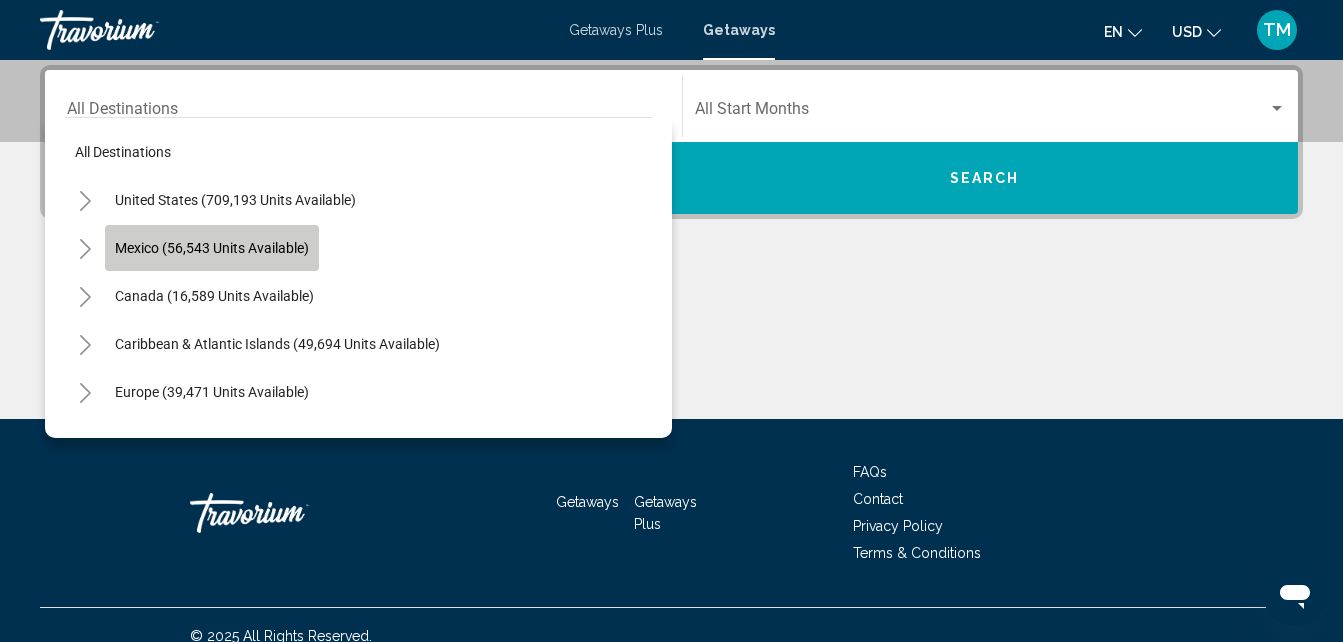 click on "Mexico (56,543 units available)" 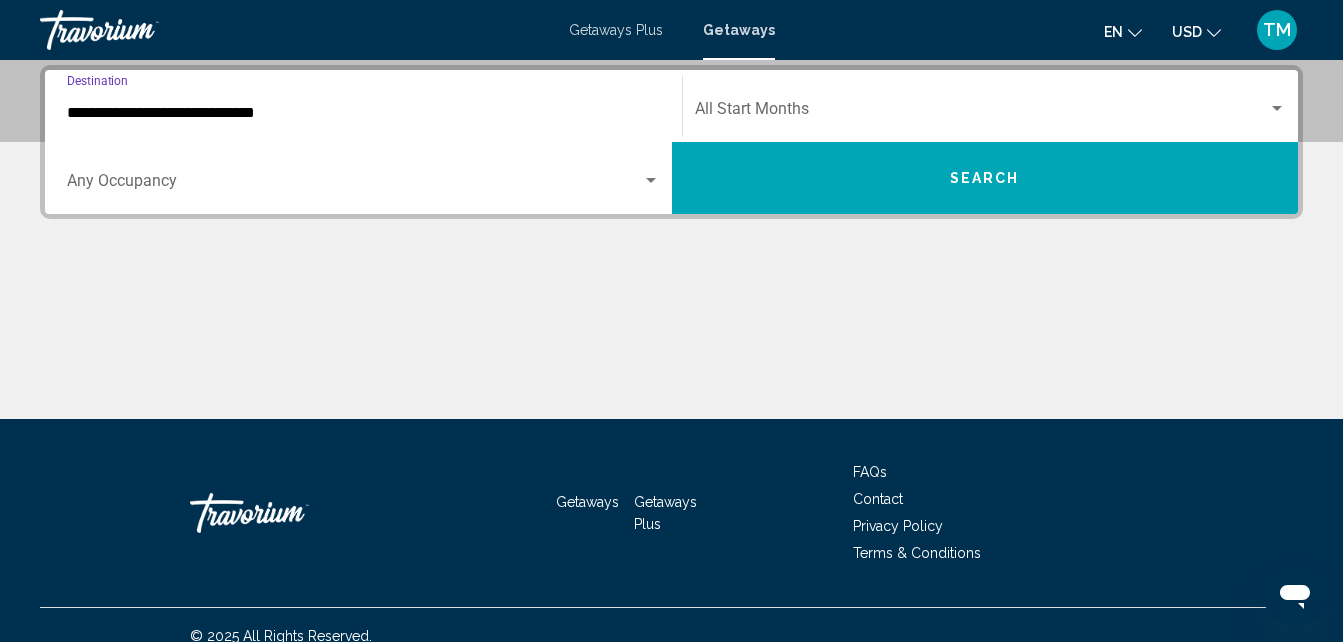 click on "**********" at bounding box center (363, 113) 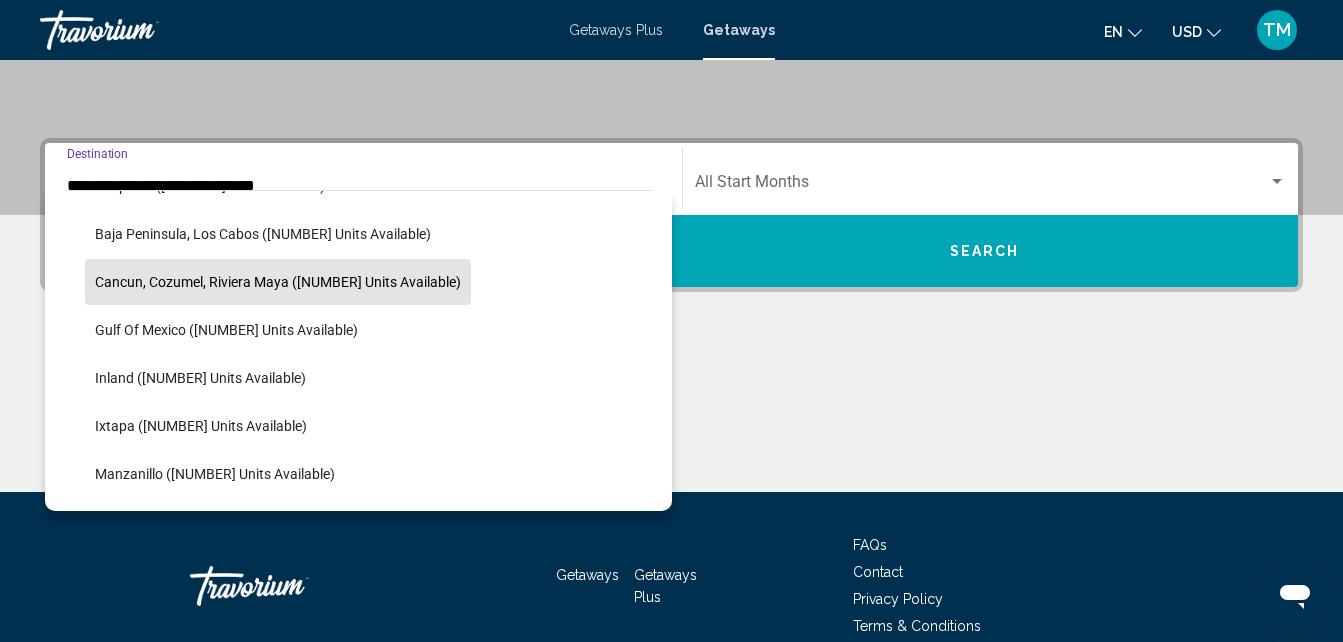 scroll, scrollTop: 182, scrollLeft: 0, axis: vertical 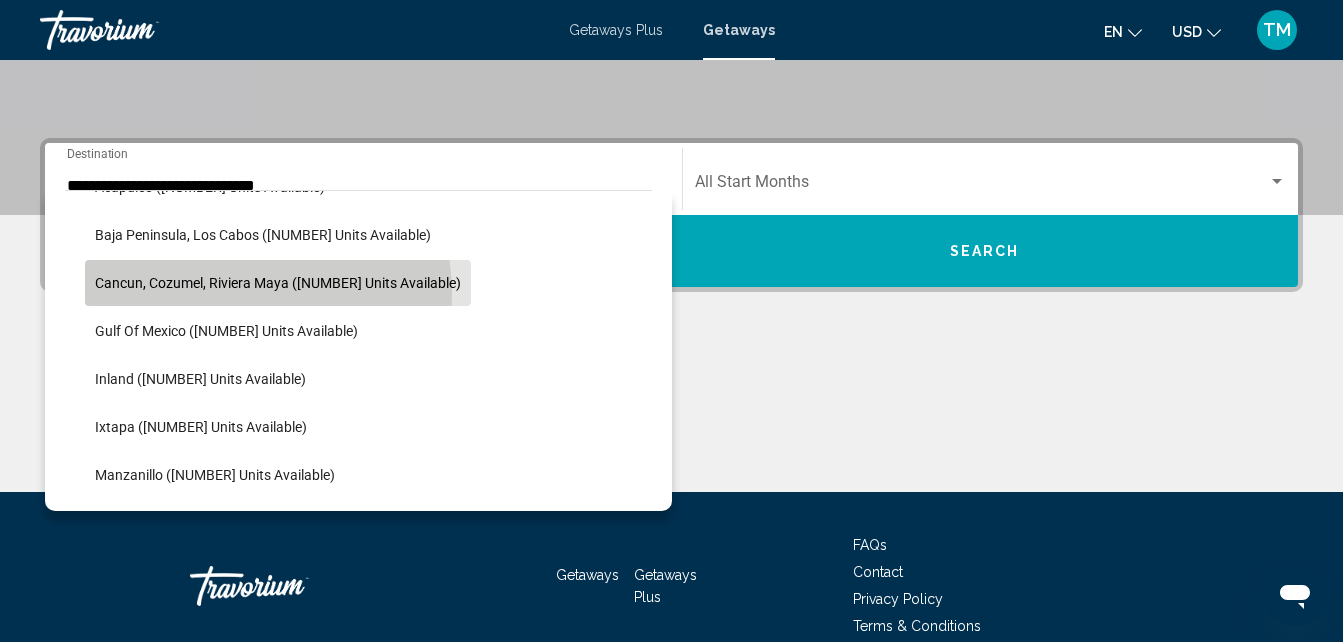 click on "Cancun, Cozumel, Riviera Maya ([NUMBER] units available)" 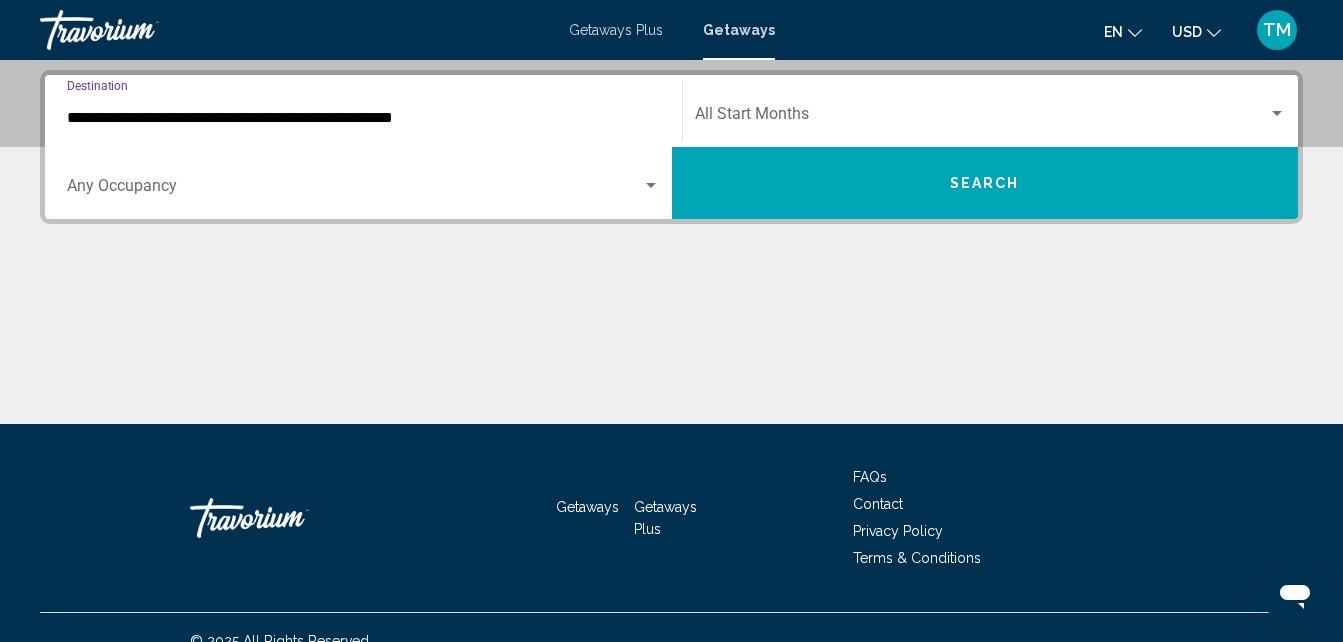 scroll, scrollTop: 458, scrollLeft: 0, axis: vertical 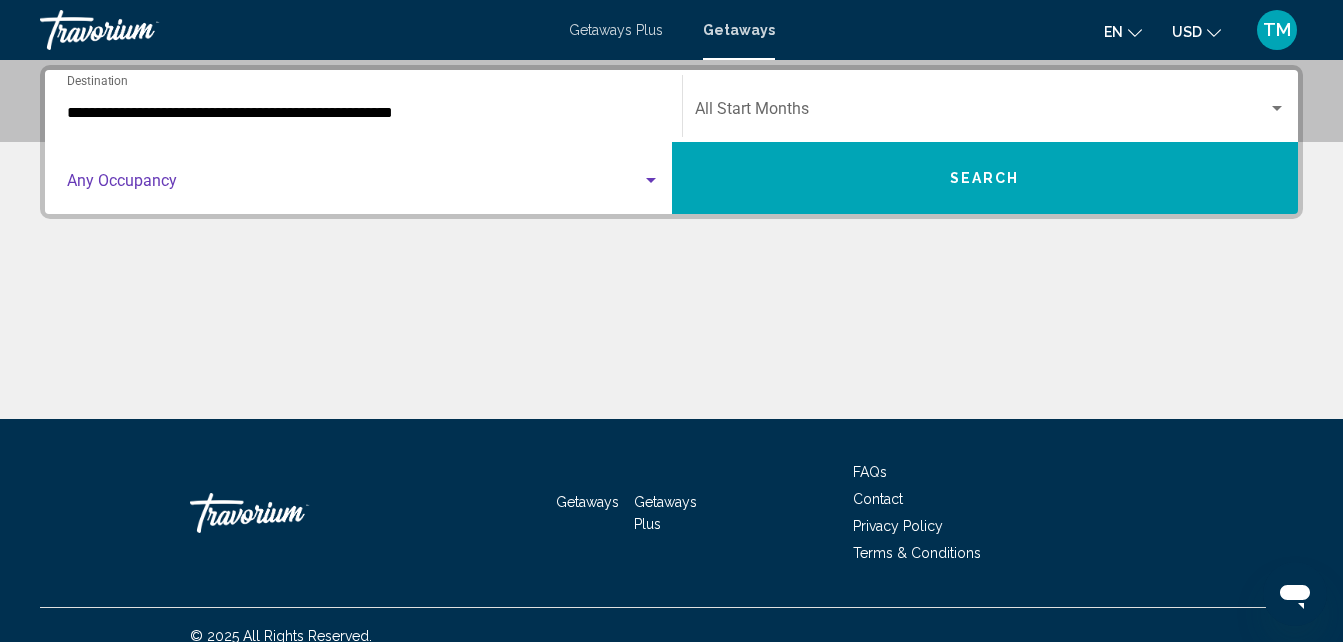 click at bounding box center [354, 185] 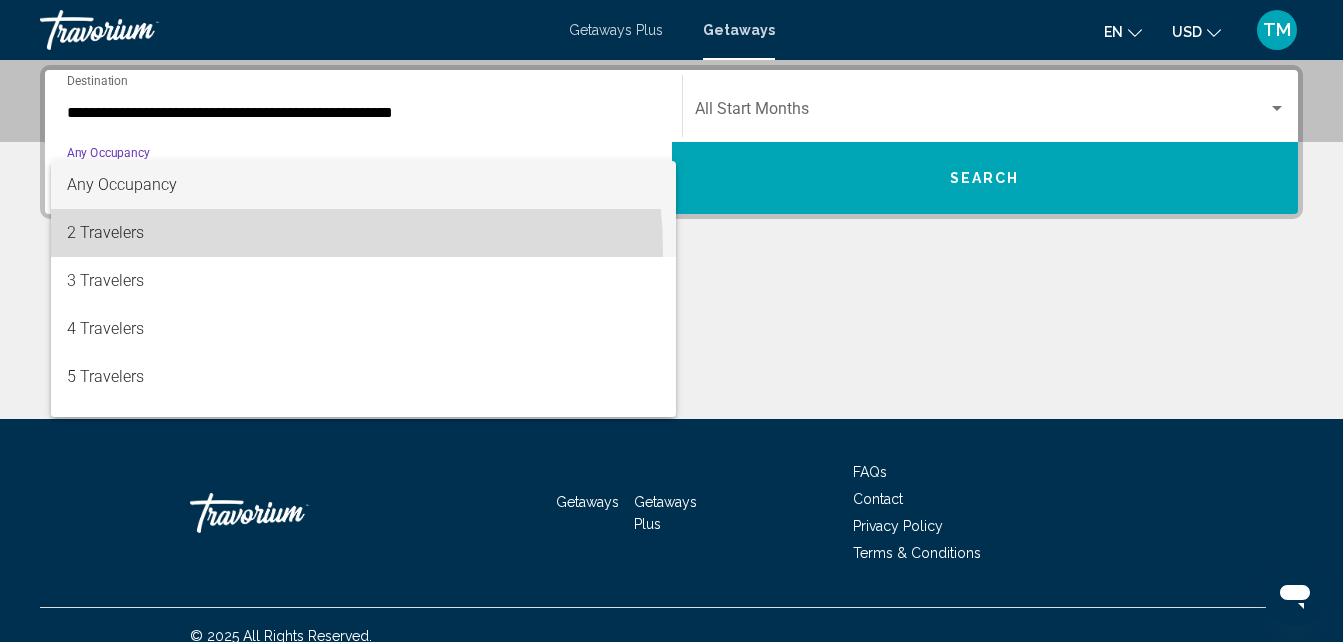 click on "2 Travelers" at bounding box center (363, 233) 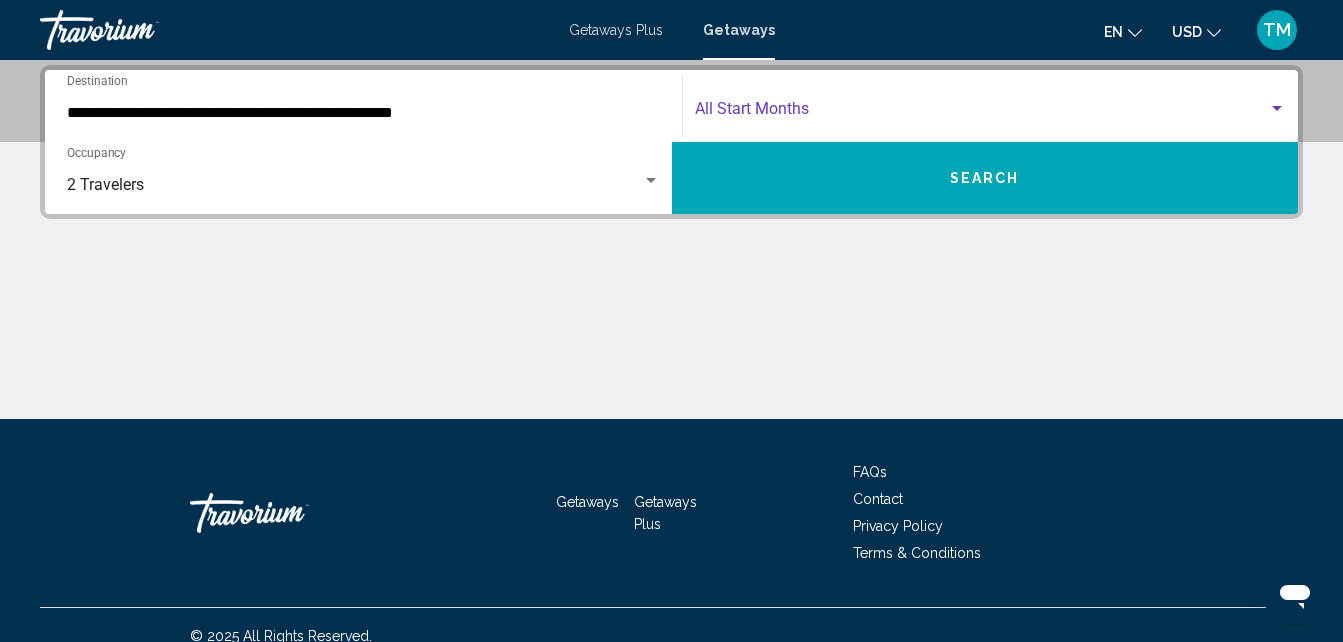 click at bounding box center [982, 113] 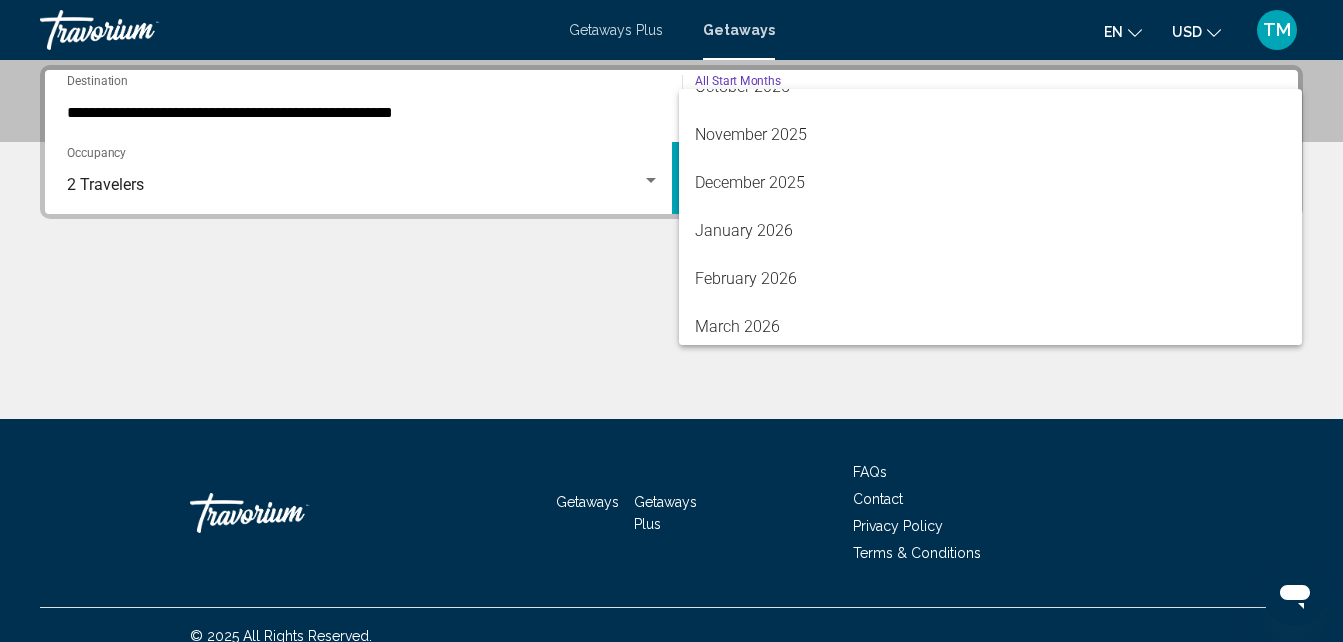 scroll, scrollTop: 219, scrollLeft: 0, axis: vertical 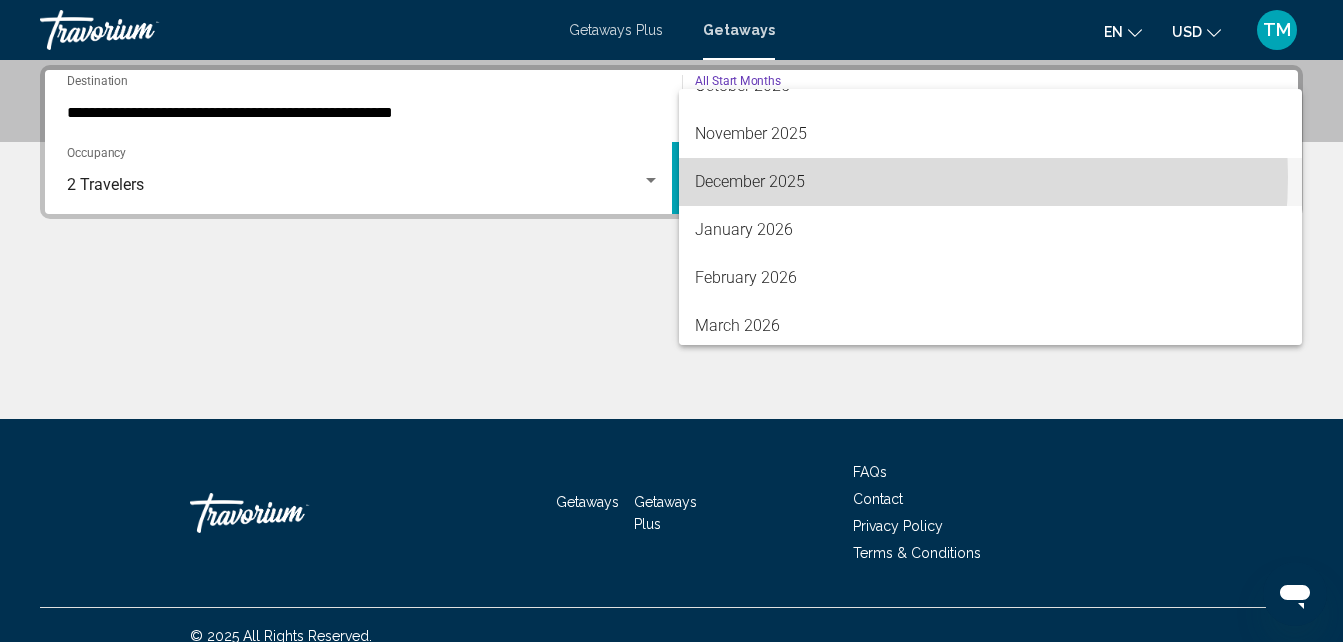 click on "December 2025" at bounding box center (991, 182) 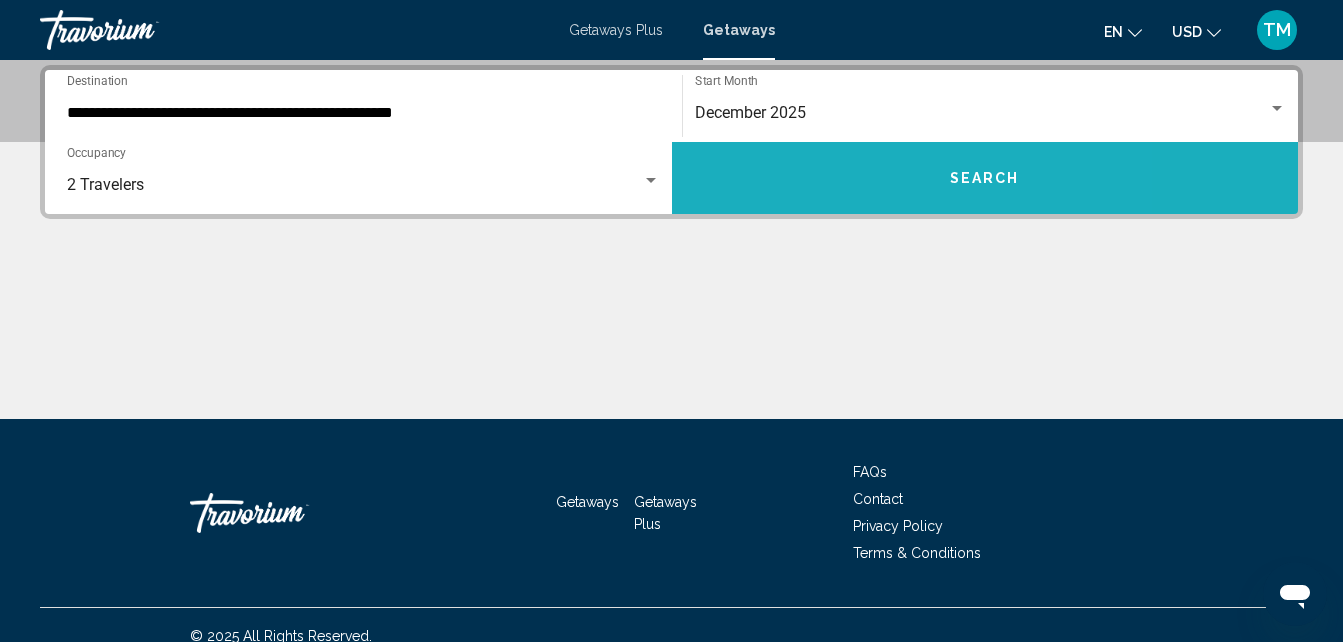 click on "Search" at bounding box center [985, 178] 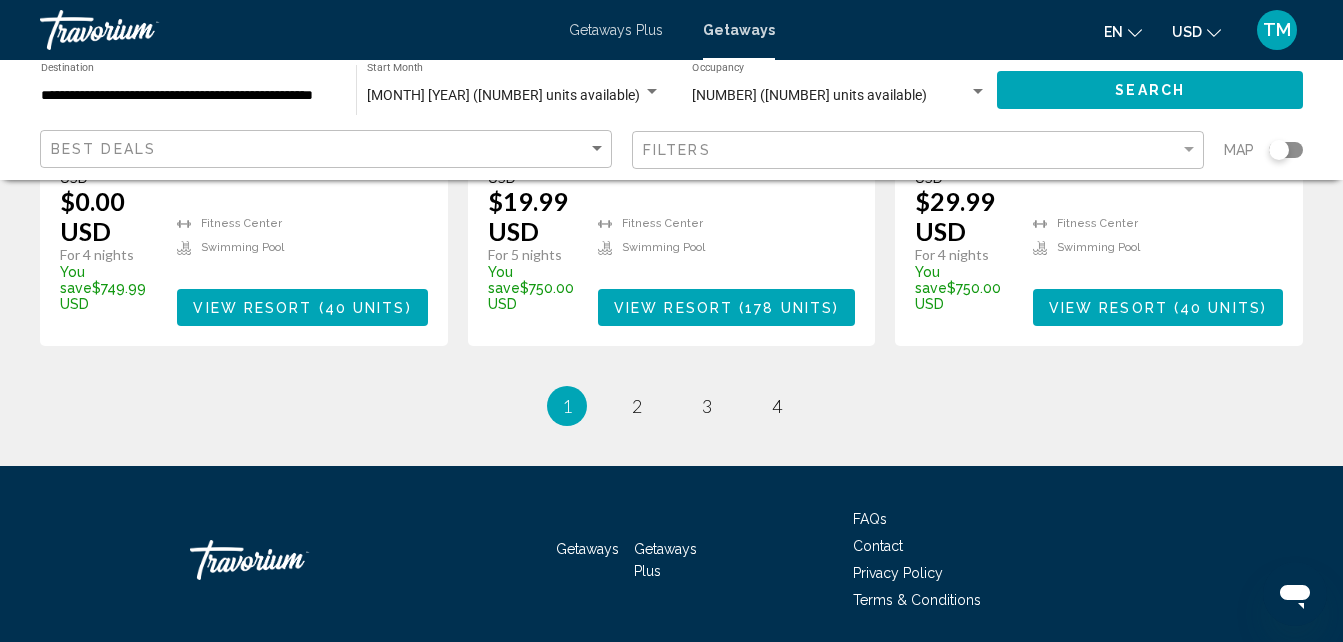 scroll, scrollTop: 2841, scrollLeft: 0, axis: vertical 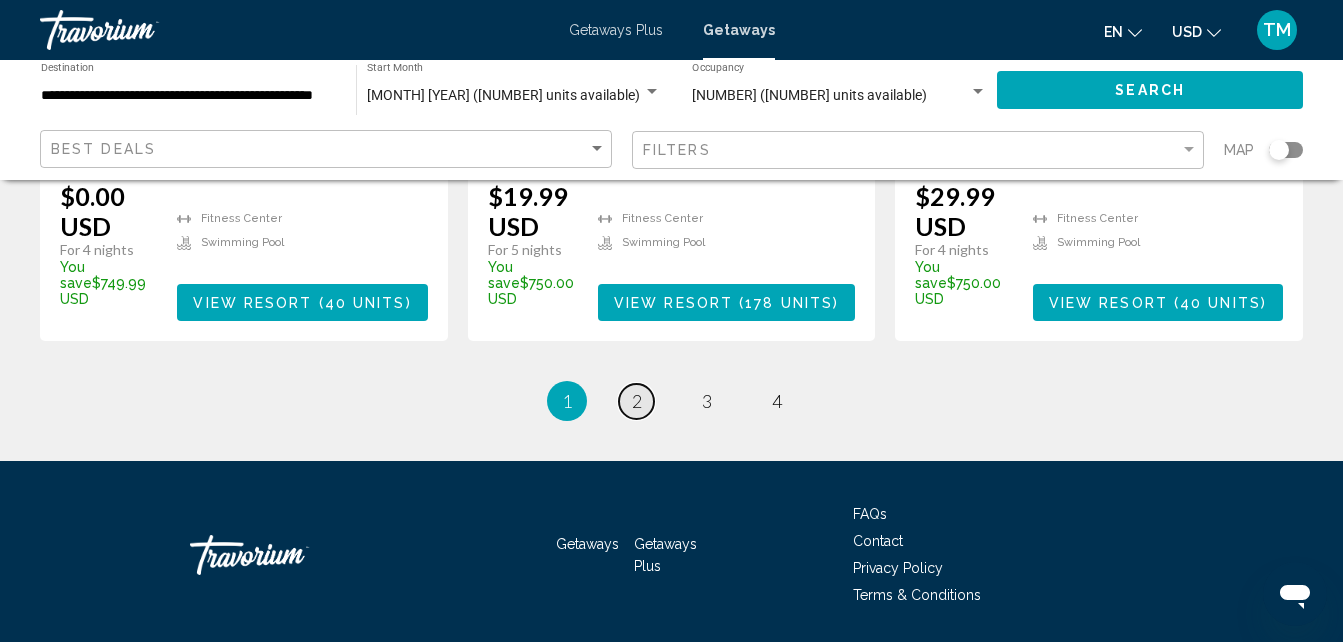 click on "2" at bounding box center [637, 401] 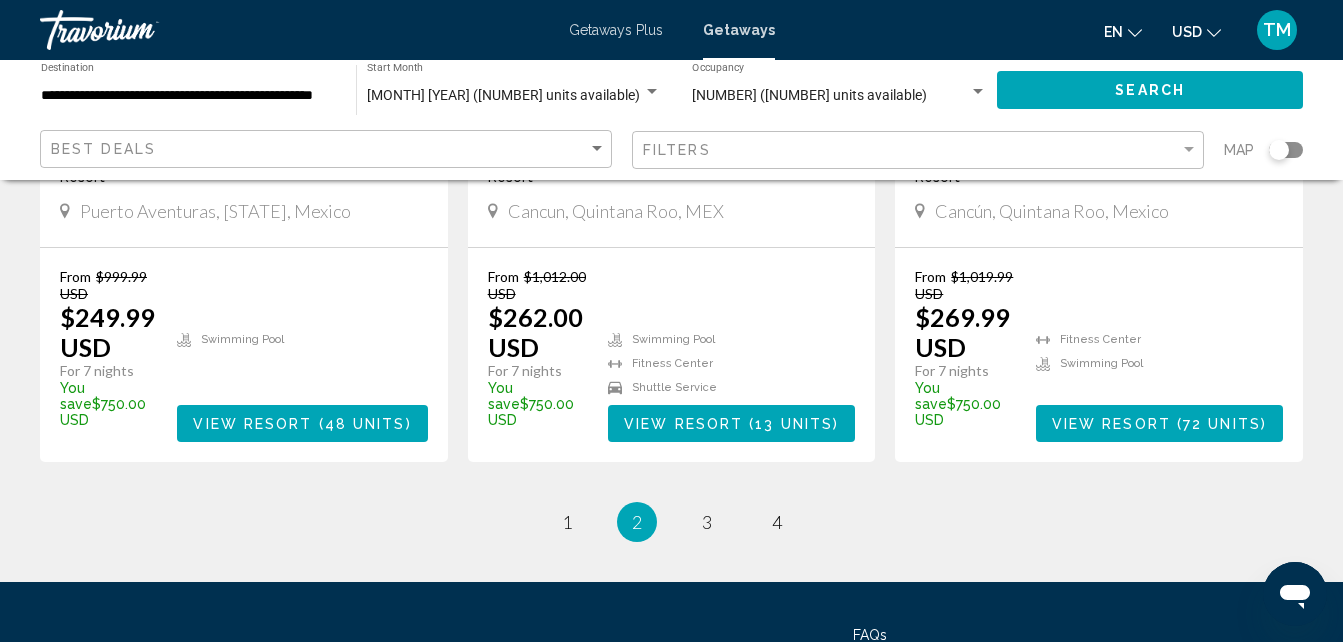 scroll, scrollTop: 2811, scrollLeft: 0, axis: vertical 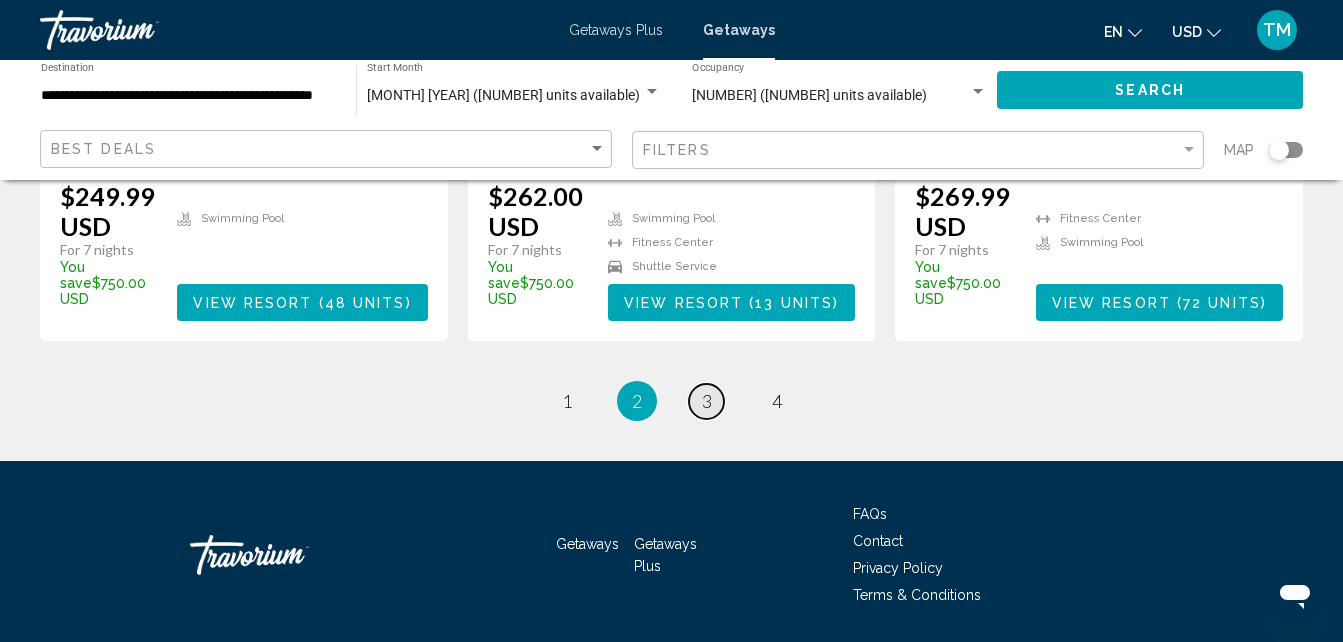 click on "3" at bounding box center (707, 401) 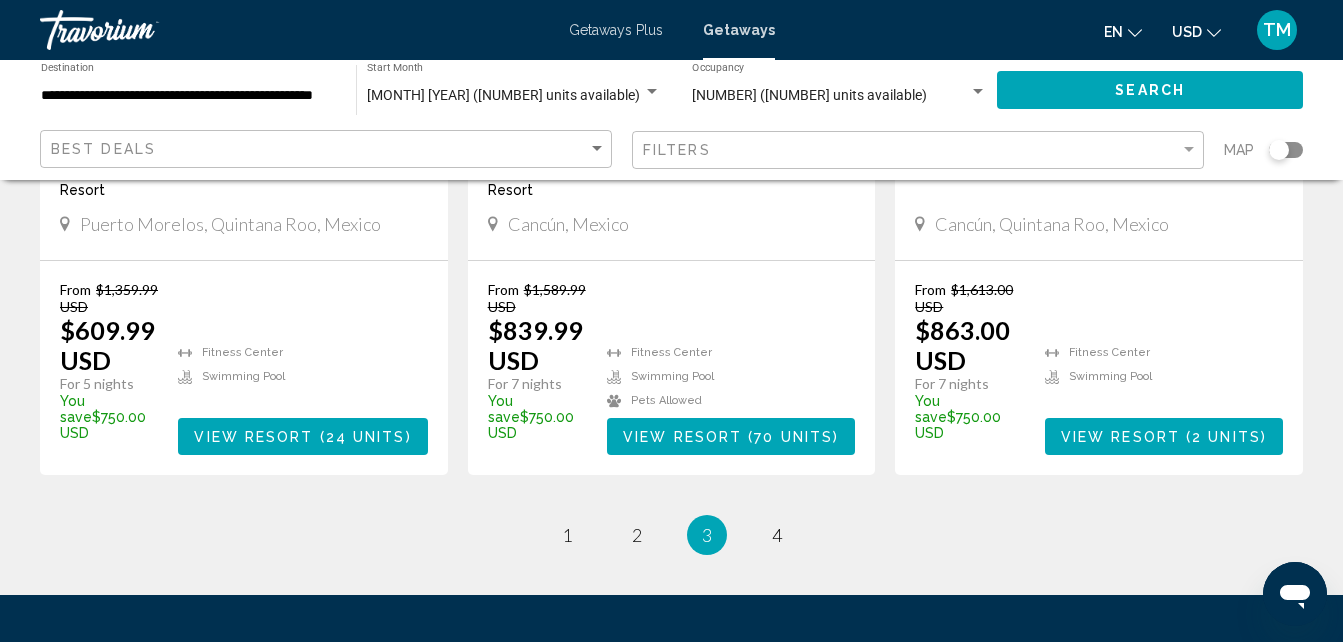 scroll, scrollTop: 2708, scrollLeft: 0, axis: vertical 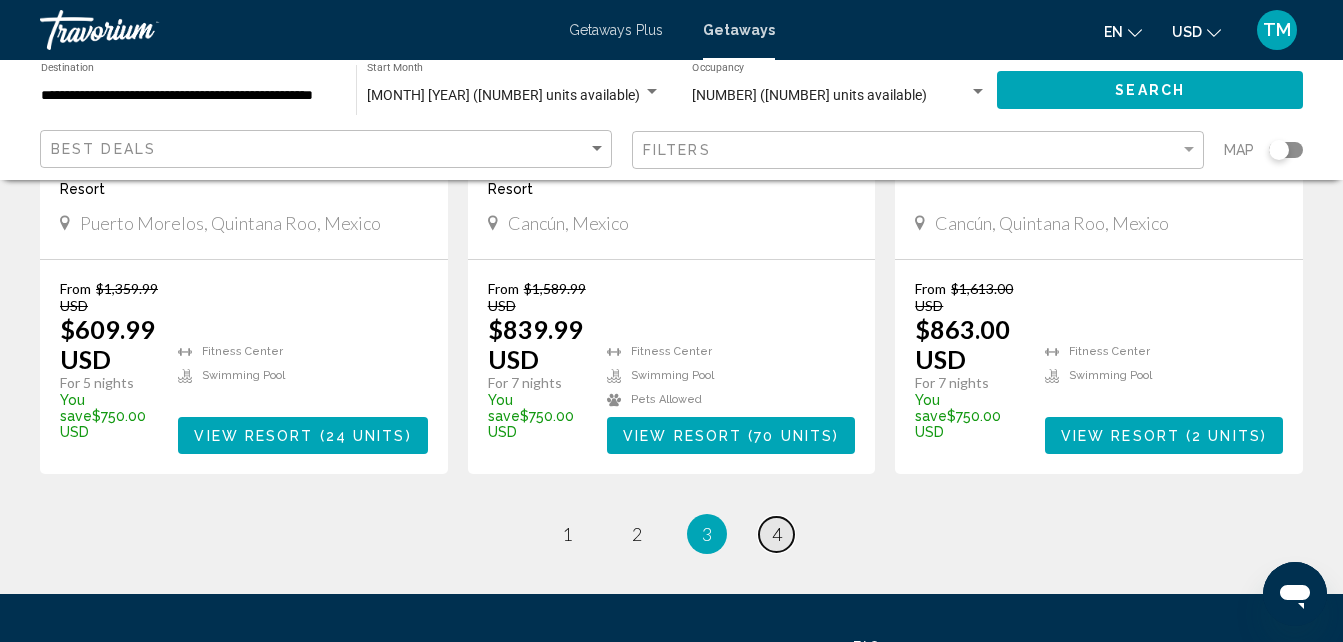 click on "page  4" at bounding box center (776, 534) 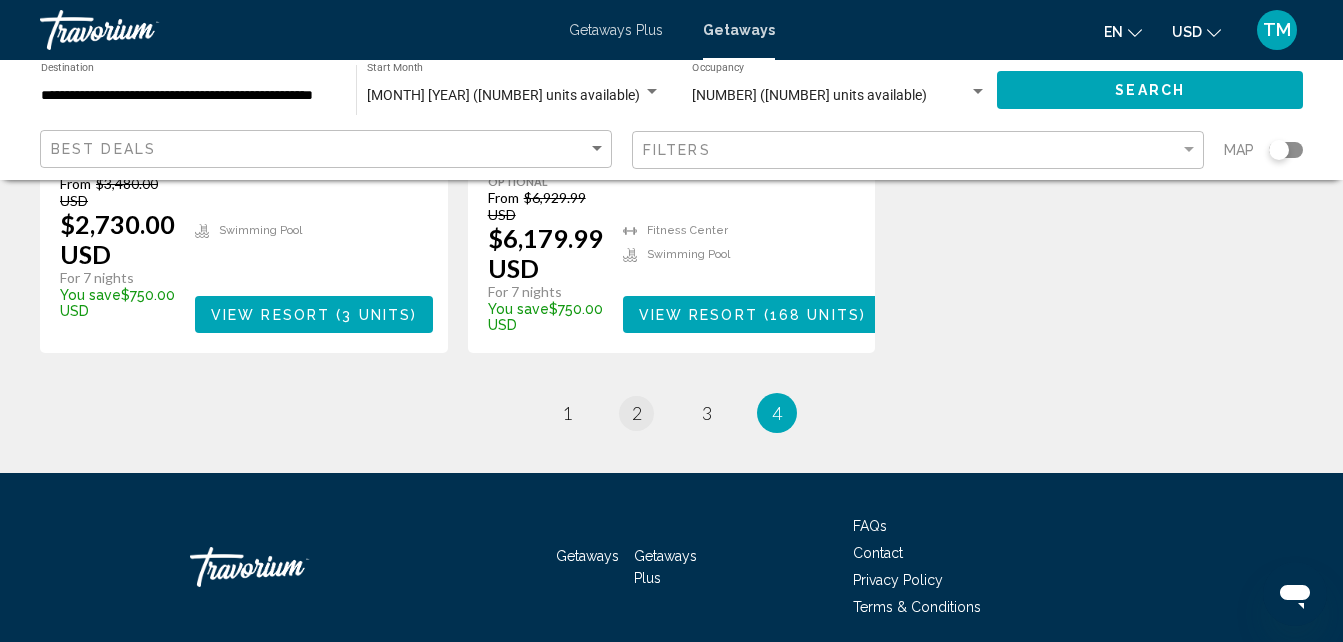 scroll, scrollTop: 1293, scrollLeft: 0, axis: vertical 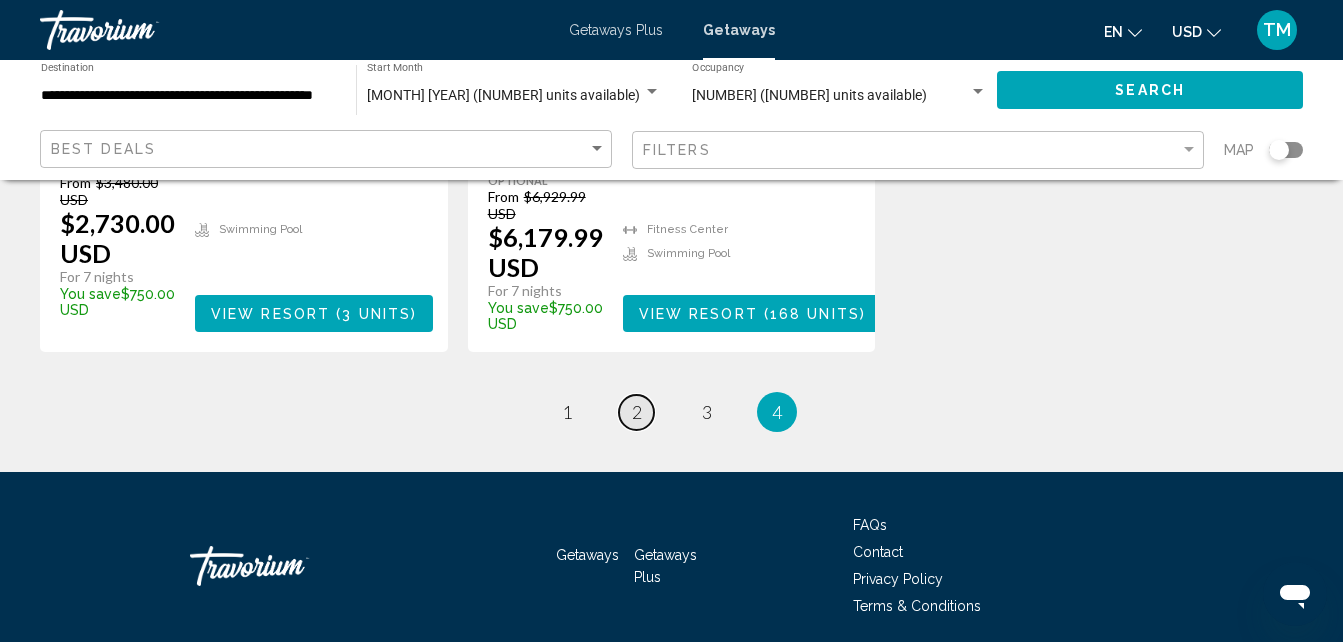 click on "page  2" at bounding box center [636, 412] 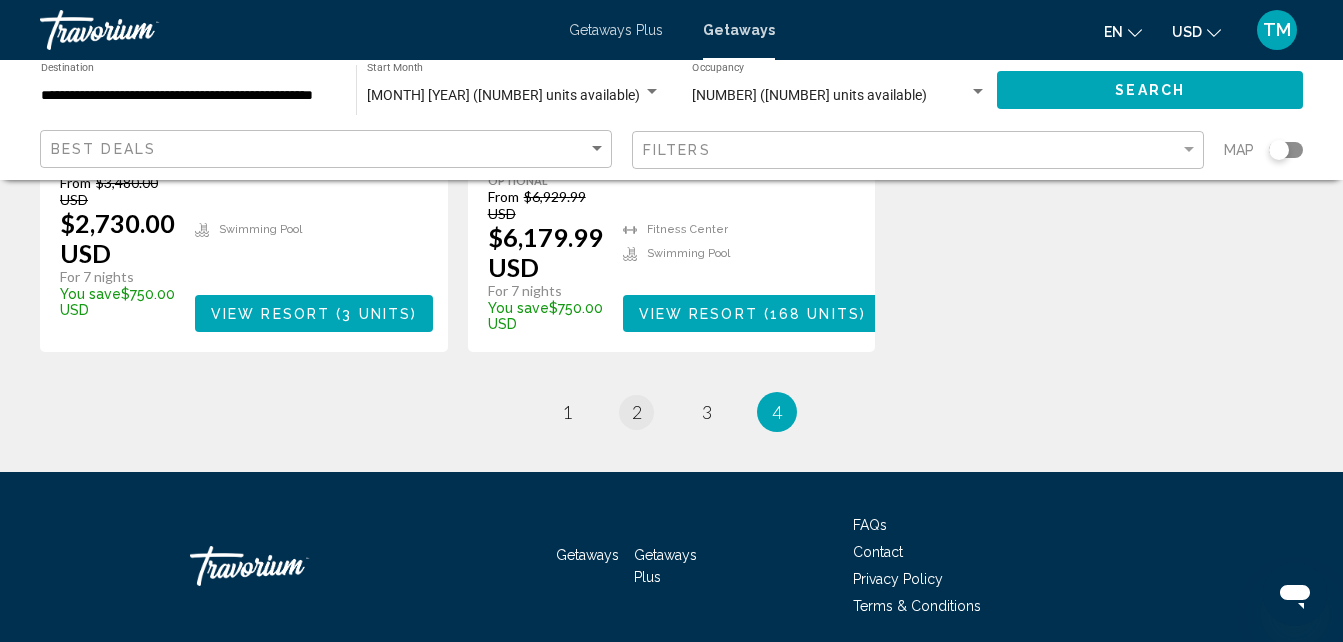 scroll, scrollTop: 0, scrollLeft: 0, axis: both 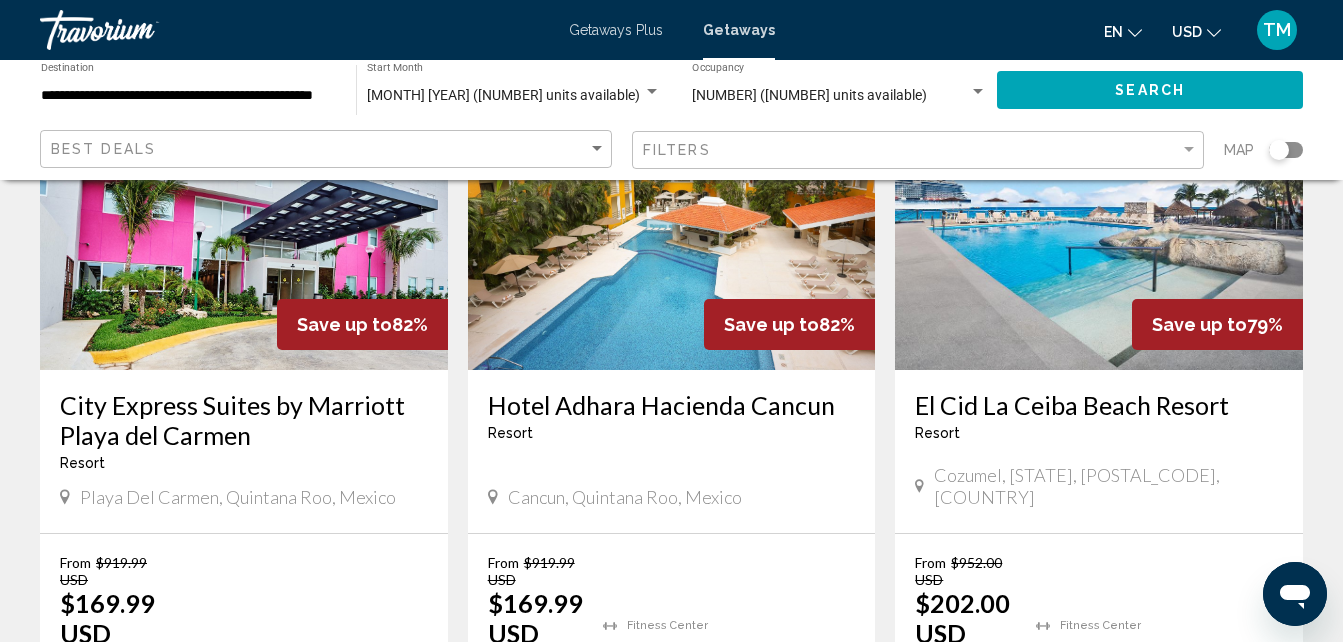 click on "Resort  -  This is an adults only resort" at bounding box center (672, 433) 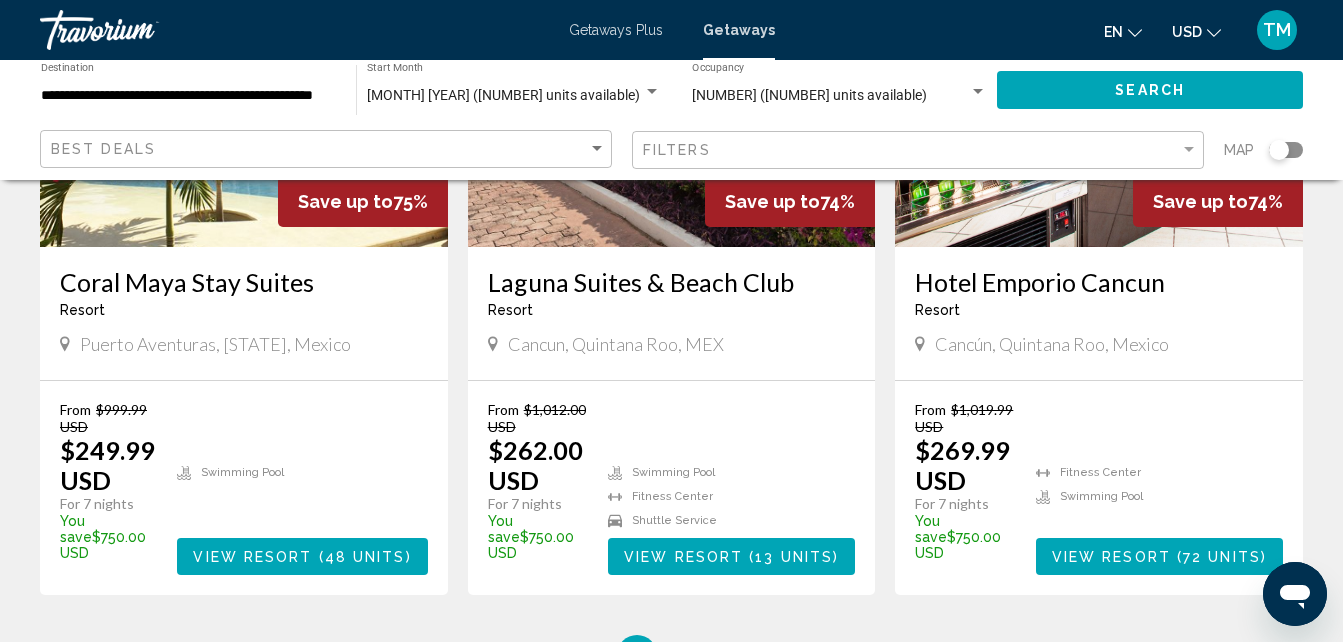 scroll, scrollTop: 2767, scrollLeft: 0, axis: vertical 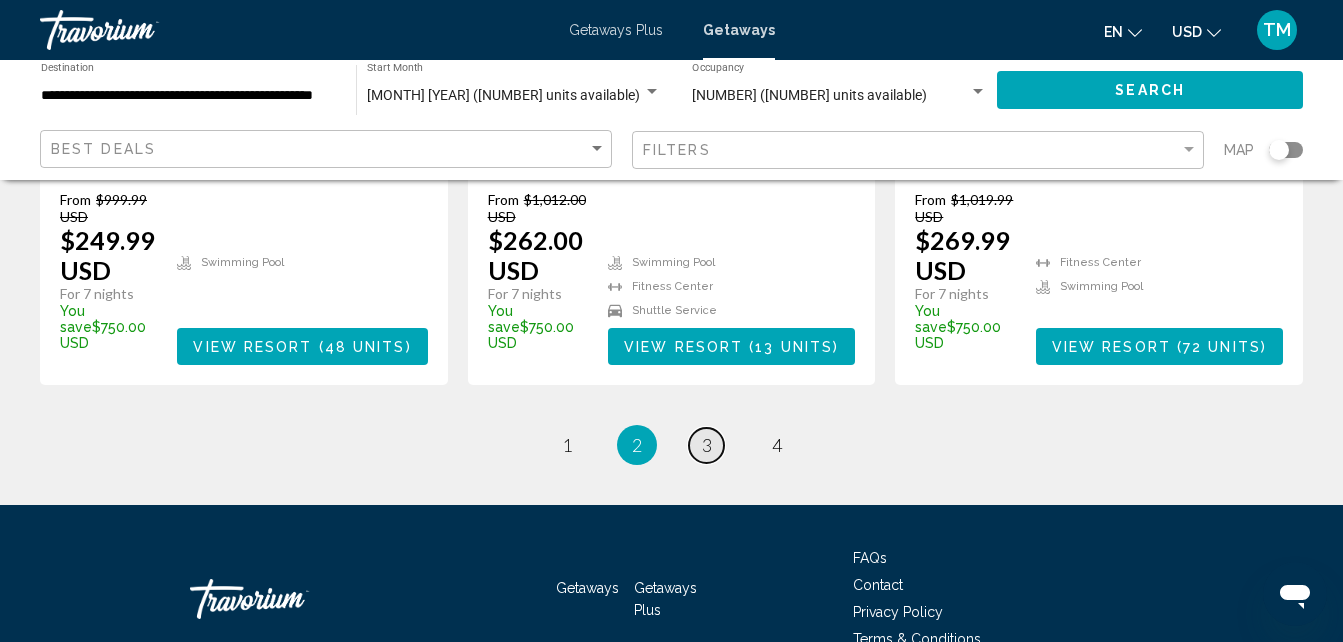 click on "3" at bounding box center [707, 445] 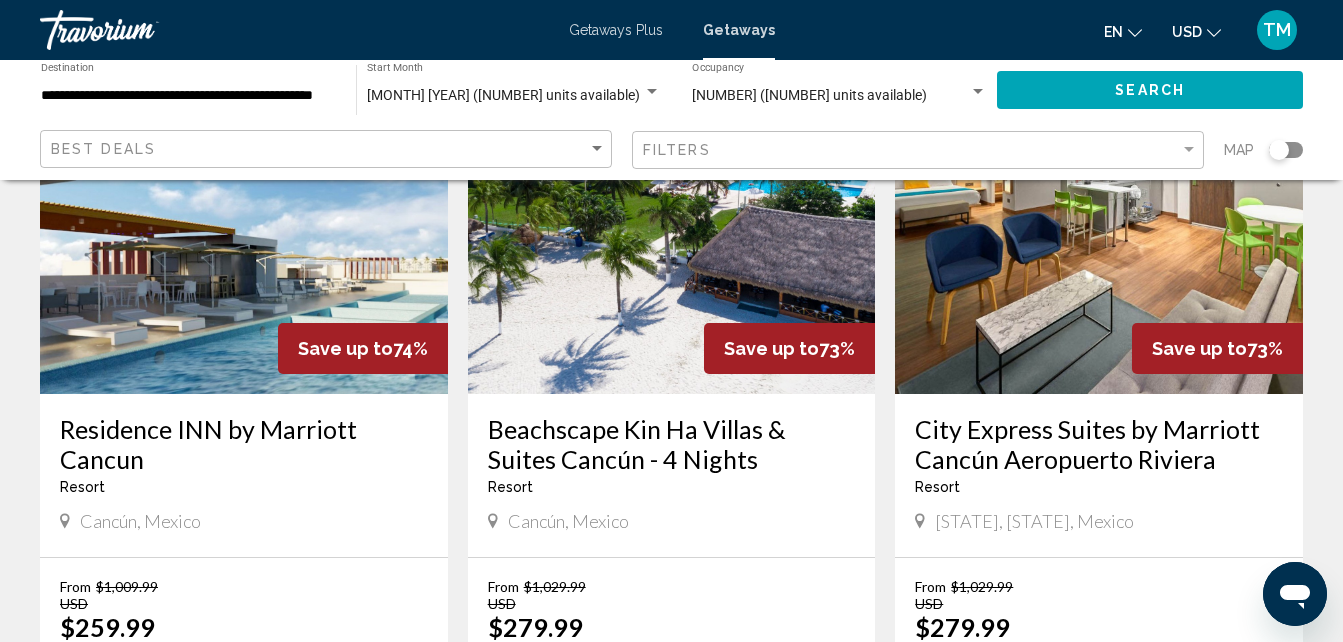 scroll, scrollTop: 195, scrollLeft: 0, axis: vertical 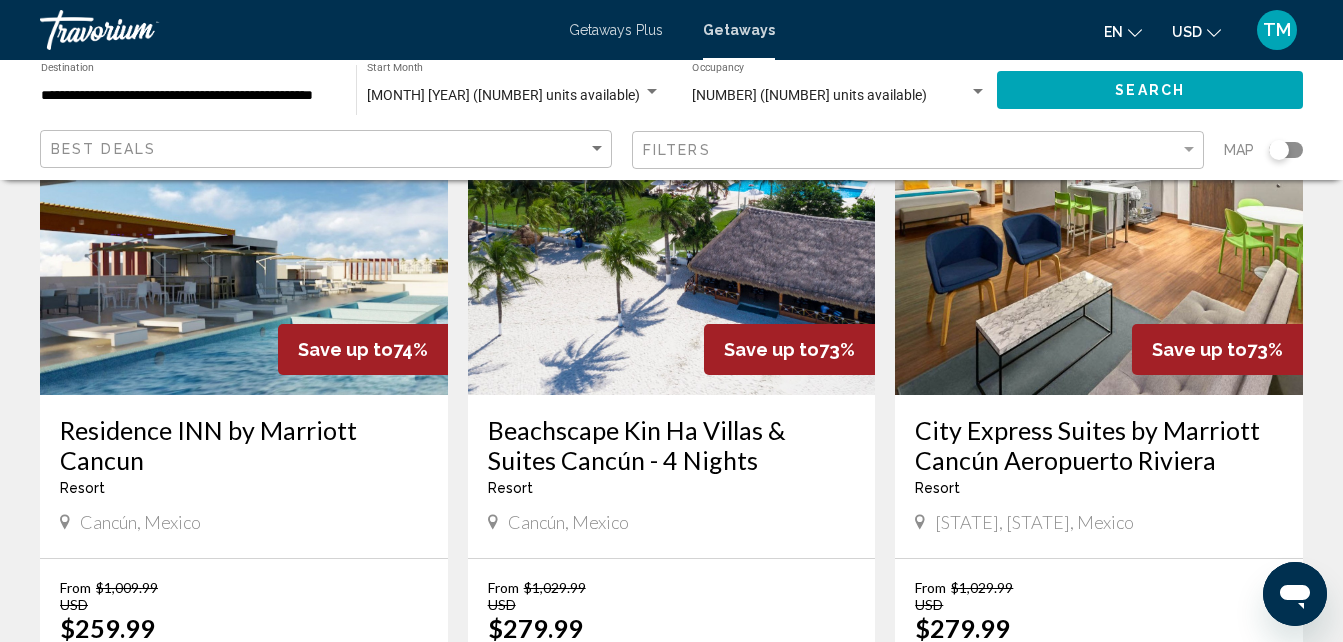 click at bounding box center [672, 235] 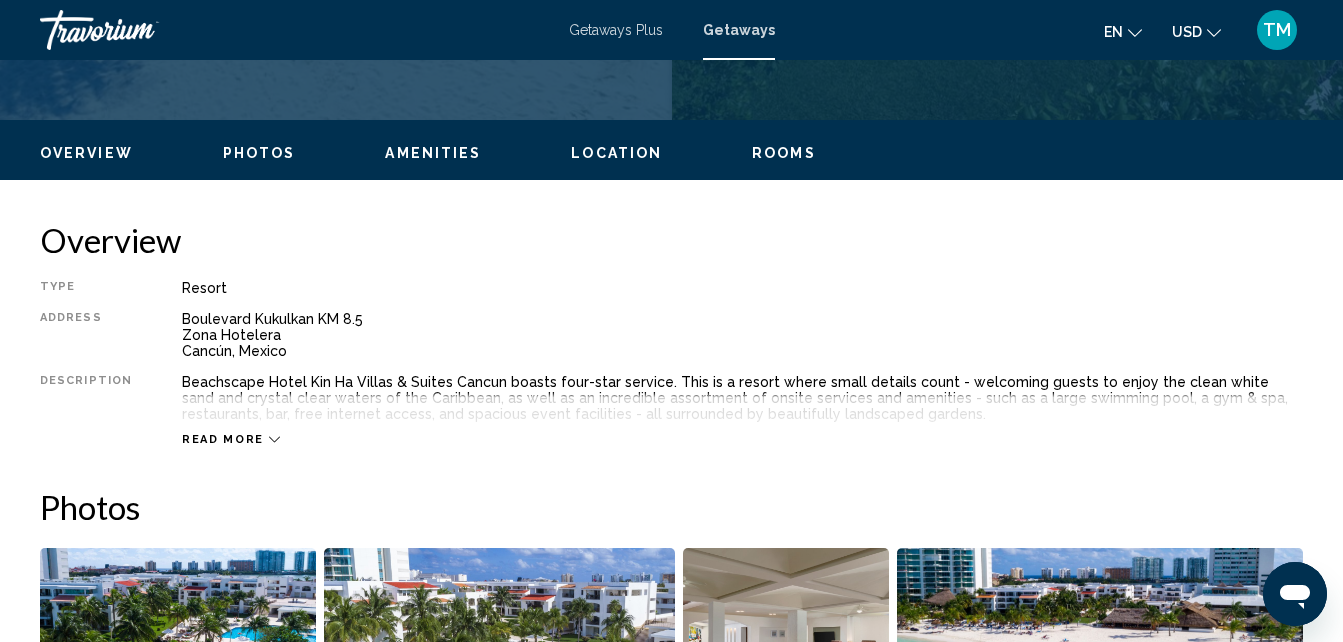 scroll, scrollTop: 889, scrollLeft: 0, axis: vertical 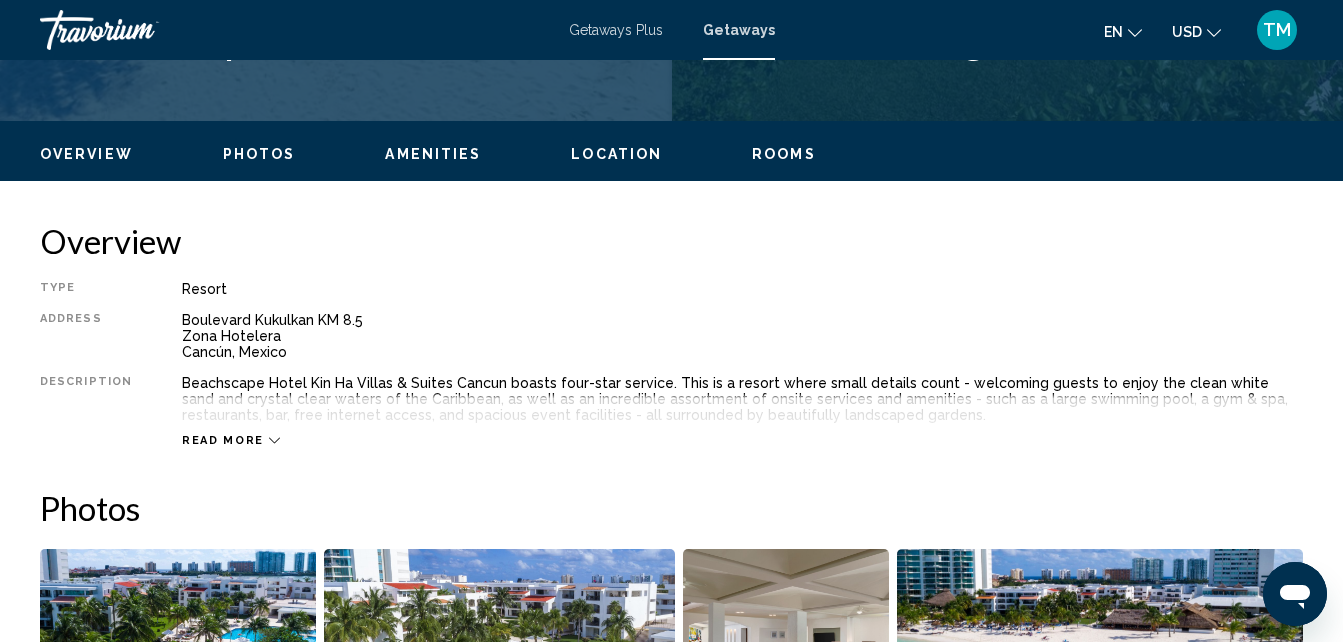 click on "Read more" at bounding box center (231, 440) 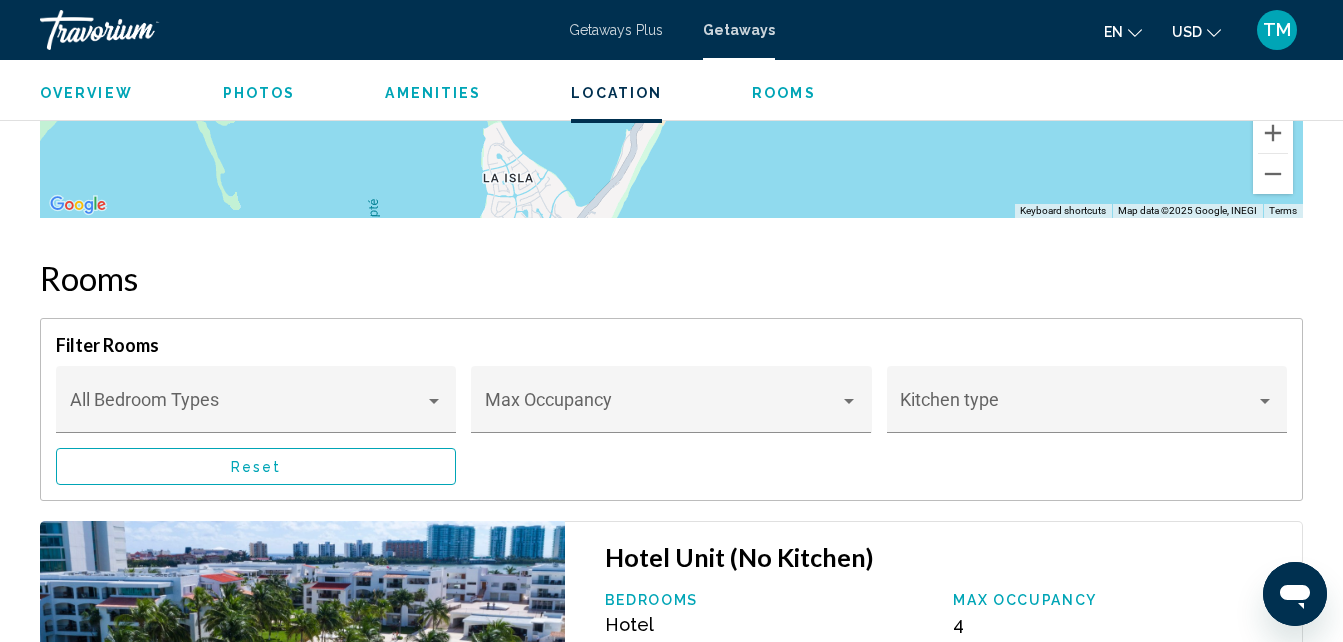 scroll, scrollTop: 3153, scrollLeft: 0, axis: vertical 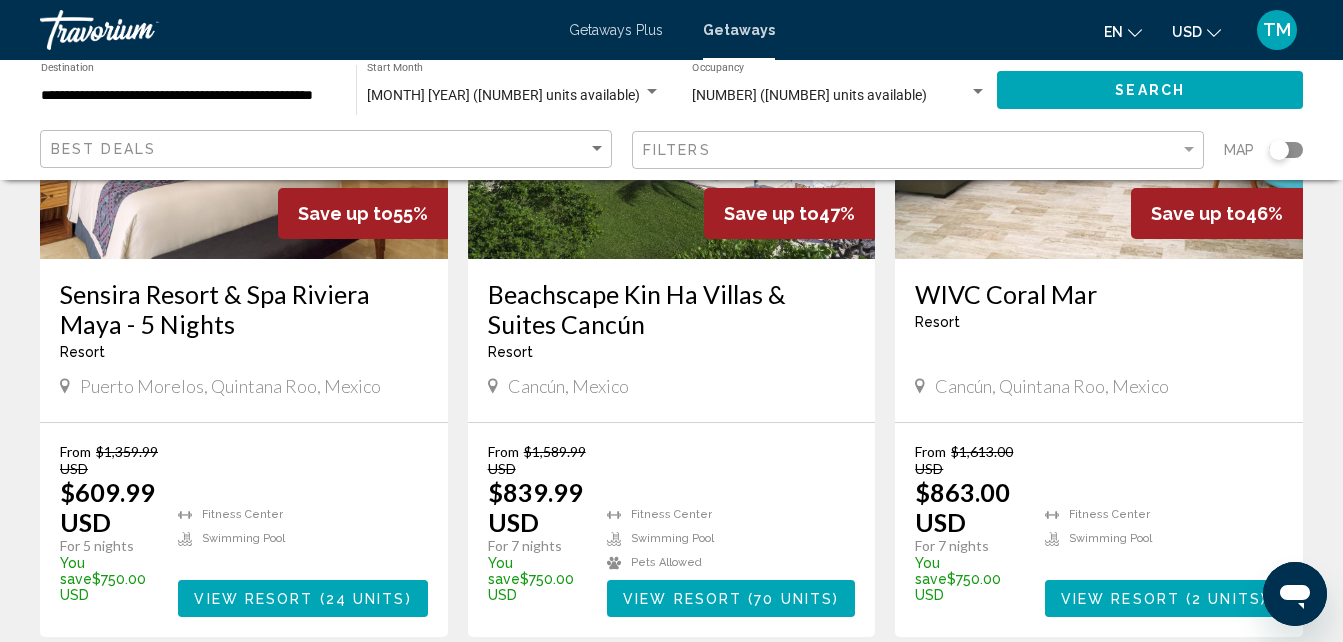 click on "4" at bounding box center (777, 697) 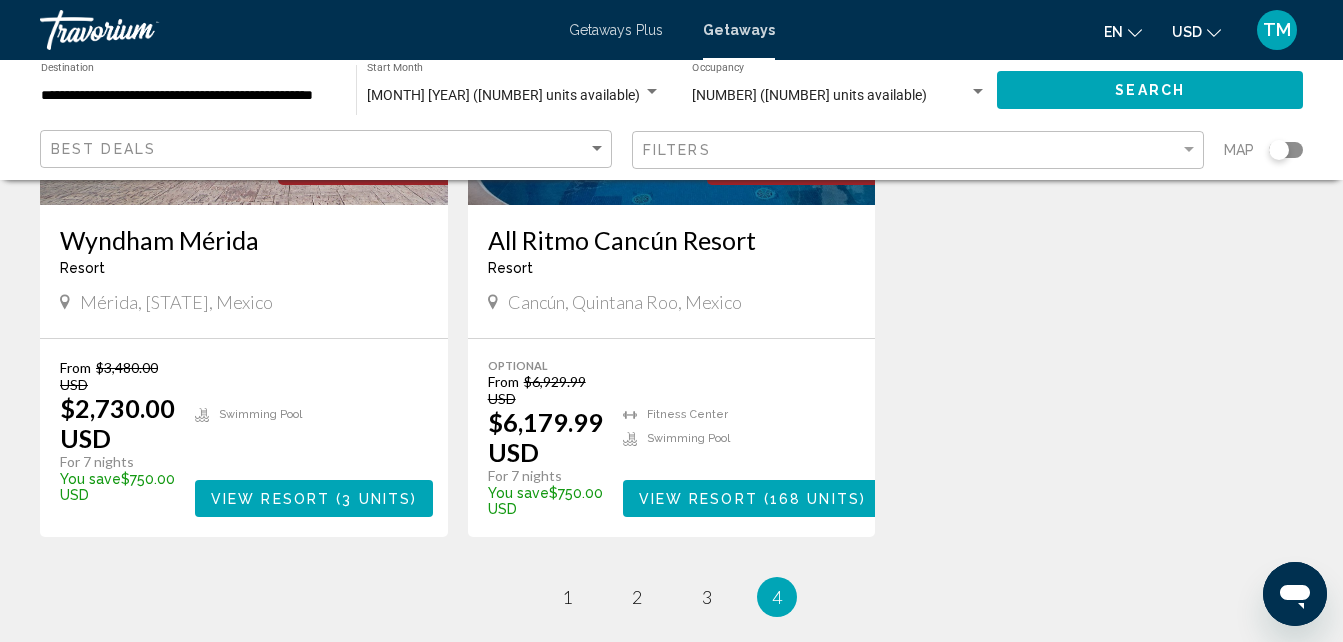 scroll, scrollTop: 1109, scrollLeft: 0, axis: vertical 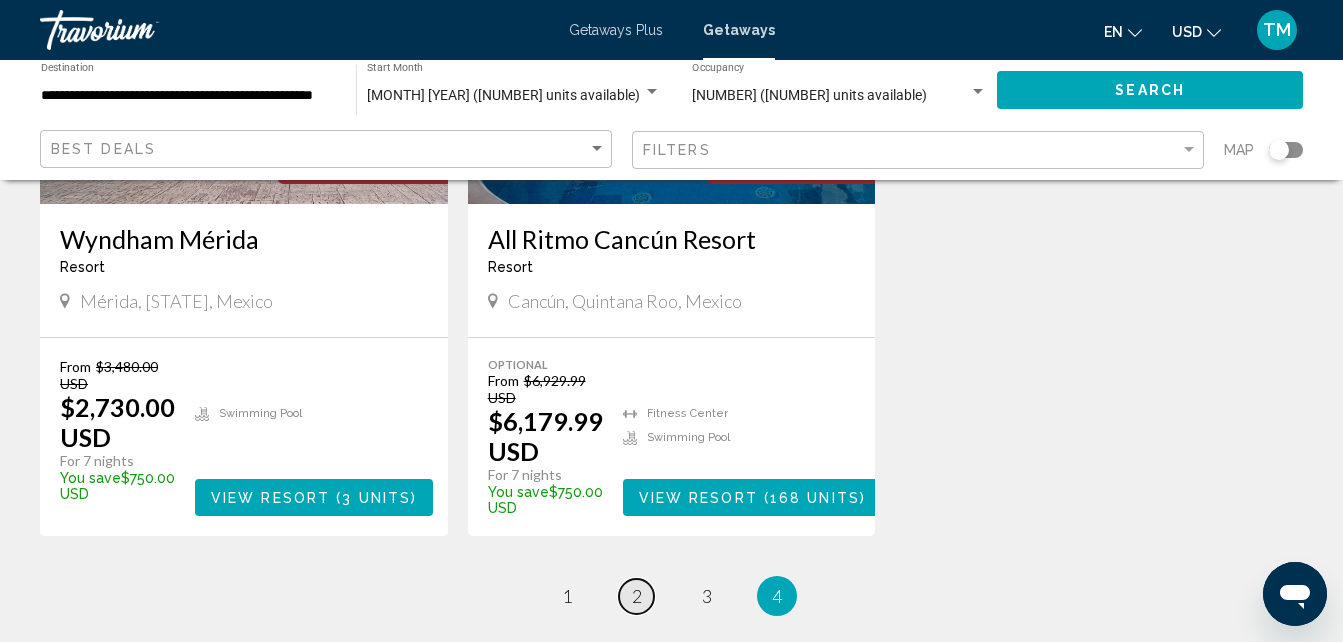 click on "page  2" at bounding box center (636, 596) 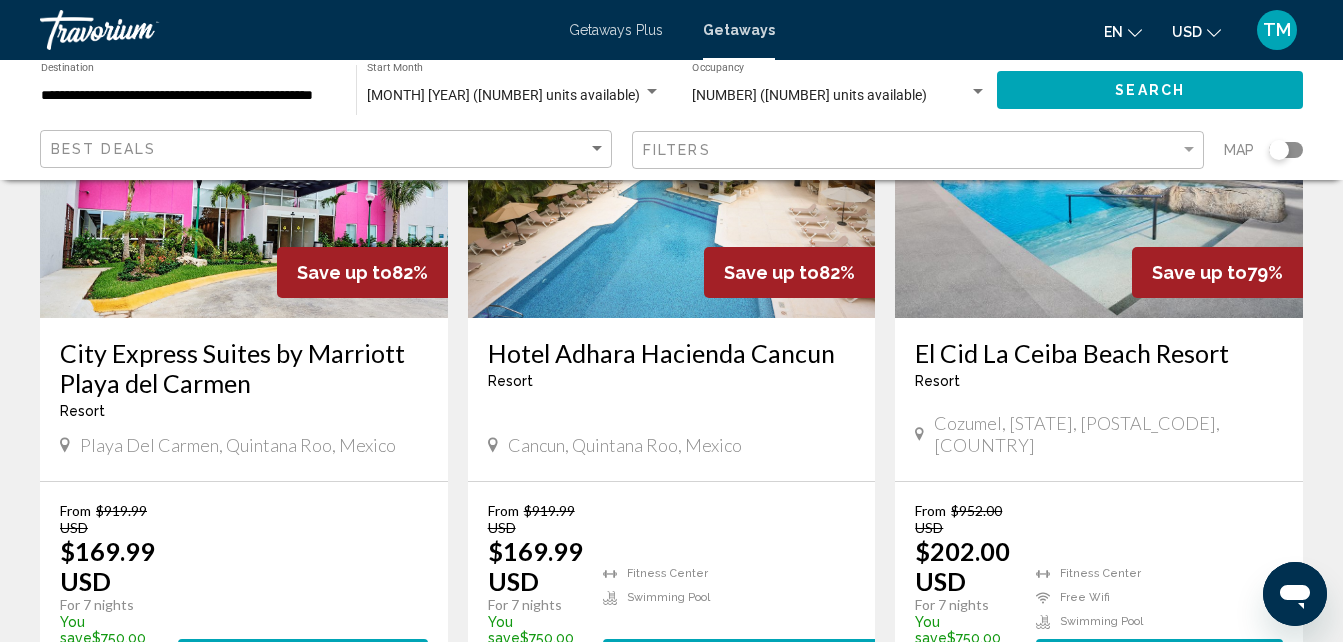 scroll, scrollTop: 1011, scrollLeft: 0, axis: vertical 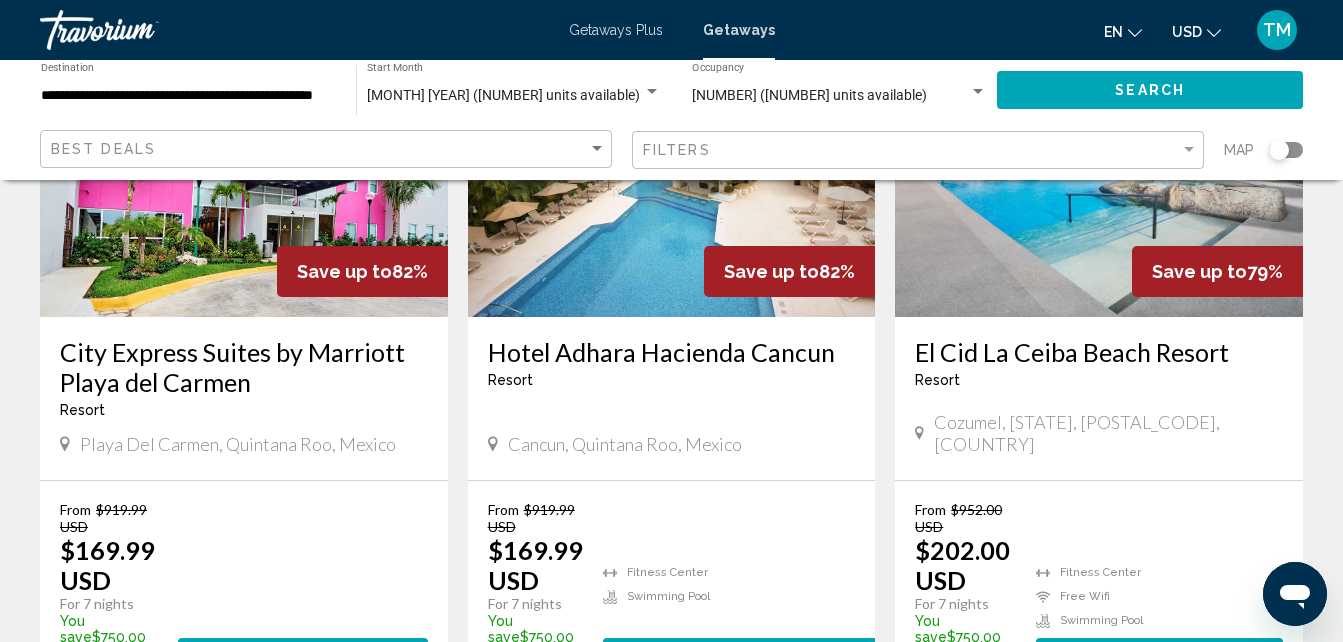 click at bounding box center [140, 30] 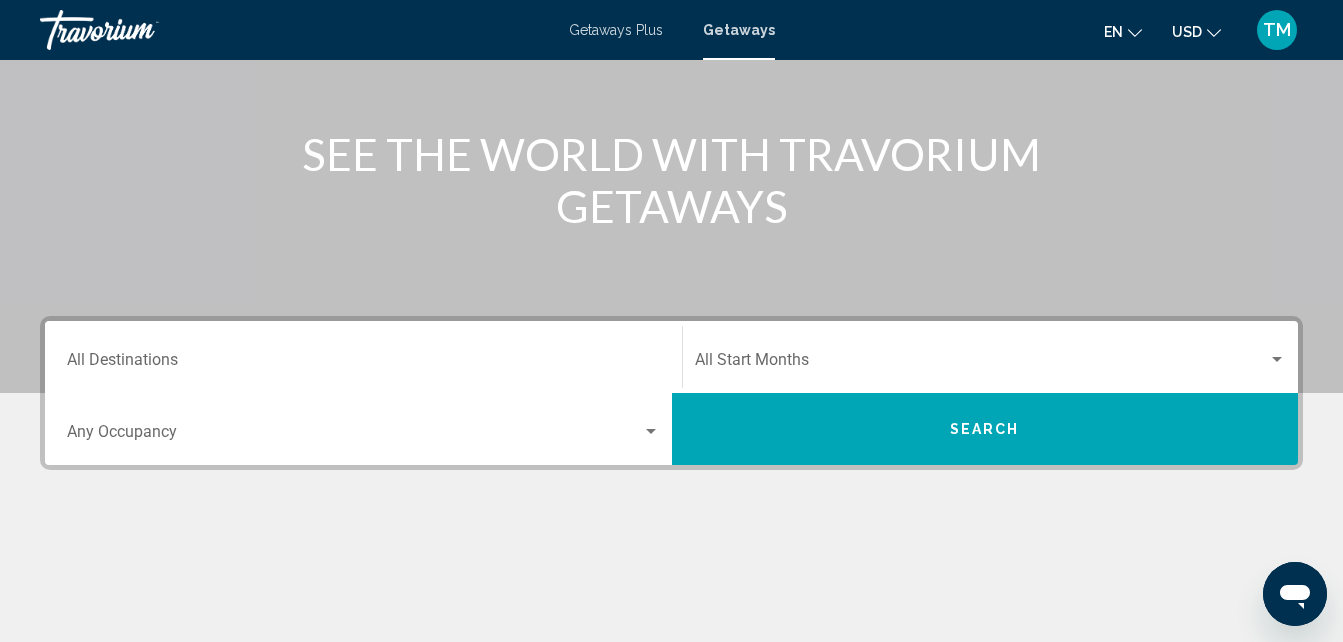 scroll, scrollTop: 203, scrollLeft: 0, axis: vertical 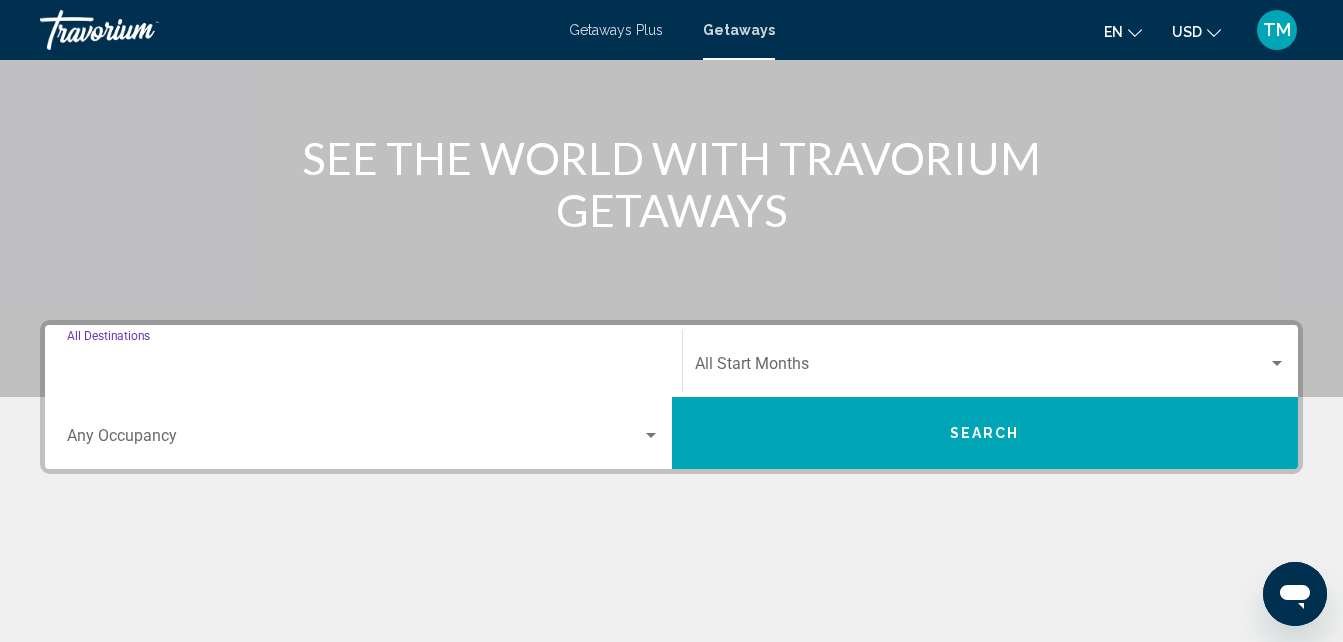 click on "Destination All Destinations" at bounding box center [363, 368] 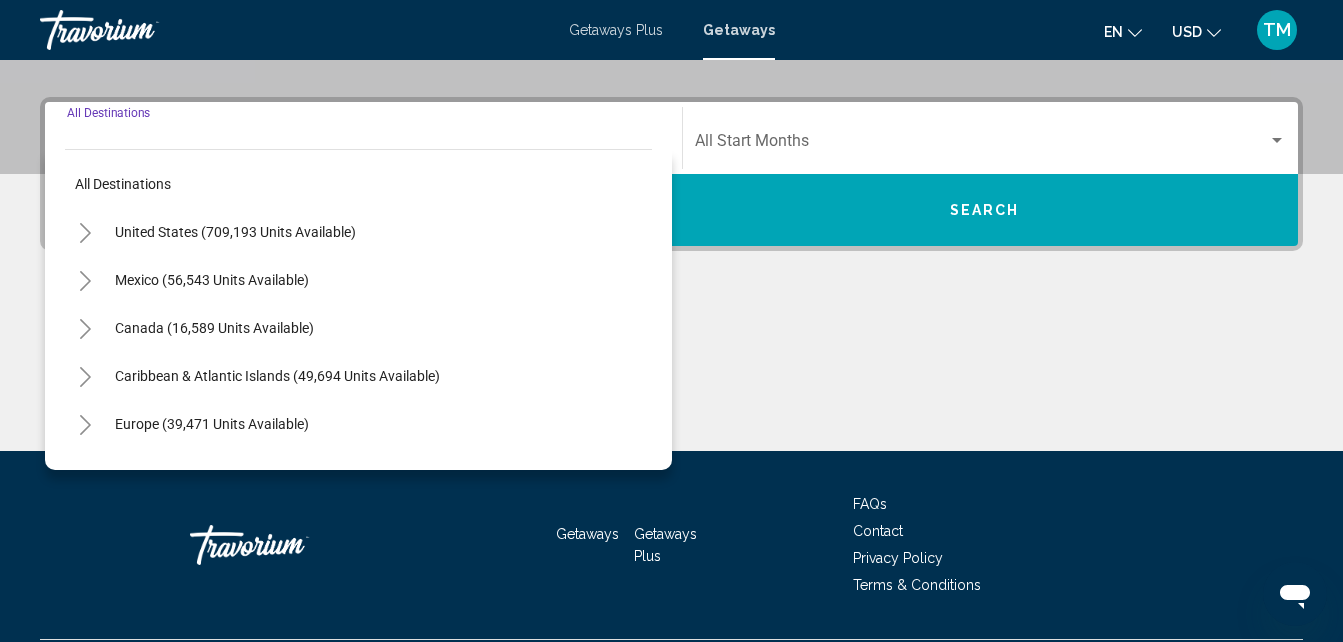 scroll, scrollTop: 458, scrollLeft: 0, axis: vertical 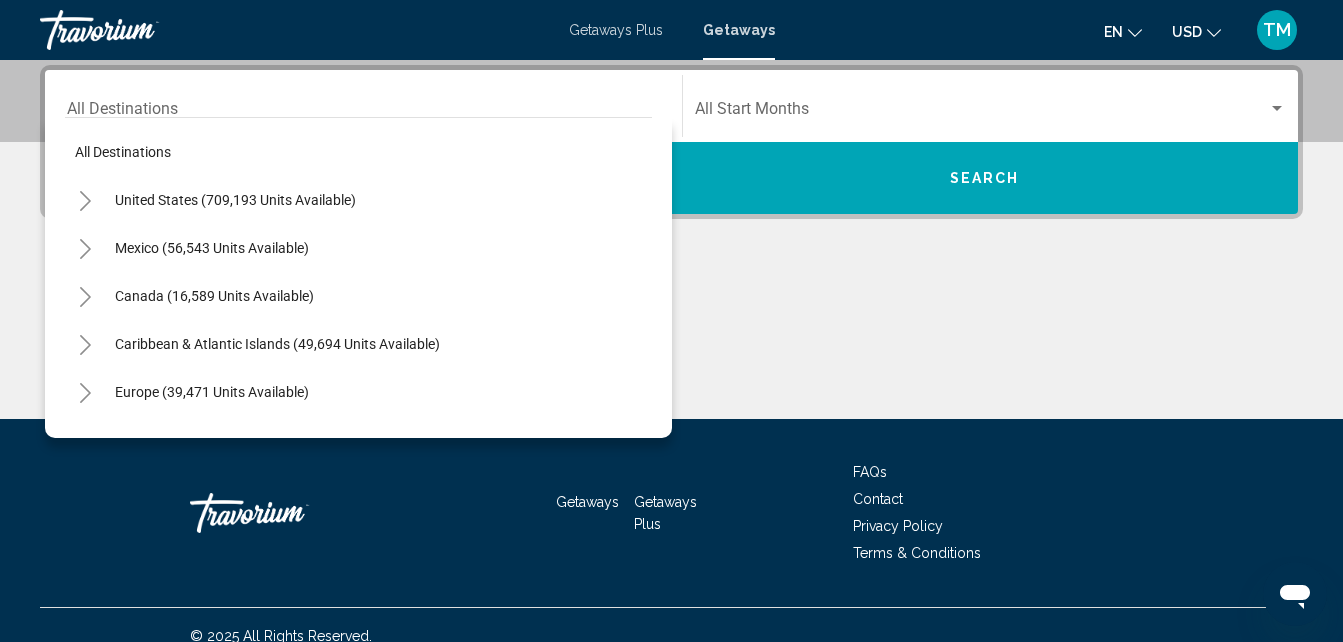 click at bounding box center [140, 30] 